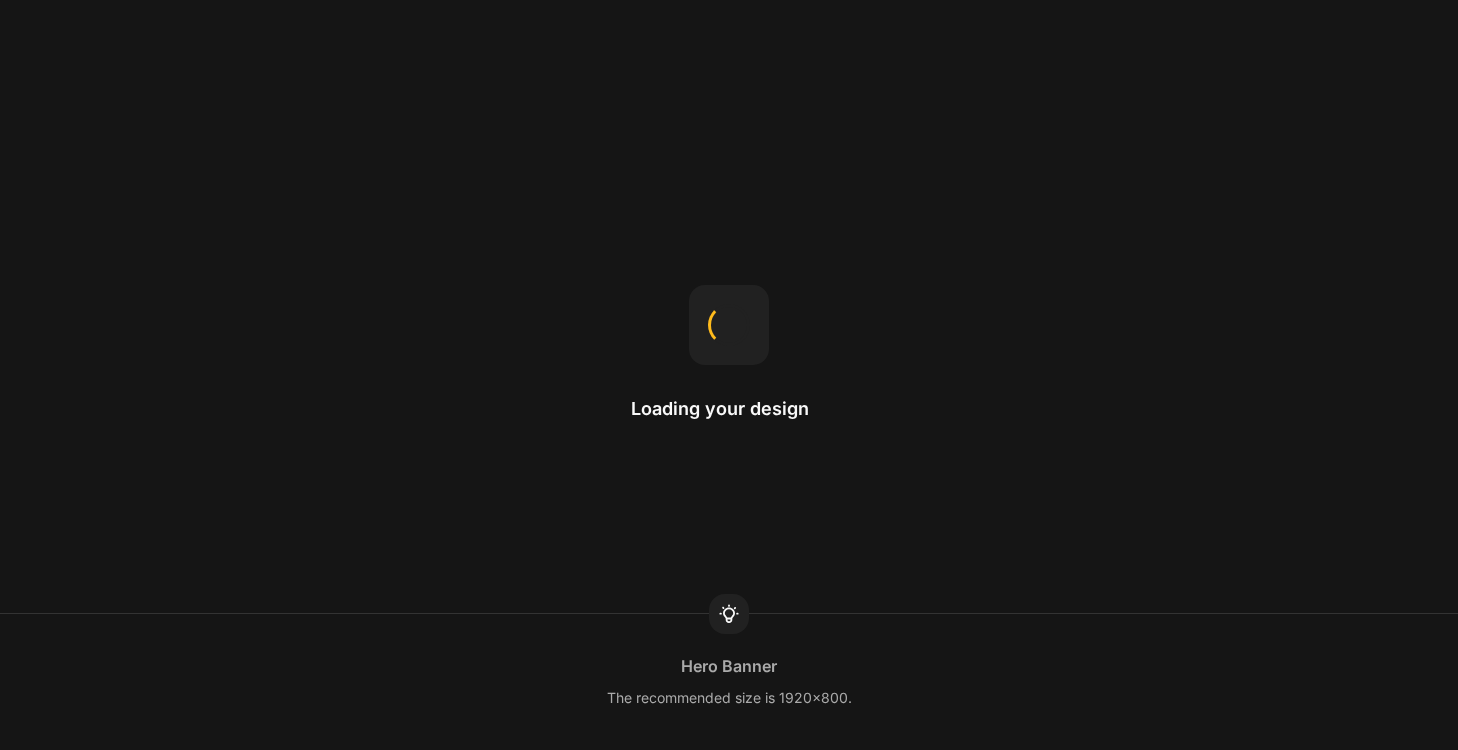 scroll, scrollTop: 0, scrollLeft: 0, axis: both 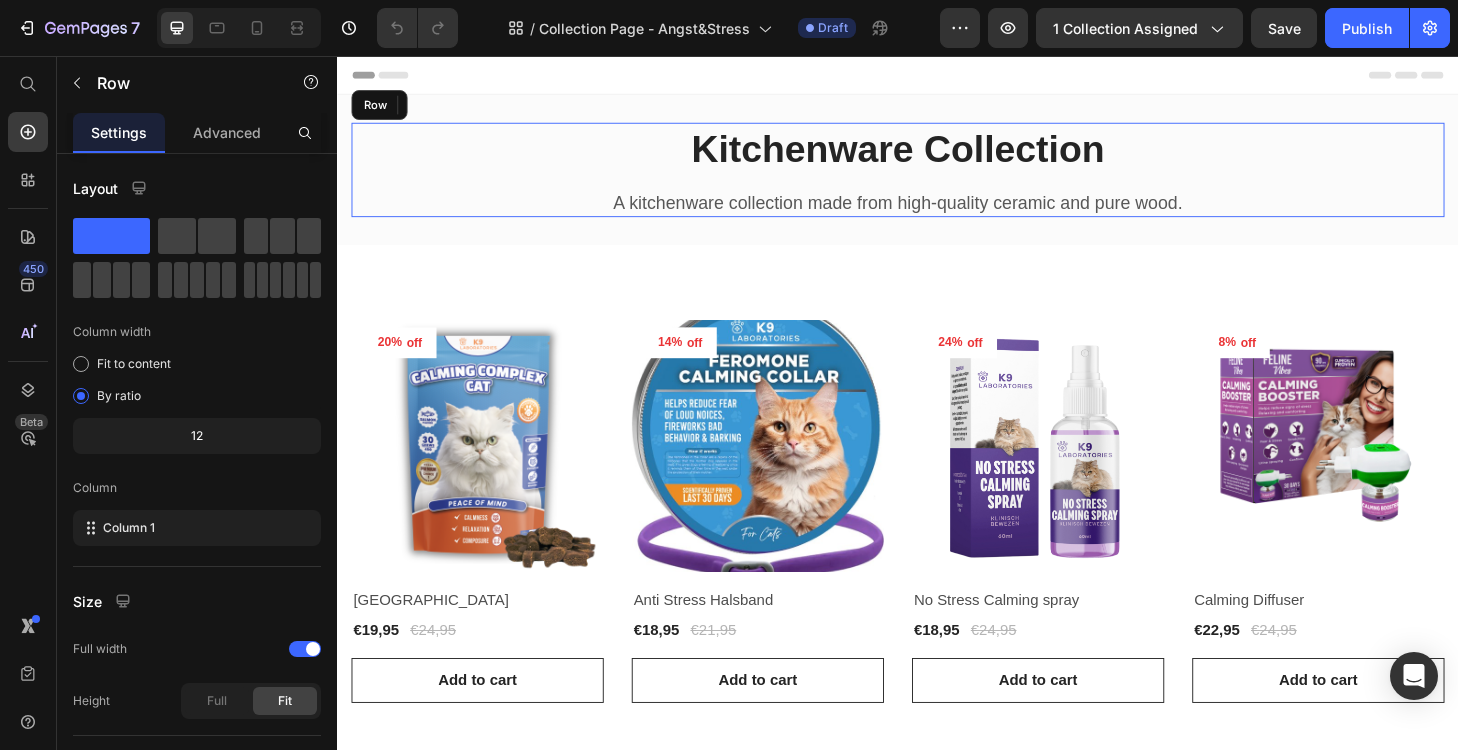 click on "Kitchenware Collection Heading A kitchenware collection made from high-quality ceramic and pure wood. Text block" at bounding box center (937, 177) 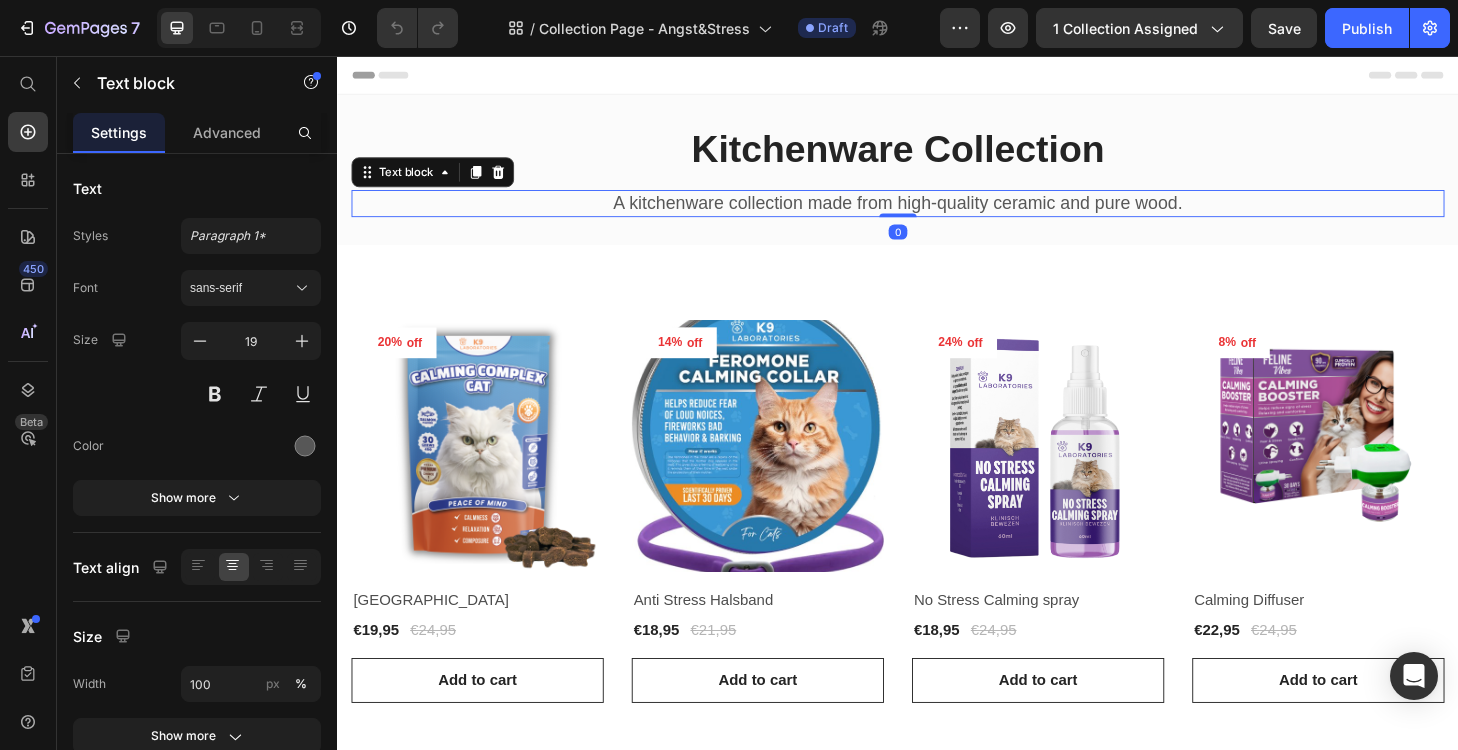 click on "A kitchenware collection made from high-quality ceramic and pure wood." at bounding box center [937, 213] 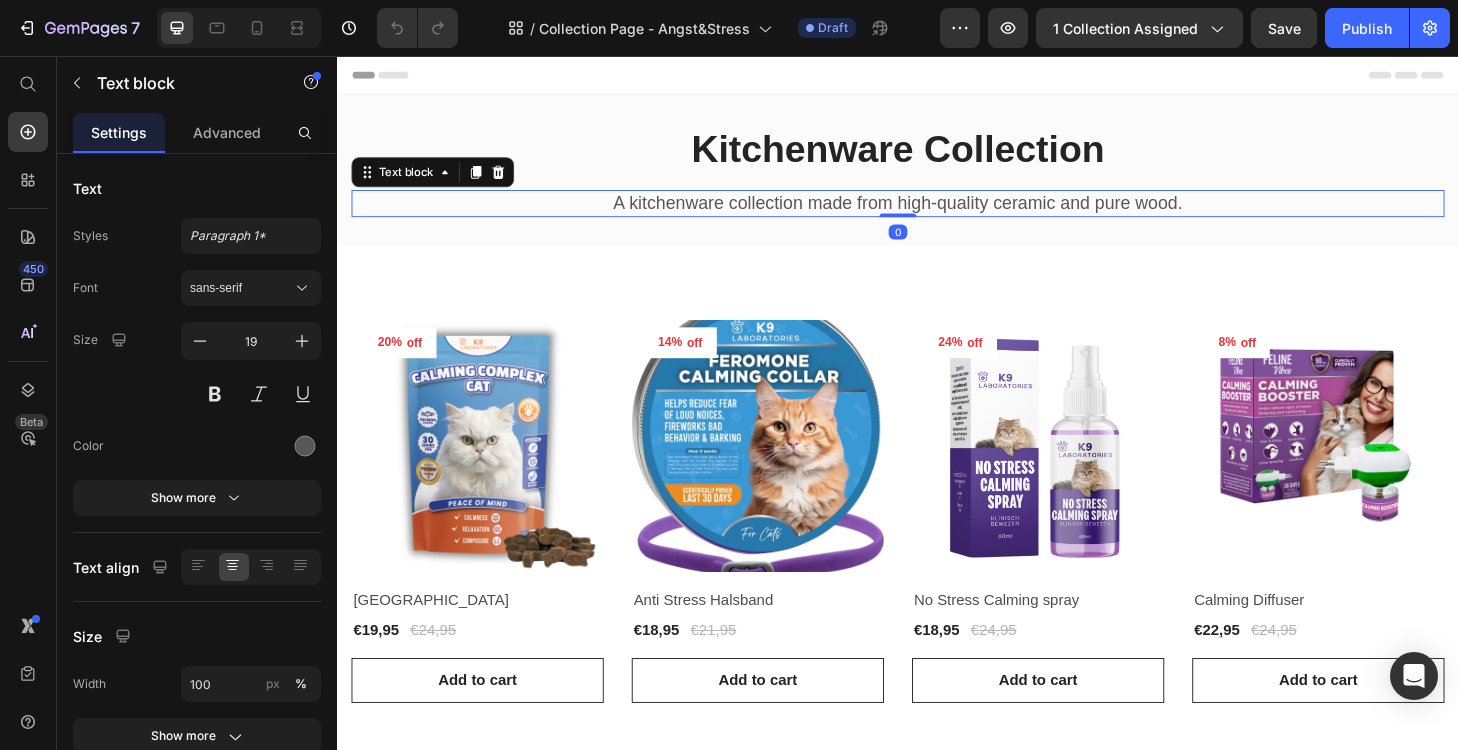 click on "A kitchenware collection made from high-quality ceramic and pure wood." at bounding box center (937, 213) 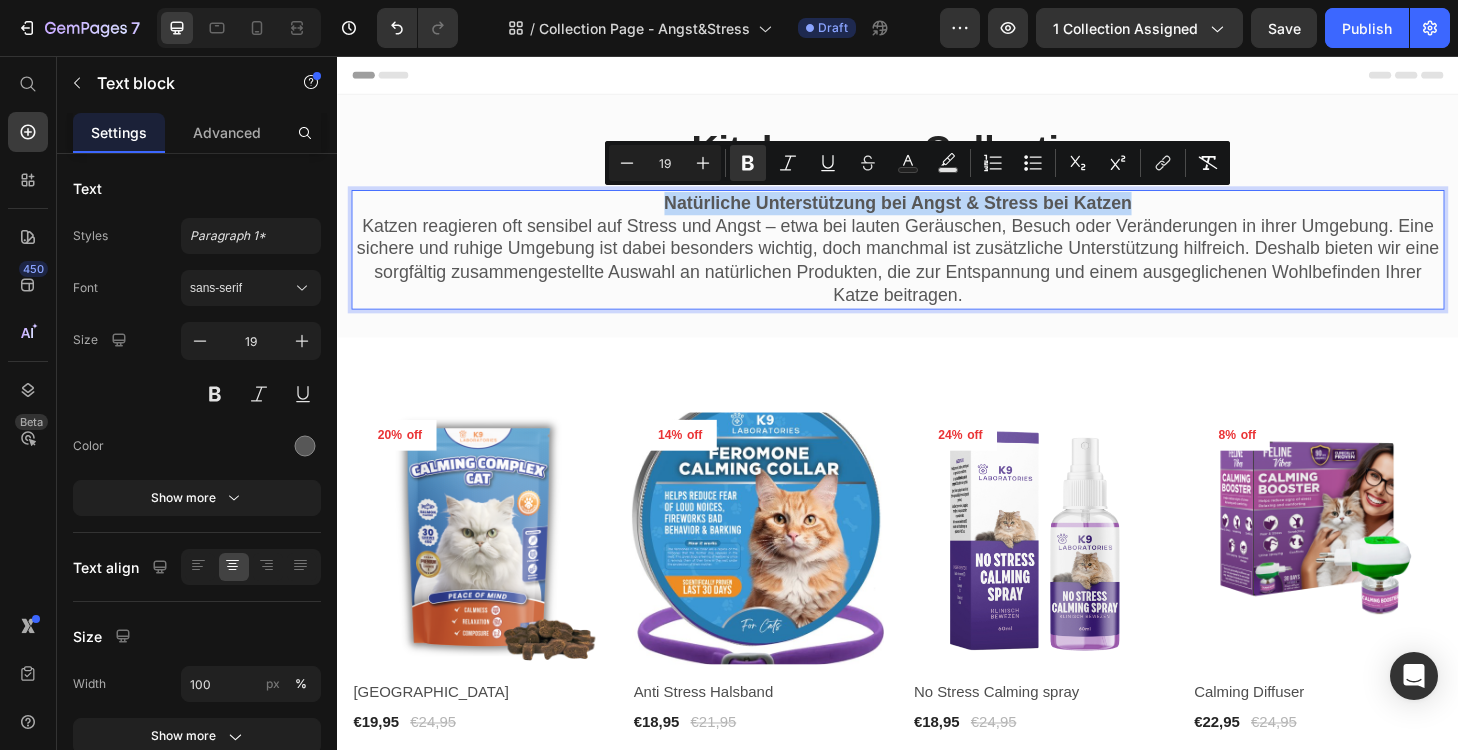 drag, startPoint x: 1200, startPoint y: 214, endPoint x: 672, endPoint y: 212, distance: 528.0038 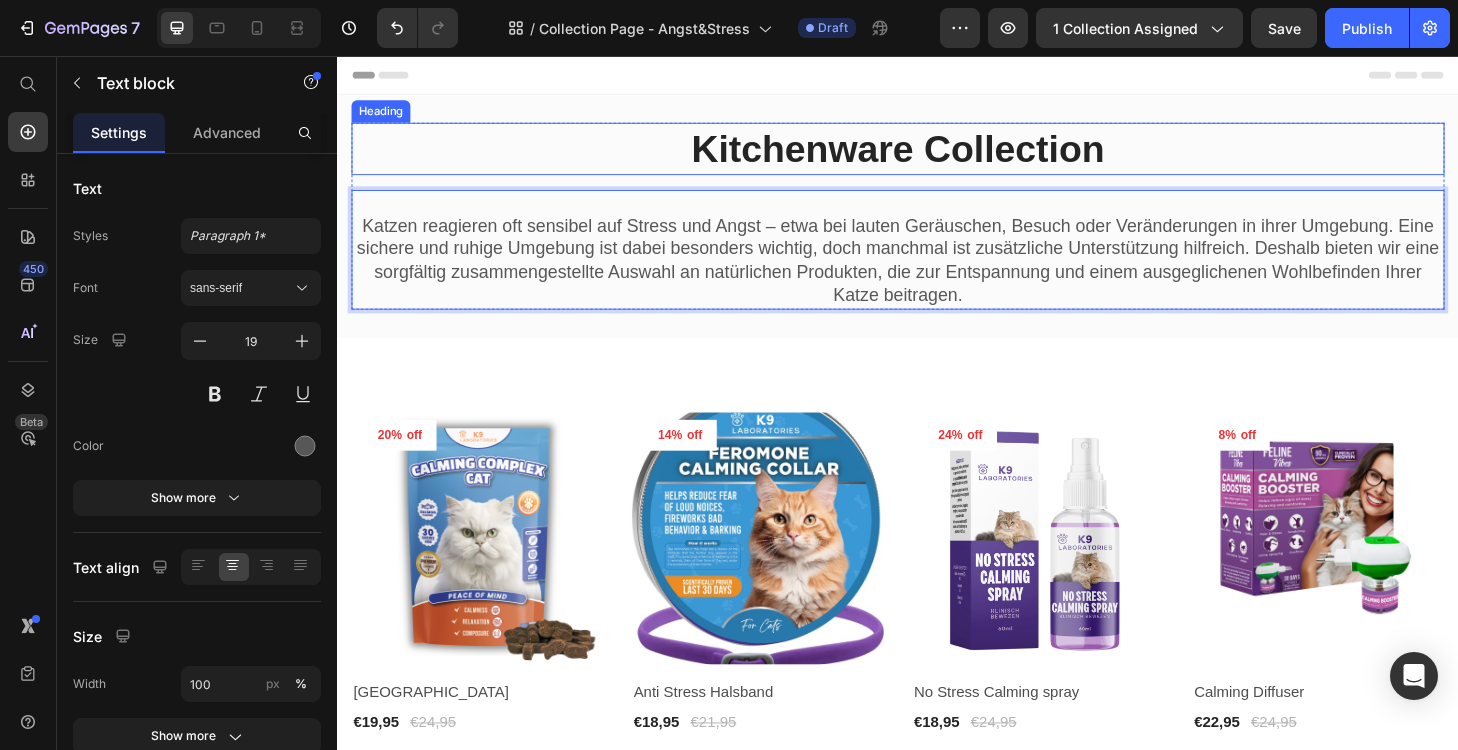 click on "Kitchenware Collection" at bounding box center (937, 155) 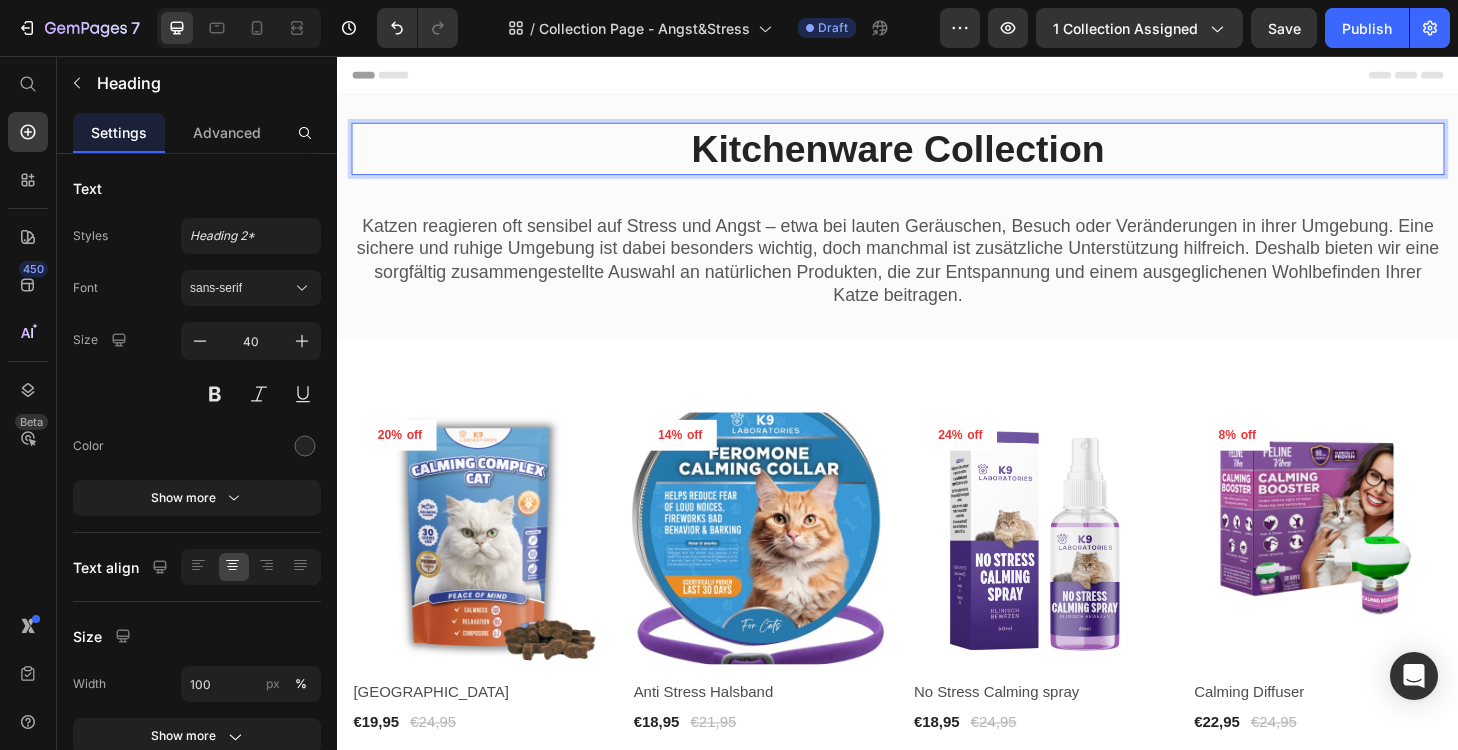 click on "Kitchenware Collection" at bounding box center (937, 155) 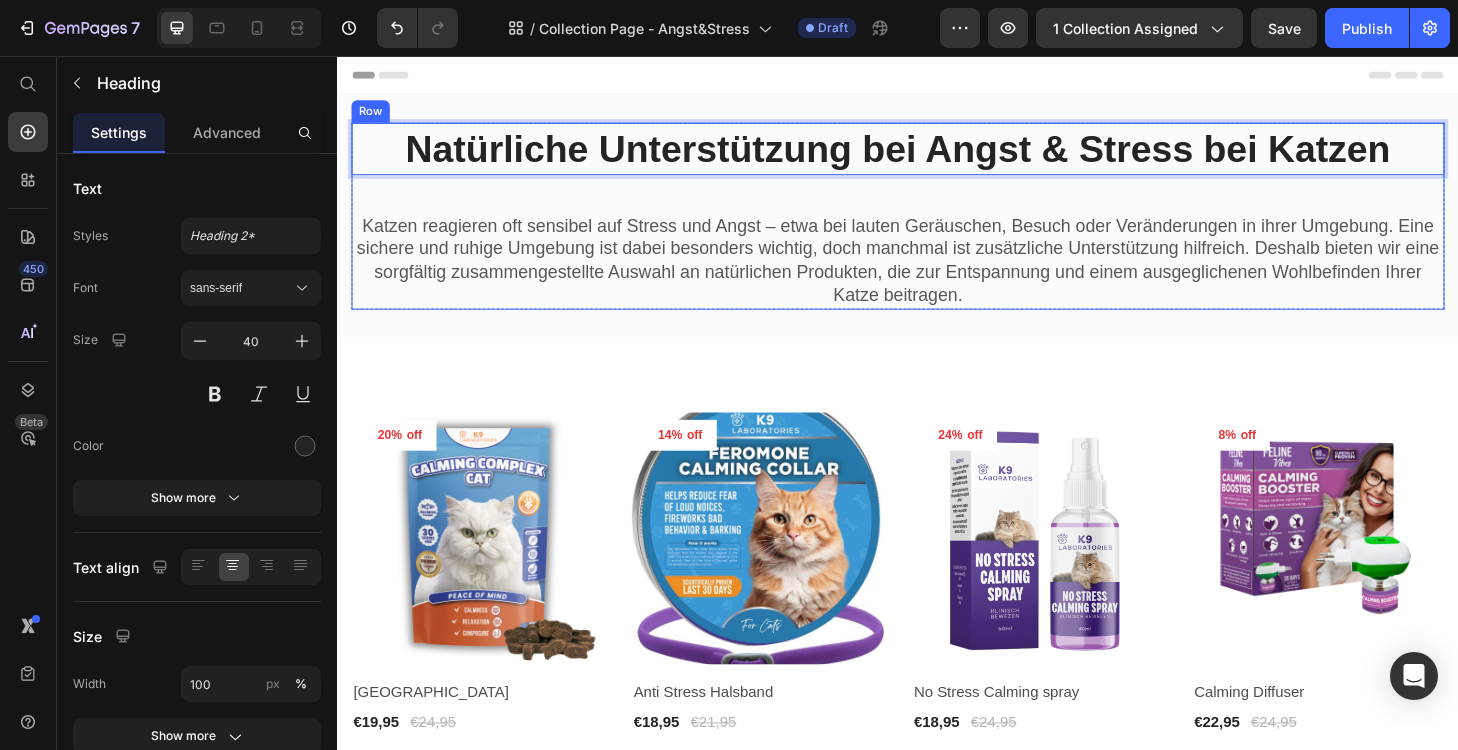 click on "Natürliche Unterstützung bei Angst & Stress bei Katzen Heading   16 Katzen reagieren oft sensibel auf Stress und Angst – etwa bei lauten Geräuschen, Besuch oder Veränderungen in ihrer Umgebung. Eine sichere und ruhige Umgebung ist dabei besonders wichtig, doch manchmal ist zusätzliche Unterstützung hilfreich. Deshalb bieten wir eine sorgfältig zusammengestellte Auswahl an natürlichen Produkten, die zur Entspannung und einem ausgeglichenen Wohlbefinden Ihrer Katze beitragen. Text block" at bounding box center [937, 227] 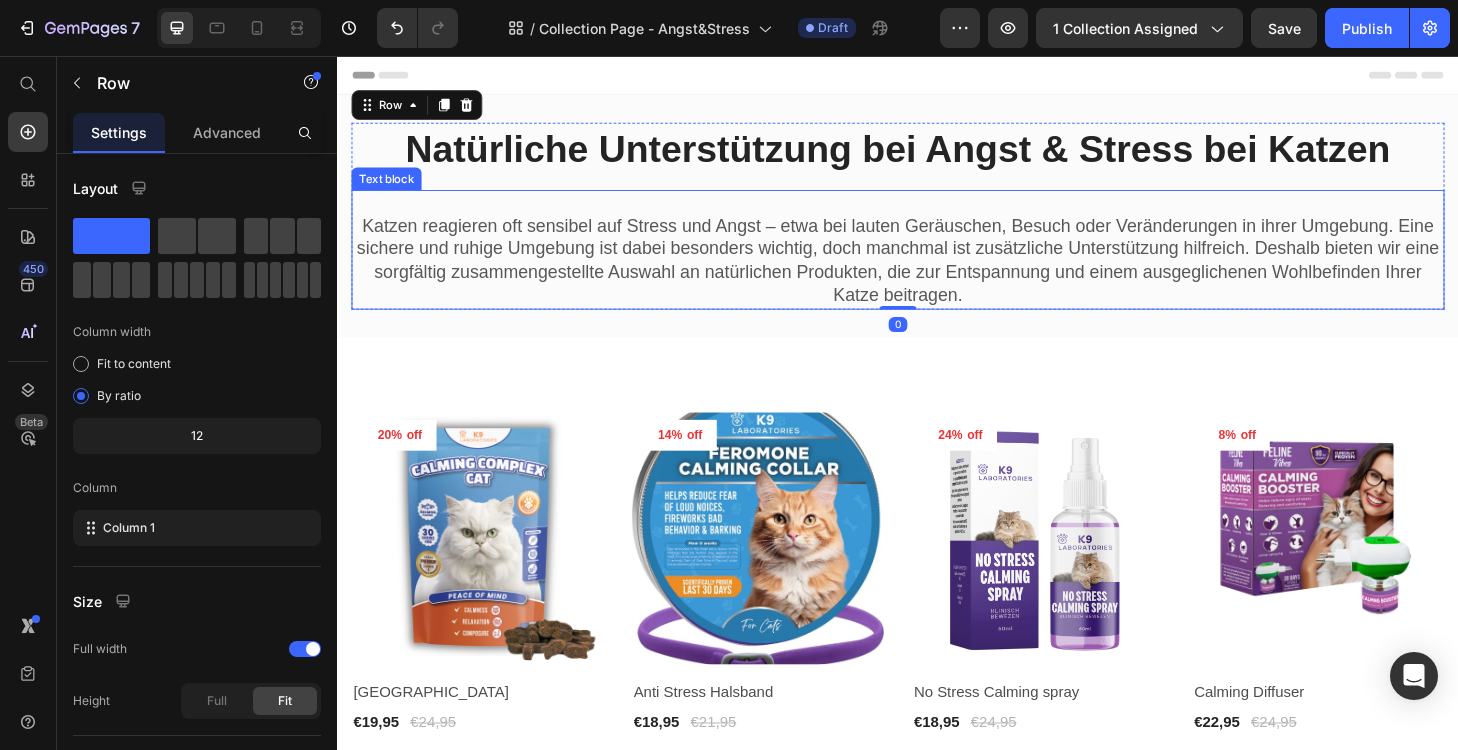 click at bounding box center (937, 213) 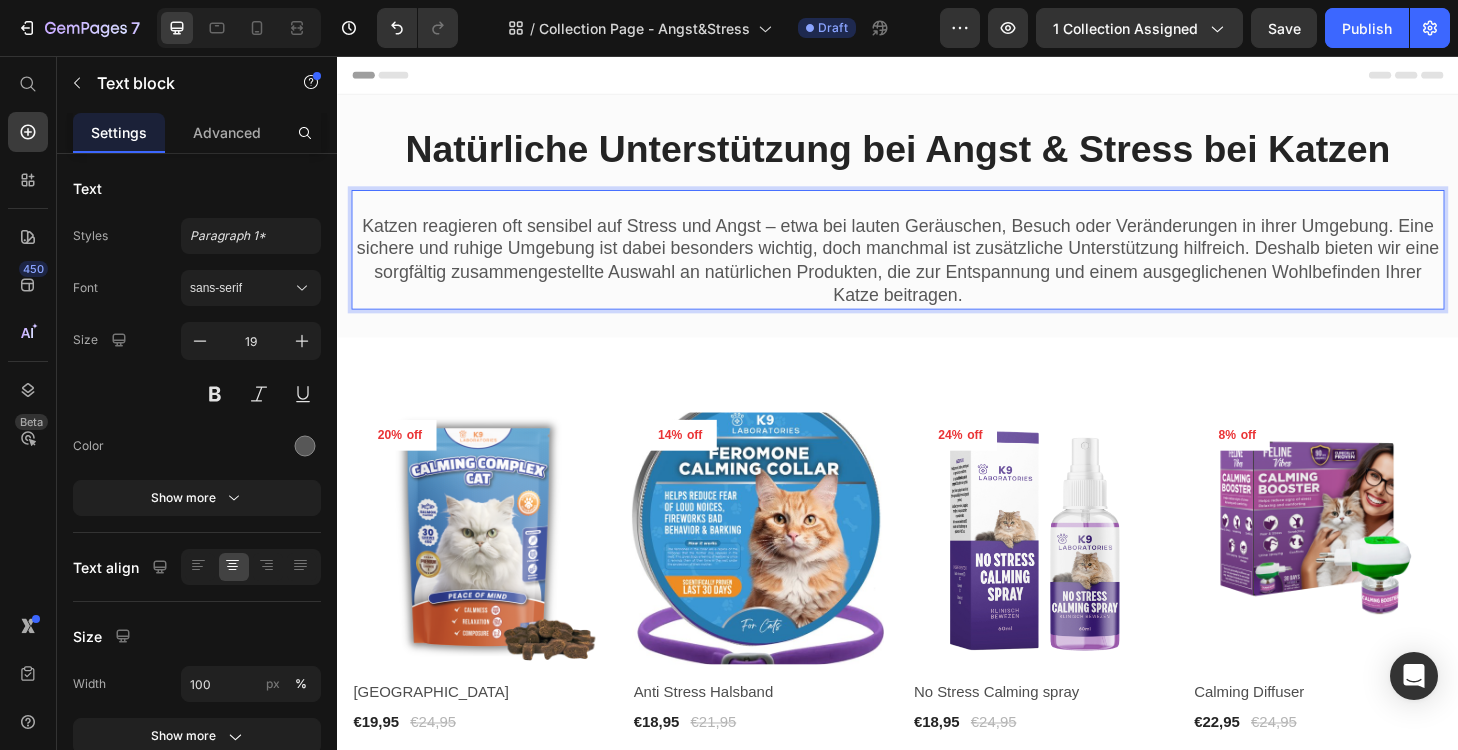 click on "Katzen reagieren oft sensibel auf Stress und Angst – etwa bei lauten Geräuschen, Besuch oder Veränderungen in ihrer Umgebung. Eine sichere und ruhige Umgebung ist dabei besonders wichtig, doch manchmal ist zusätzliche Unterstützung hilfreich. Deshalb bieten wir eine sorgfältig zusammengestellte Auswahl an natürlichen Produkten, die zur Entspannung und einem ausgeglichenen Wohlbefinden Ihrer Katze beitragen." at bounding box center [937, 275] 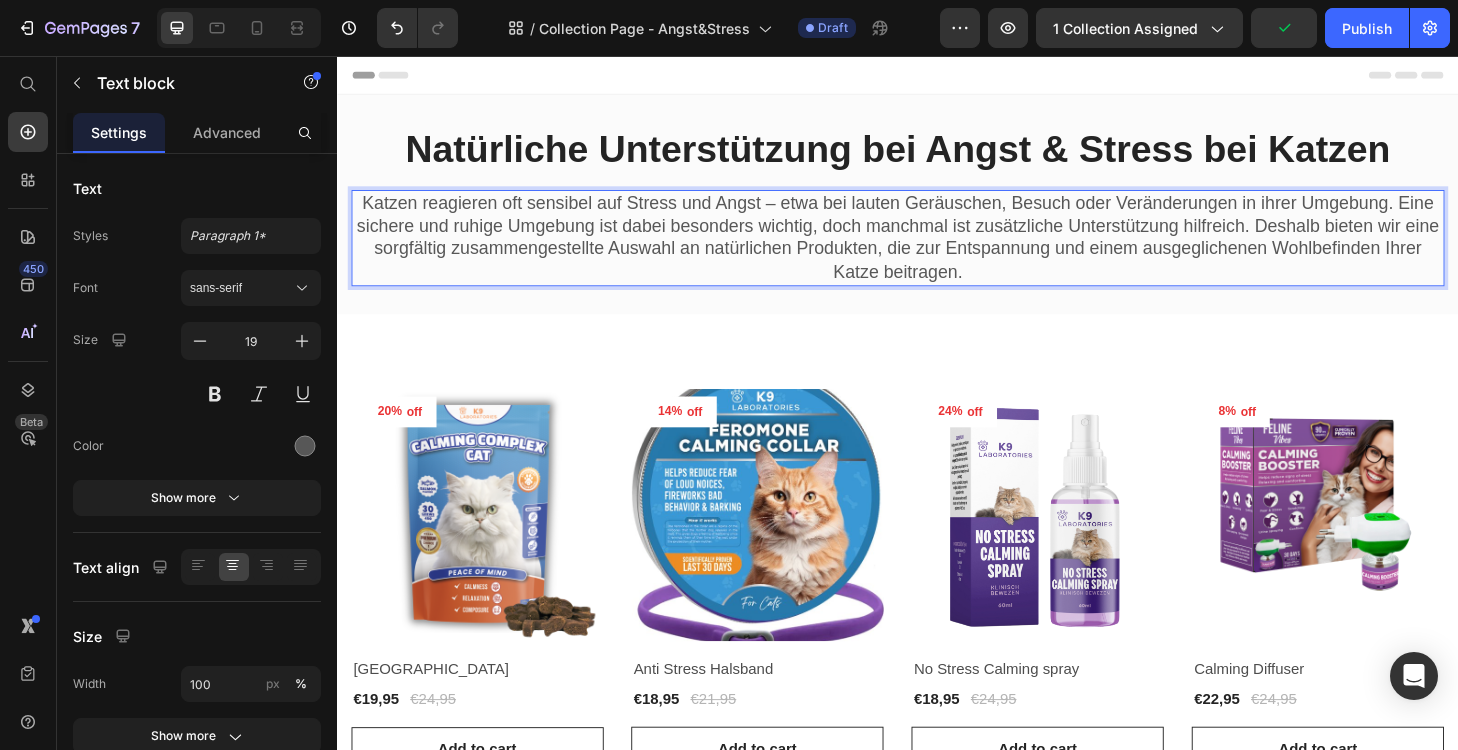 click on "Katzen reagieren oft sensibel auf Stress und Angst – etwa bei lauten Geräuschen, Besuch oder Veränderungen in ihrer Umgebung. Eine sichere und ruhige Umgebung ist dabei besonders wichtig, doch manchmal ist zusätzliche Unterstützung hilfreich. Deshalb bieten wir eine sorgfältig zusammengestellte Auswahl an natürlichen Produkten, die zur Entspannung und einem ausgeglichenen Wohlbefinden Ihrer Katze beitragen." at bounding box center (937, 250) 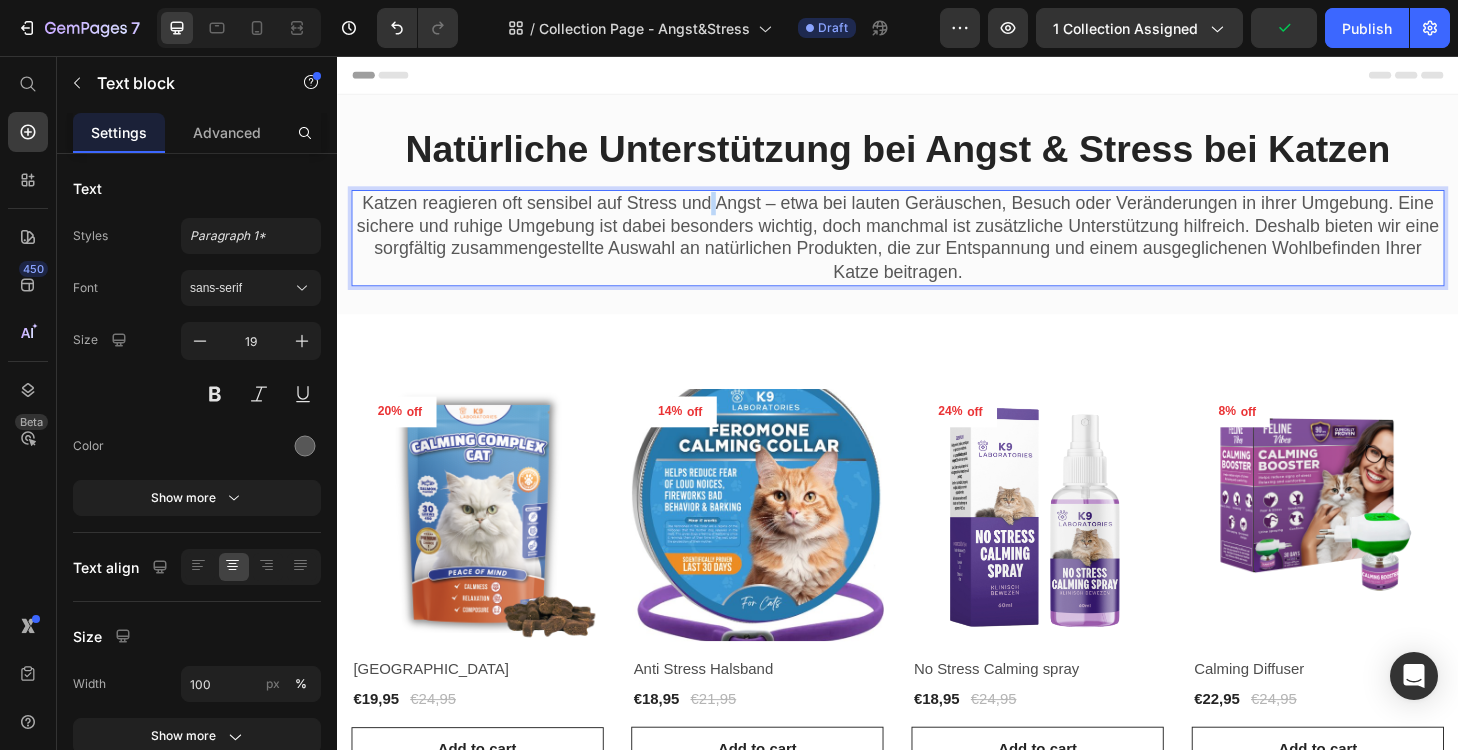 click on "Katzen reagieren oft sensibel auf Stress und Angst – etwa bei lauten Geräuschen, Besuch oder Veränderungen in ihrer Umgebung. Eine sichere und ruhige Umgebung ist dabei besonders wichtig, doch manchmal ist zusätzliche Unterstützung hilfreich. Deshalb bieten wir eine sorgfältig zusammengestellte Auswahl an natürlichen Produkten, die zur Entspannung und einem ausgeglichenen Wohlbefinden Ihrer Katze beitragen." at bounding box center (937, 250) 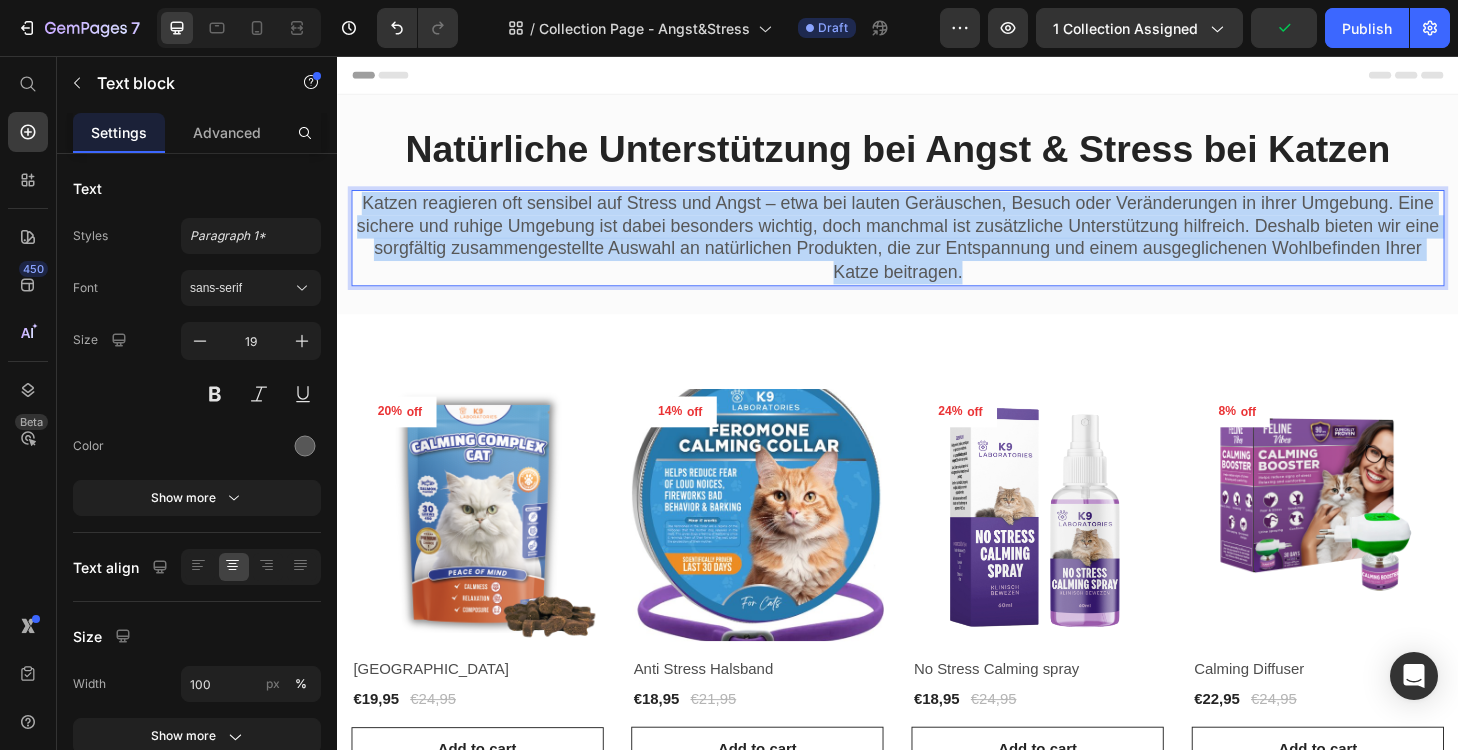 click on "Katzen reagieren oft sensibel auf Stress und Angst – etwa bei lauten Geräuschen, Besuch oder Veränderungen in ihrer Umgebung. Eine sichere und ruhige Umgebung ist dabei besonders wichtig, doch manchmal ist zusätzliche Unterstützung hilfreich. Deshalb bieten wir eine sorgfältig zusammengestellte Auswahl an natürlichen Produkten, die zur Entspannung und einem ausgeglichenen Wohlbefinden Ihrer Katze beitragen." at bounding box center (937, 250) 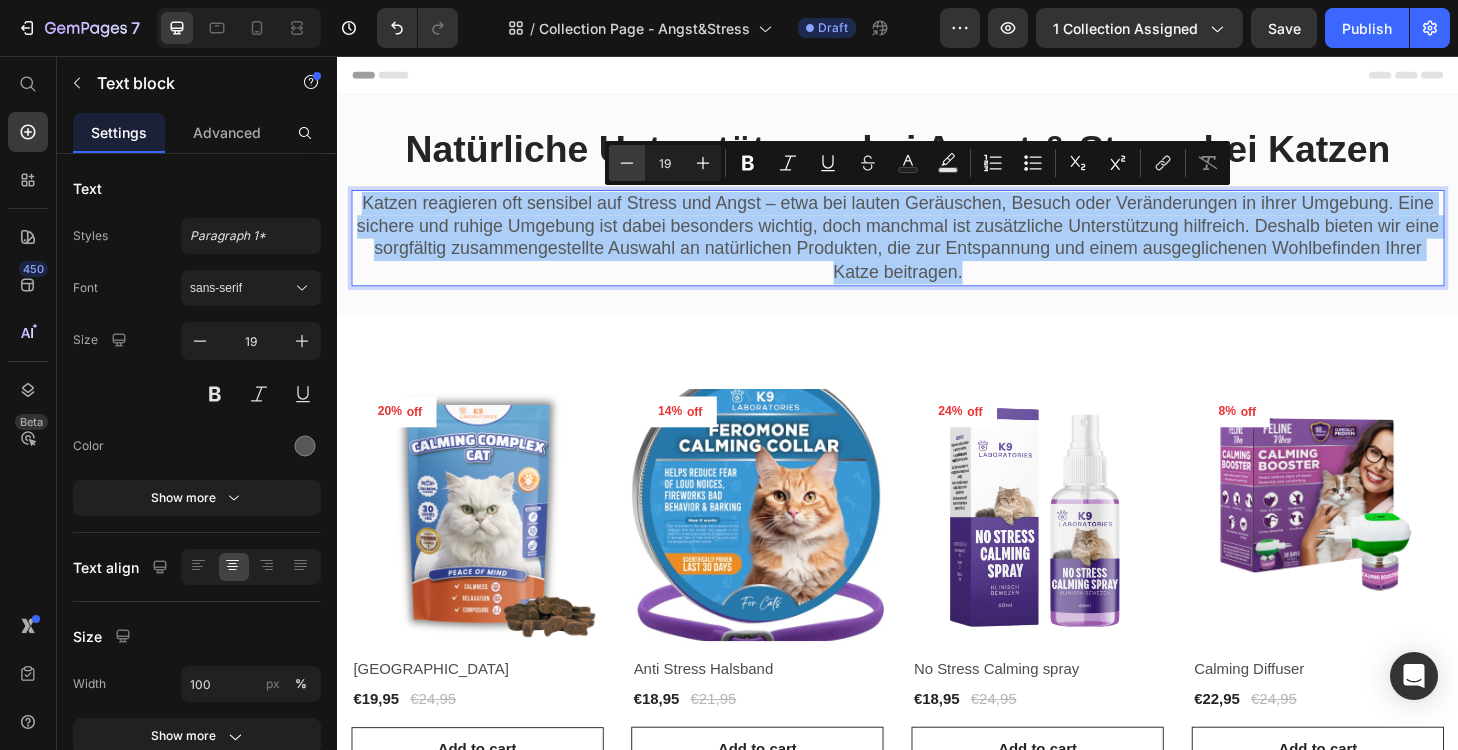 click 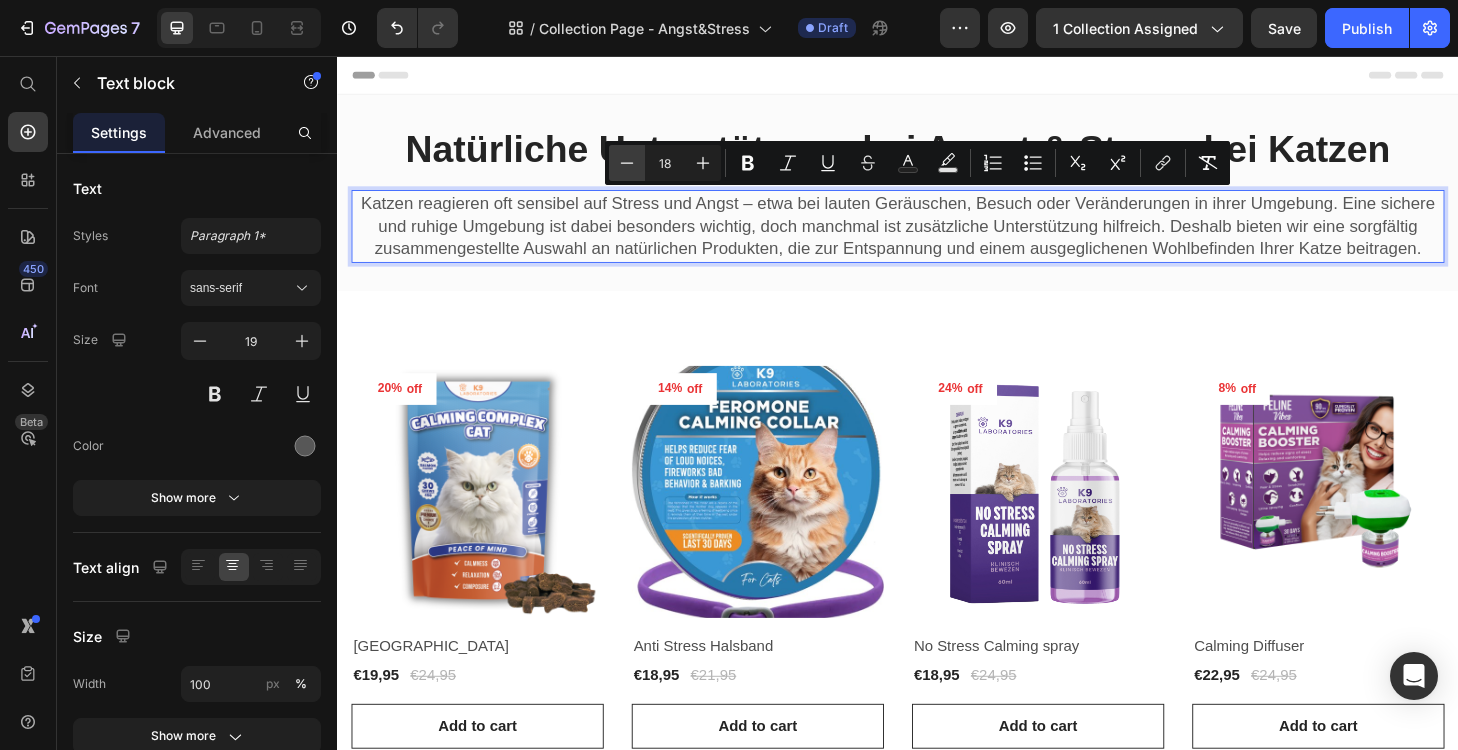click 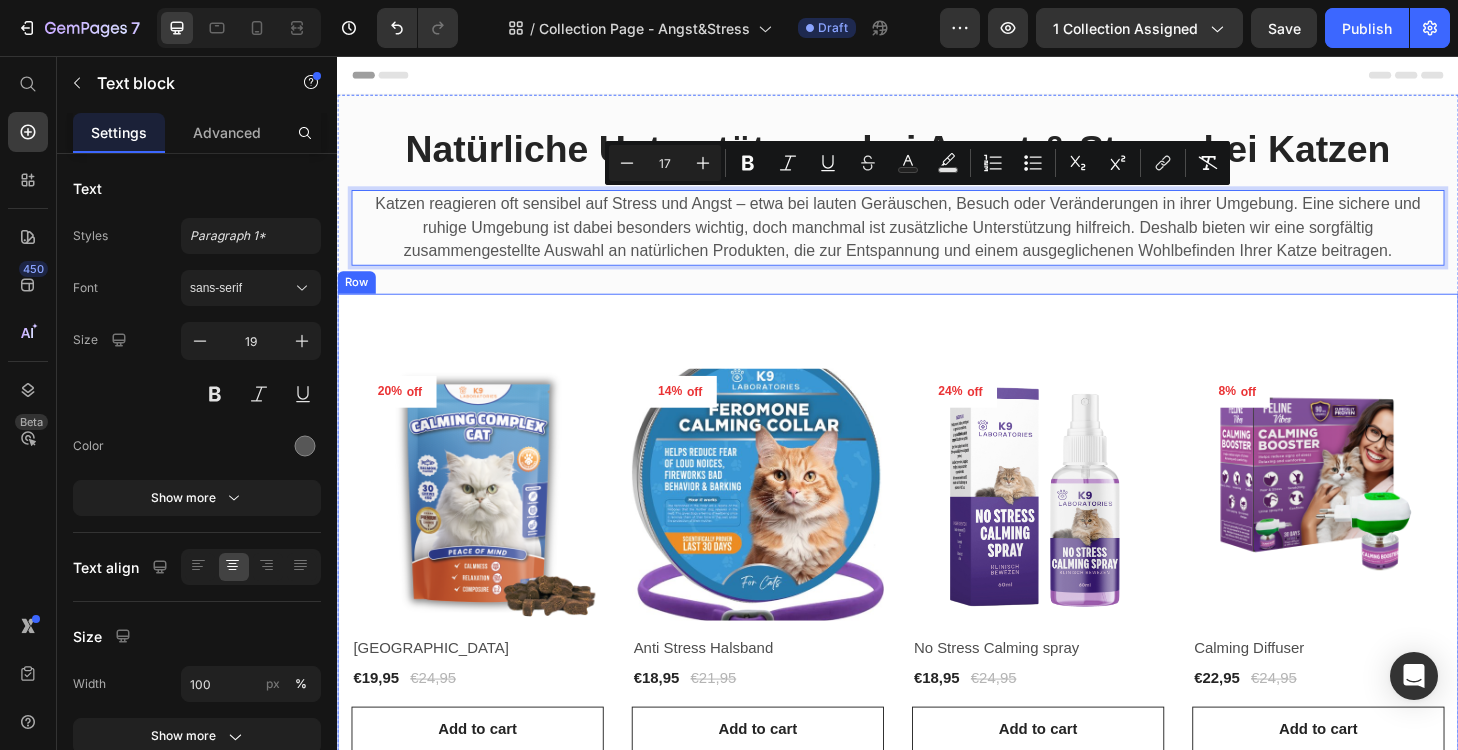 click on "20% off (P) Tag Product Images & Gallery Row Calming Complex (P) Title €19,95 (P) Price €24,95 (P) Price Row Row Add to cart (P) Cart Button 14% off (P) Tag Product Images & Gallery Row Anti Stress Halsband (P) Title €18,95 (P) Price €21,95 (P) Price Row Row Add to cart (P) Cart Button 24% off (P) Tag Product Images & Gallery Row No Stress Calming spray (P) Title €18,95 (P) Price €24,95 (P) Price Row Row Add to cart (P) Cart Button 8% off (P) Tag Product Images & Gallery Row Calming Diffuser (P) Title €22,95 (P) Price €24,95 (P) Price Row Row Add to cart (P) Cart Button Product List Row Row" at bounding box center [937, 595] 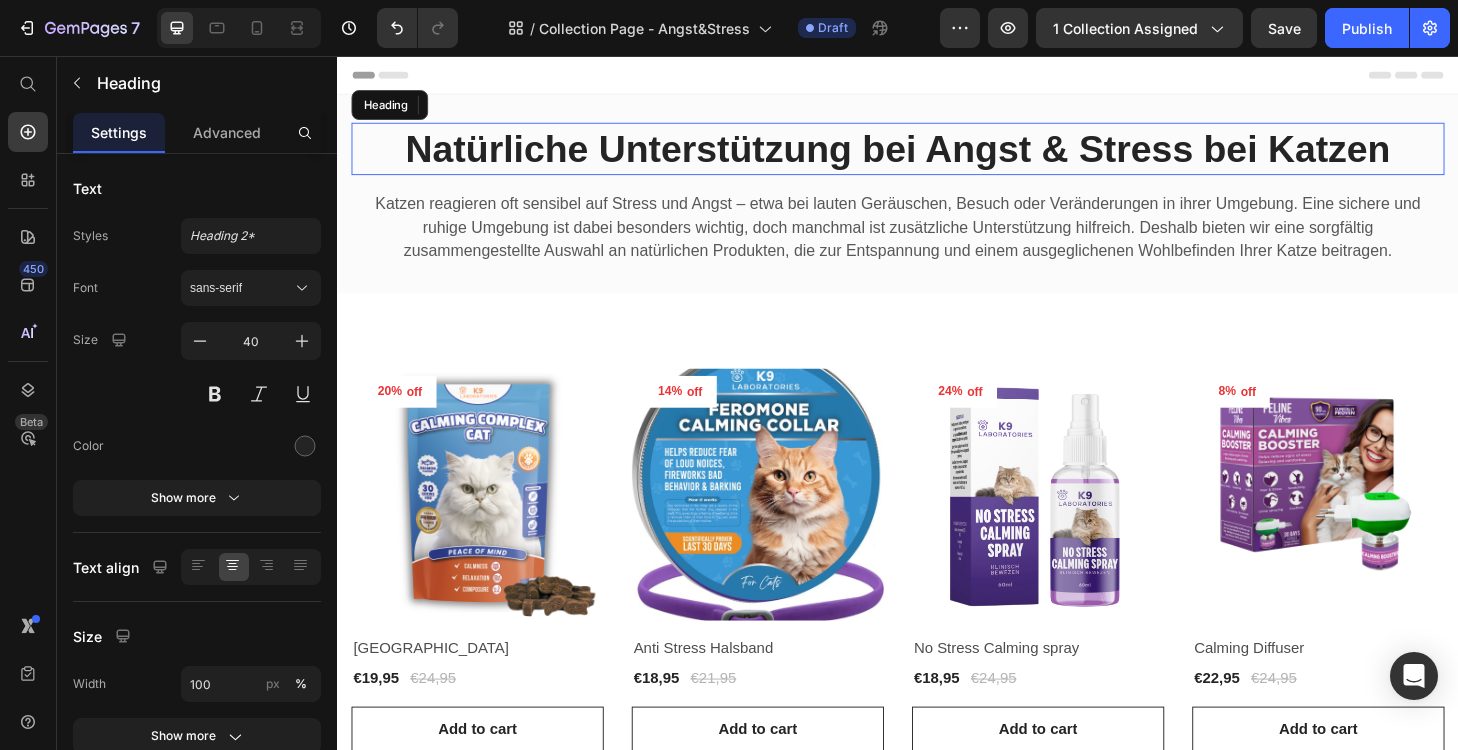 click on "Natürliche Unterstützung bei Angst & Stress bei Katzen" at bounding box center (937, 155) 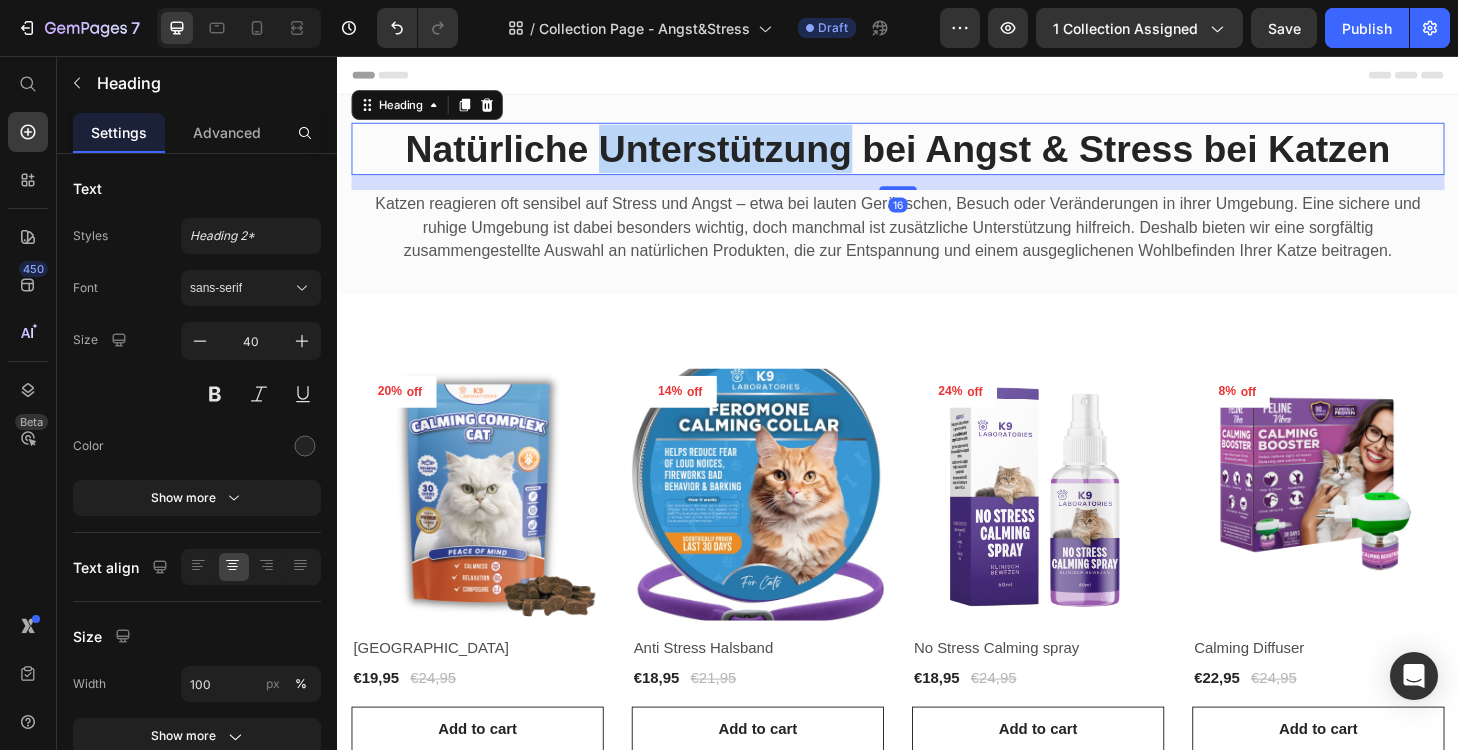 click on "Natürliche Unterstützung bei Angst & Stress bei Katzen" at bounding box center (937, 155) 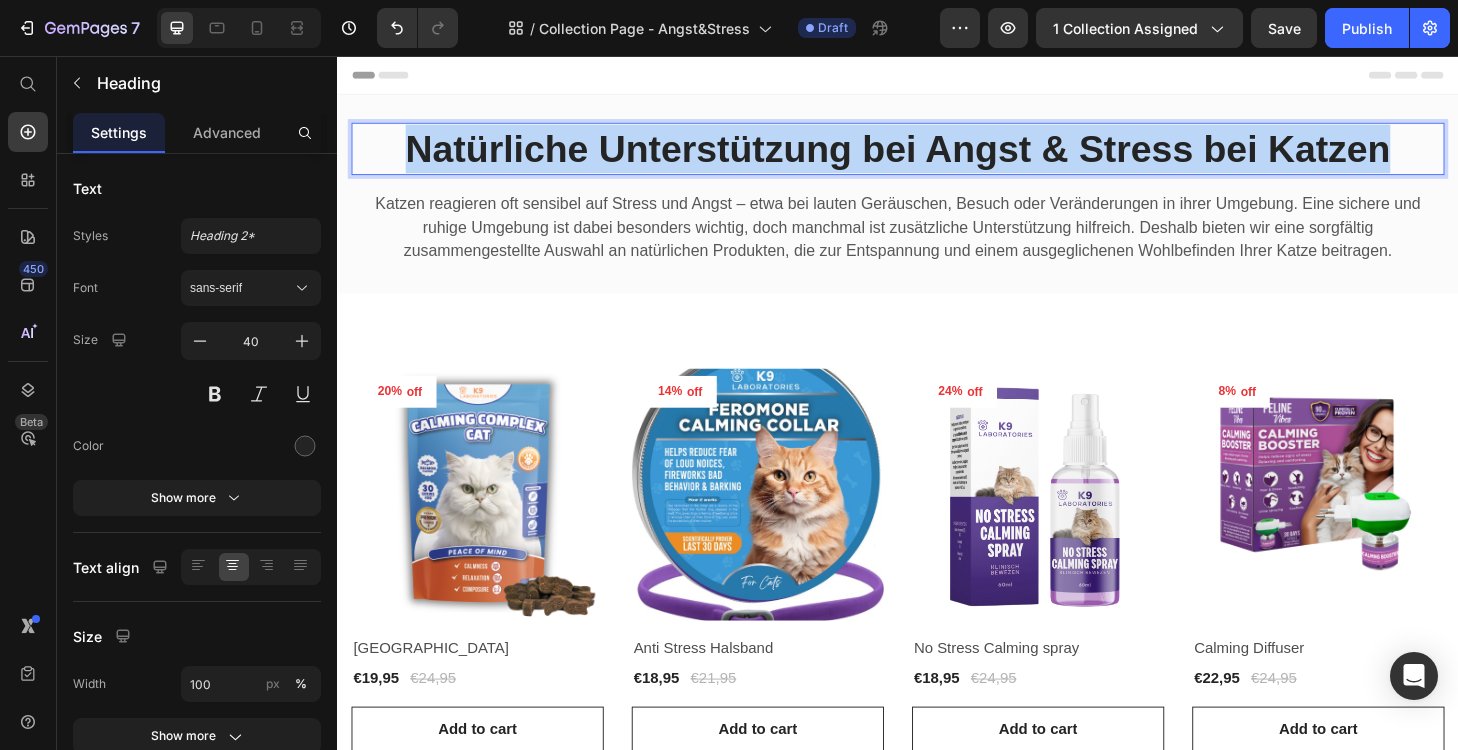 click on "Natürliche Unterstützung bei Angst & Stress bei Katzen" at bounding box center (937, 155) 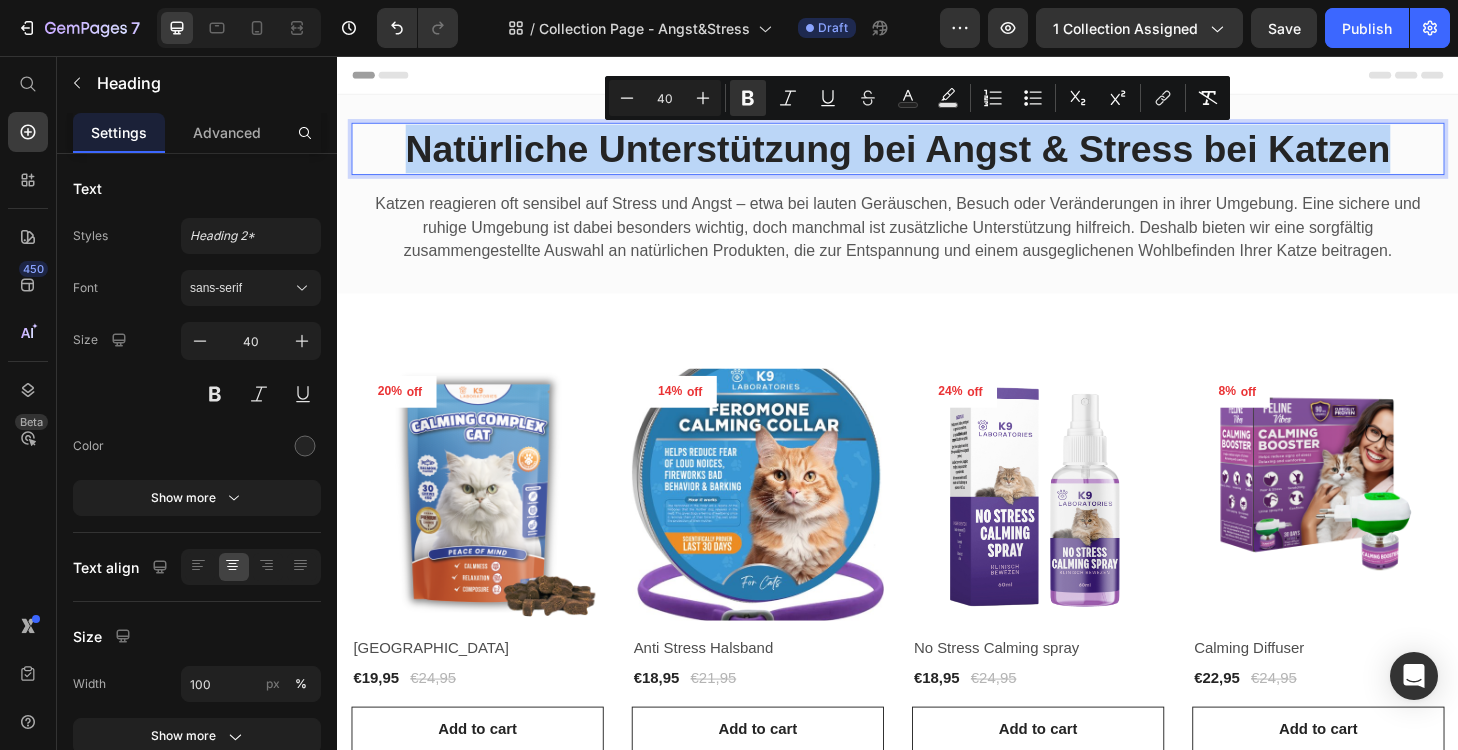 click on "Natürliche Unterstützung bei Angst & Stress bei Katzen" at bounding box center (937, 155) 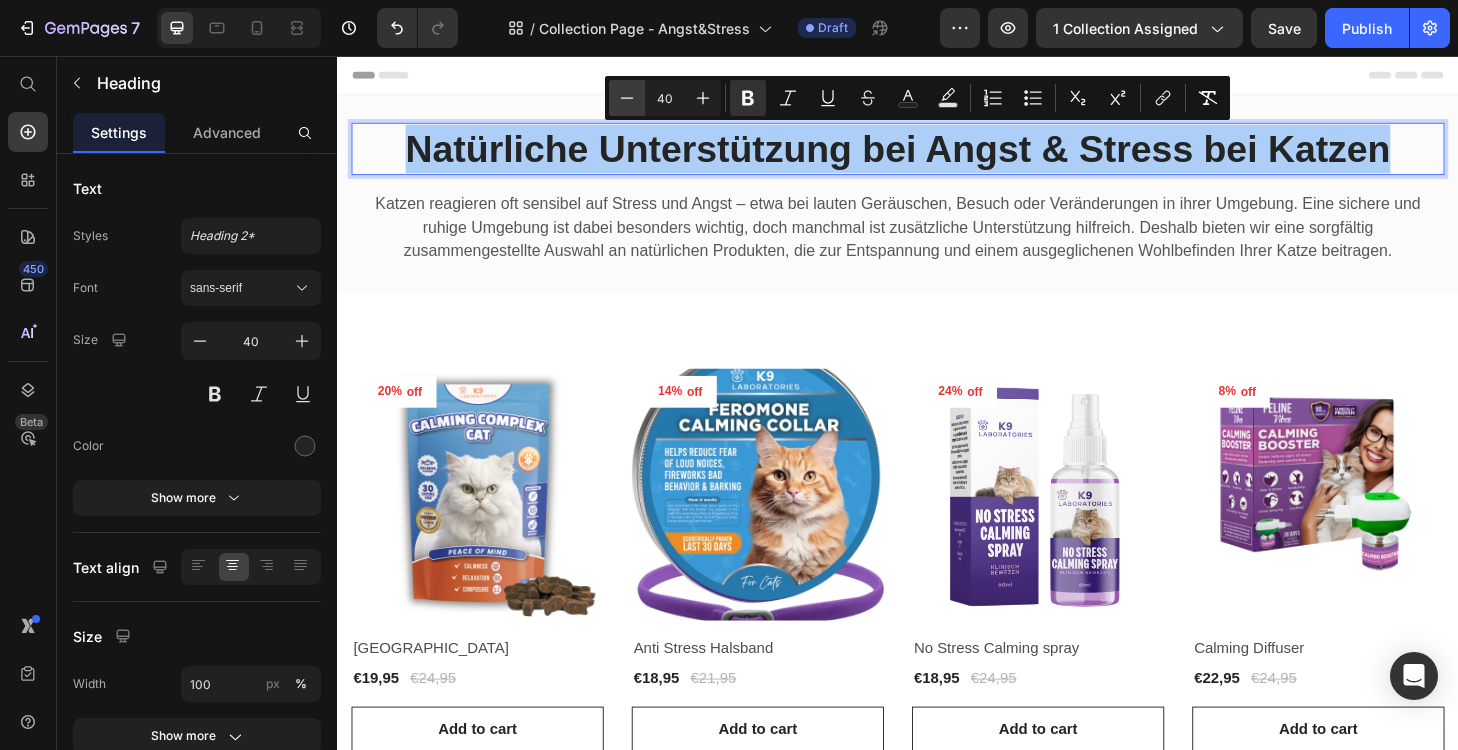 click on "Minus" at bounding box center [627, 98] 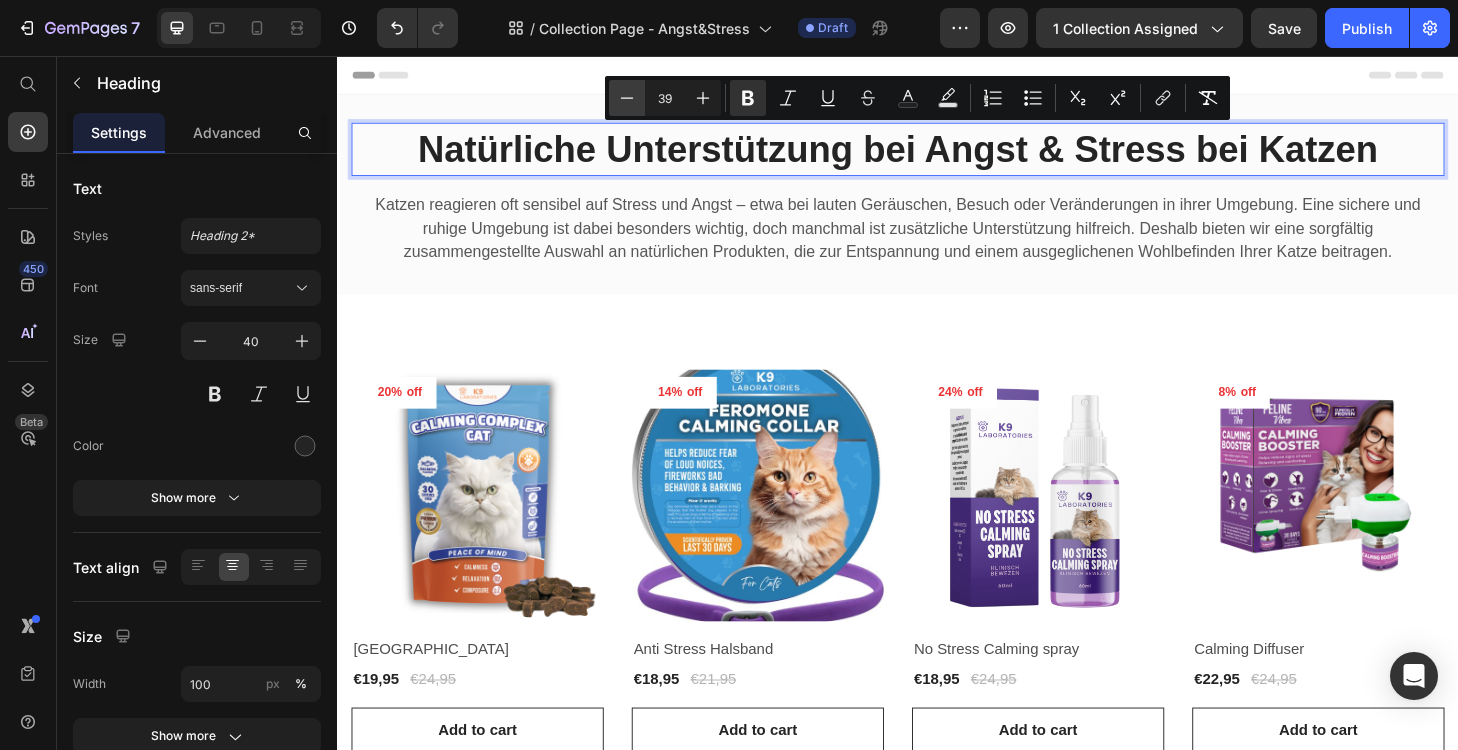 click on "Minus" at bounding box center [627, 98] 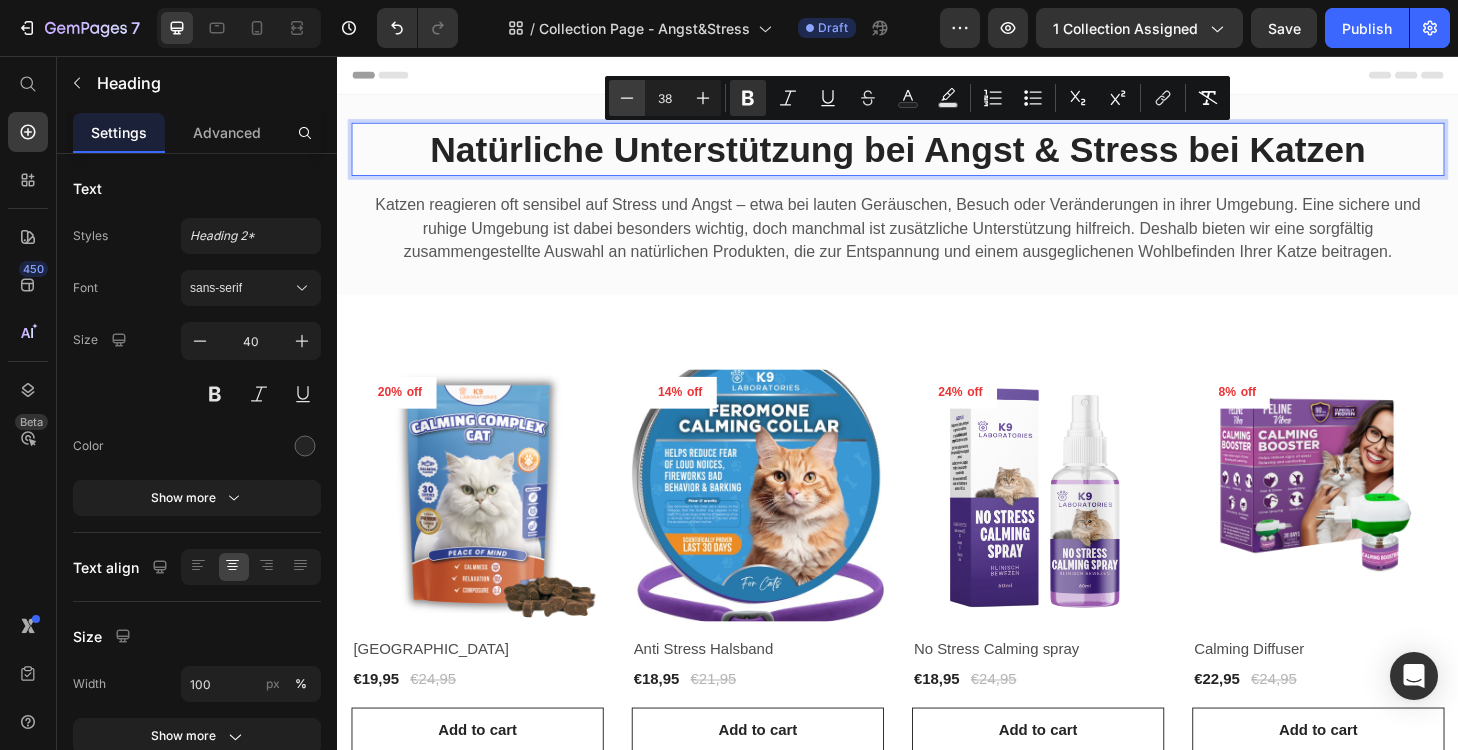 click on "Minus" at bounding box center [627, 98] 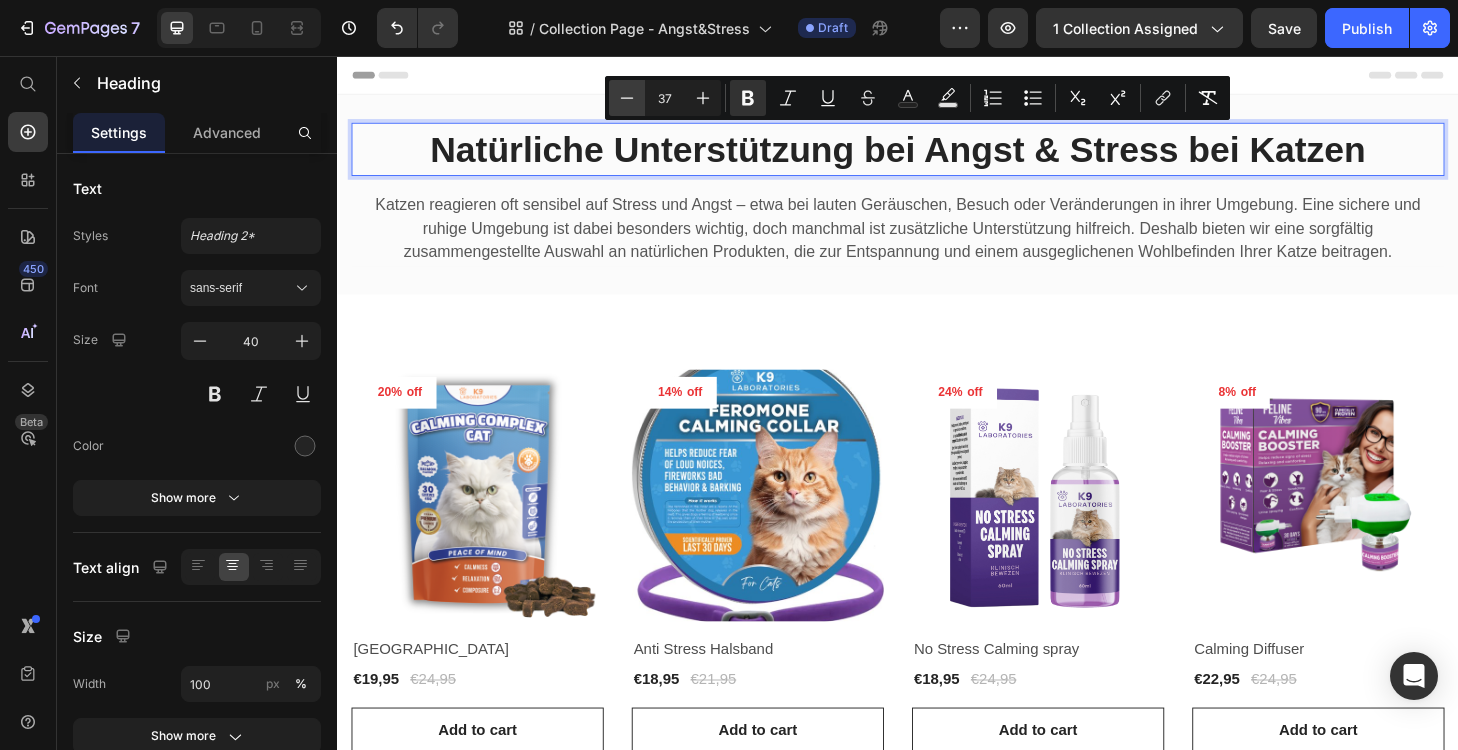 click on "Minus" at bounding box center (627, 98) 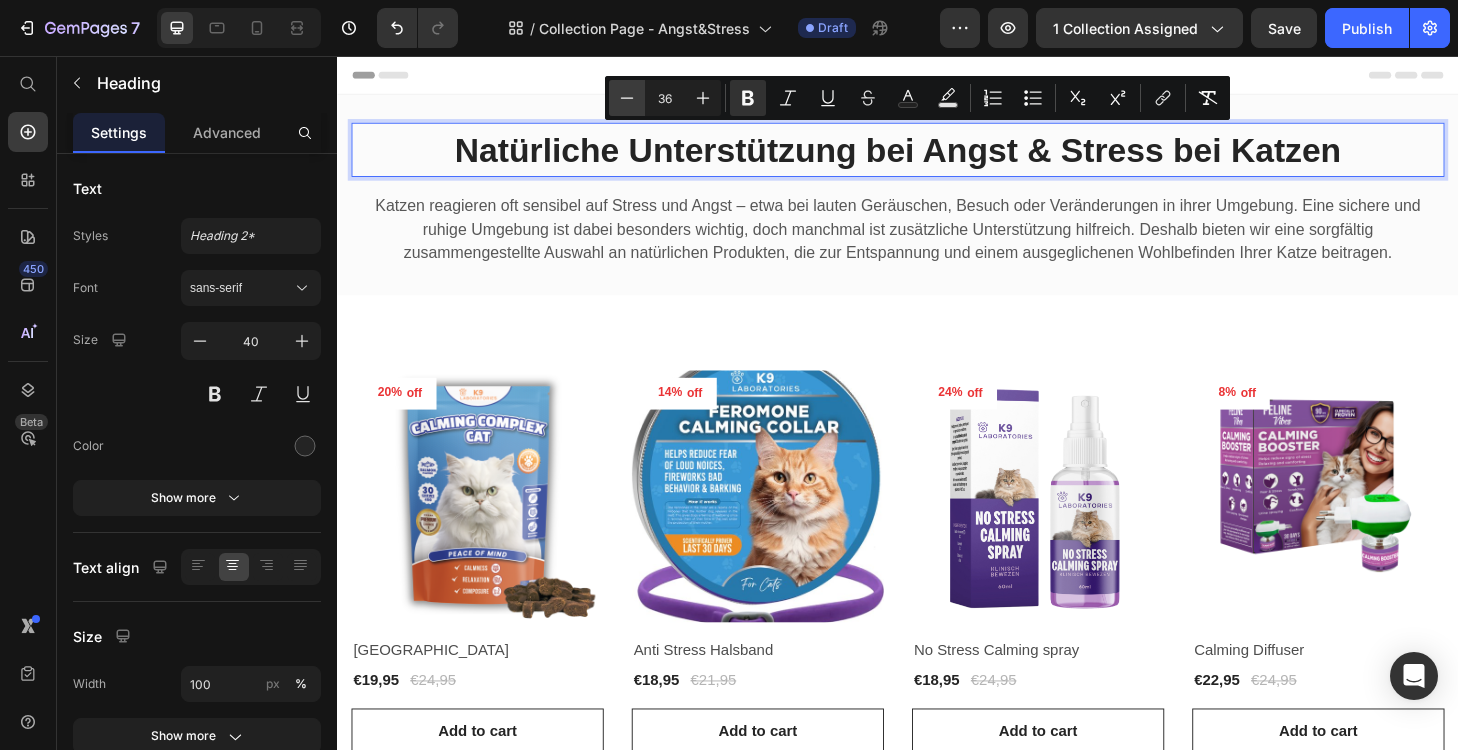 click on "Minus" at bounding box center (627, 98) 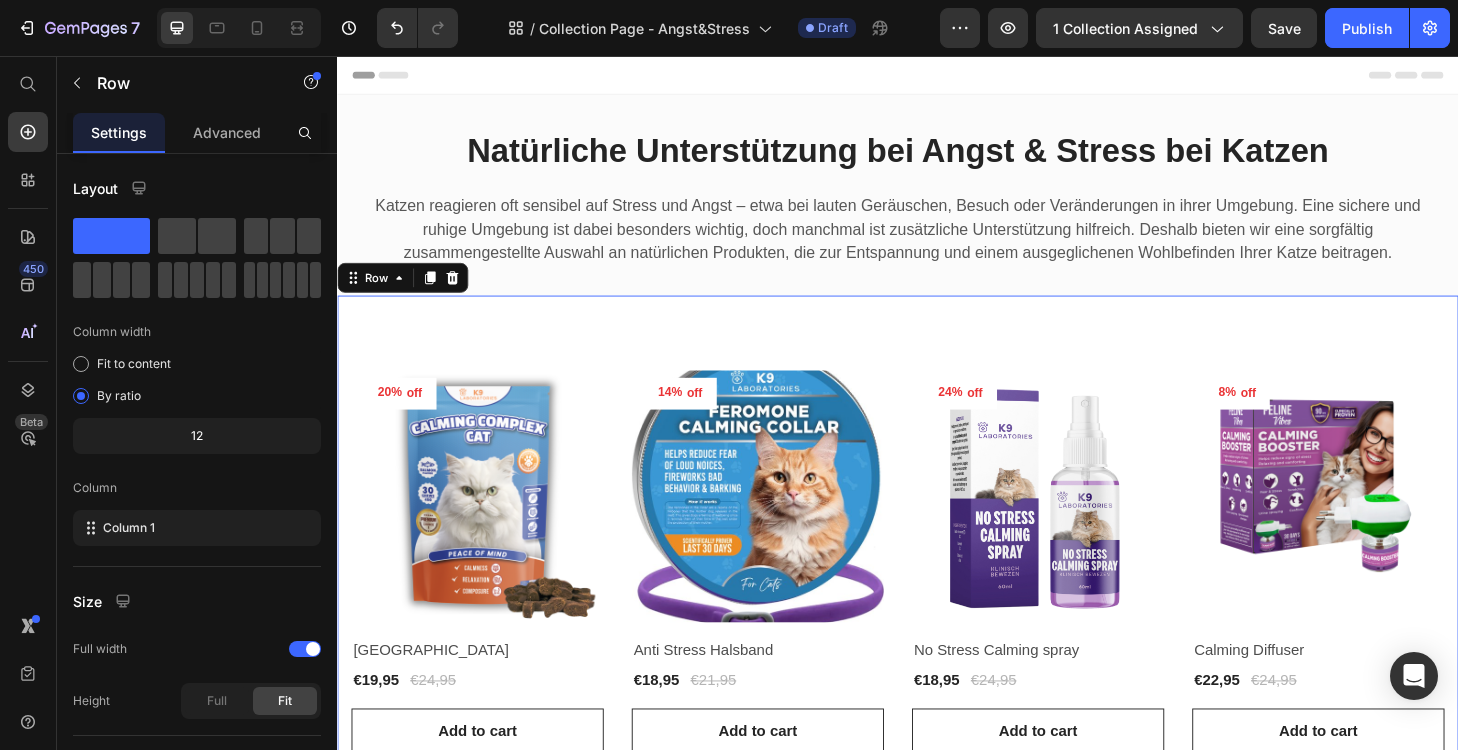 click on "20% off (P) Tag Product Images & Gallery Row Calming Complex (P) Title €19,95 (P) Price €24,95 (P) Price Row Row Add to cart (P) Cart Button 14% off (P) Tag Product Images & Gallery Row Anti Stress Halsband (P) Title €18,95 (P) Price €21,95 (P) Price Row Row Add to cart (P) Cart Button 24% off (P) Tag Product Images & Gallery Row No Stress Calming spray (P) Title €18,95 (P) Price €24,95 (P) Price Row Row Add to cart (P) Cart Button 8% off (P) Tag Product Images & Gallery Row Calming Diffuser (P) Title €22,95 (P) Price €24,95 (P) Price Row Row Add to cart (P) Cart Button Product List Row Row   0" at bounding box center [937, 597] 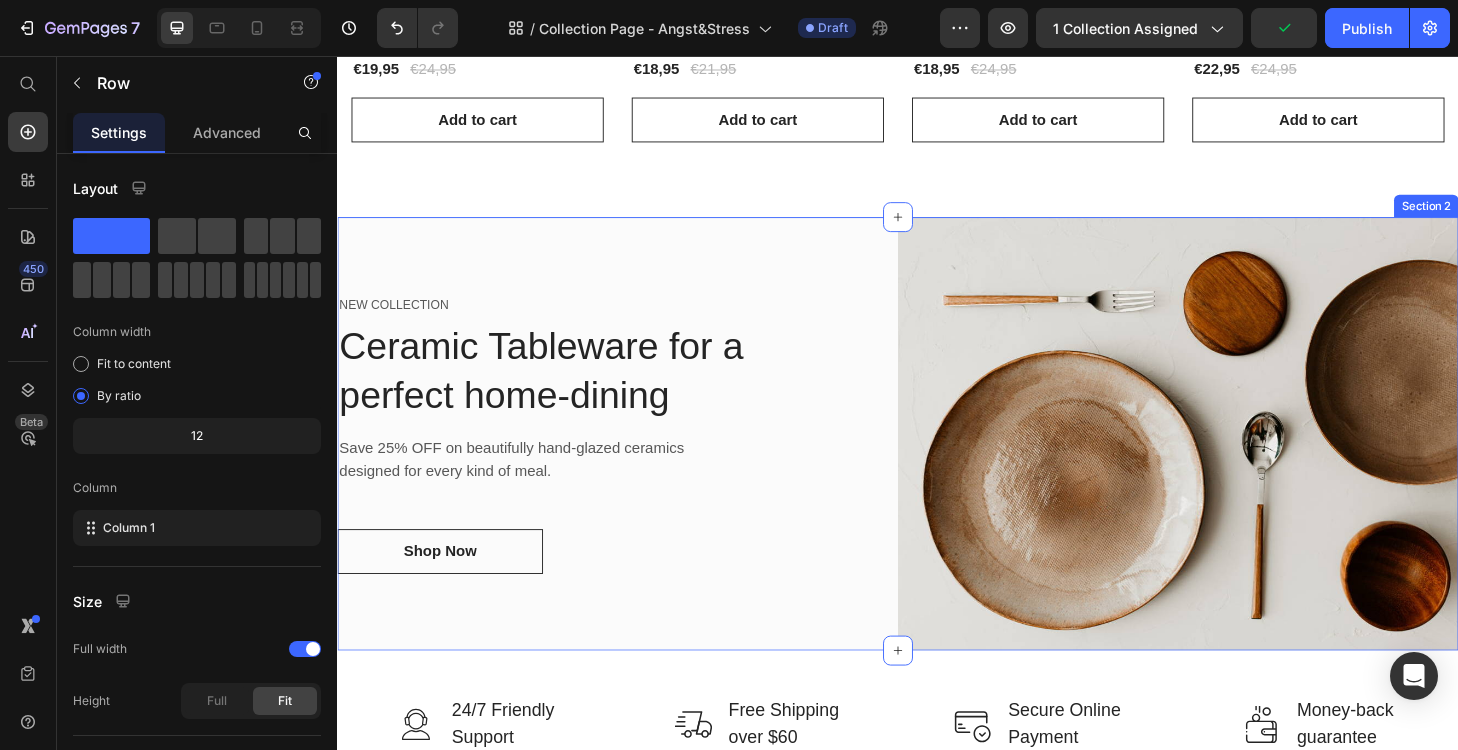 scroll, scrollTop: 972, scrollLeft: 0, axis: vertical 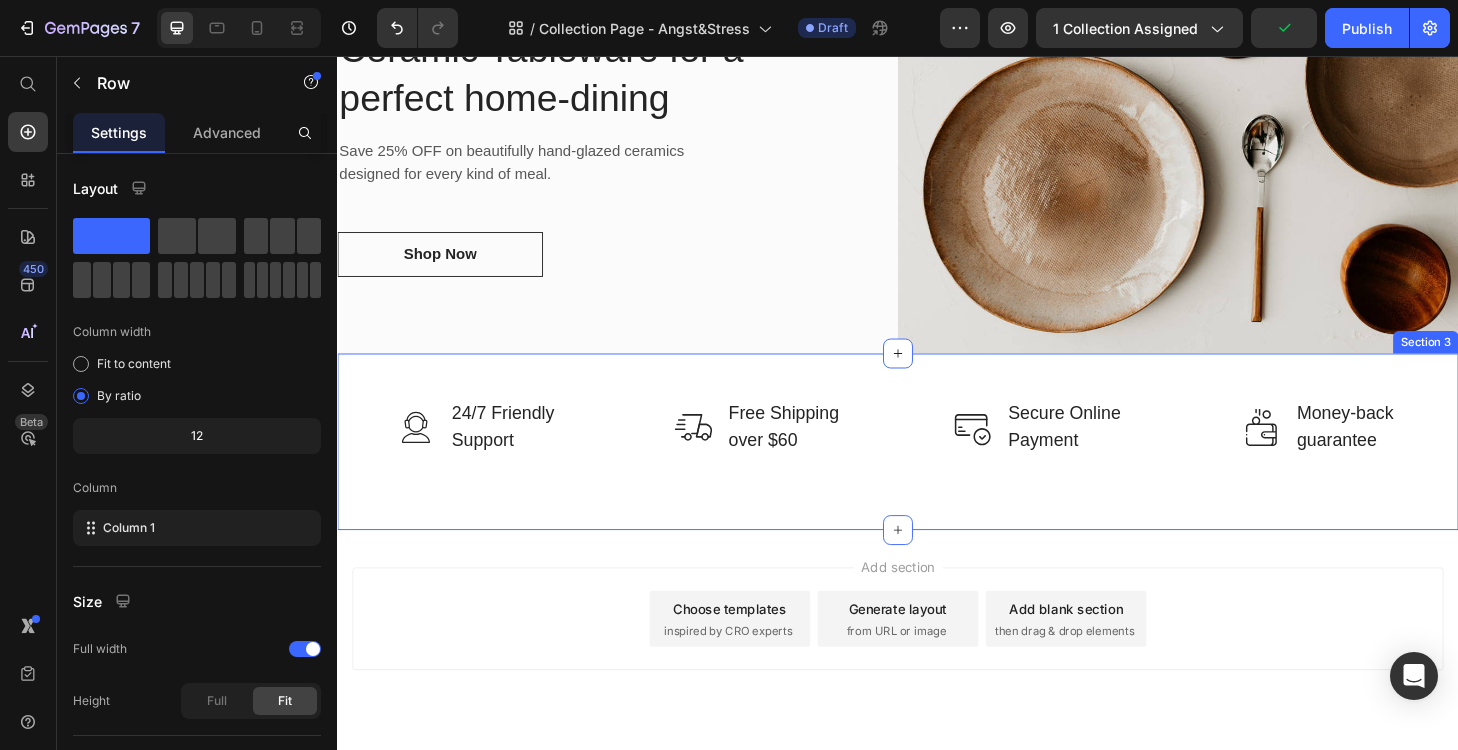 click on "Image 24/7 Friendly Support Text block Row Image Free Shipping over $60 Text block Row Image Secure Online Payment Text block Row Image Money-back guarantee Text block Row Row Section 3" at bounding box center (937, 468) 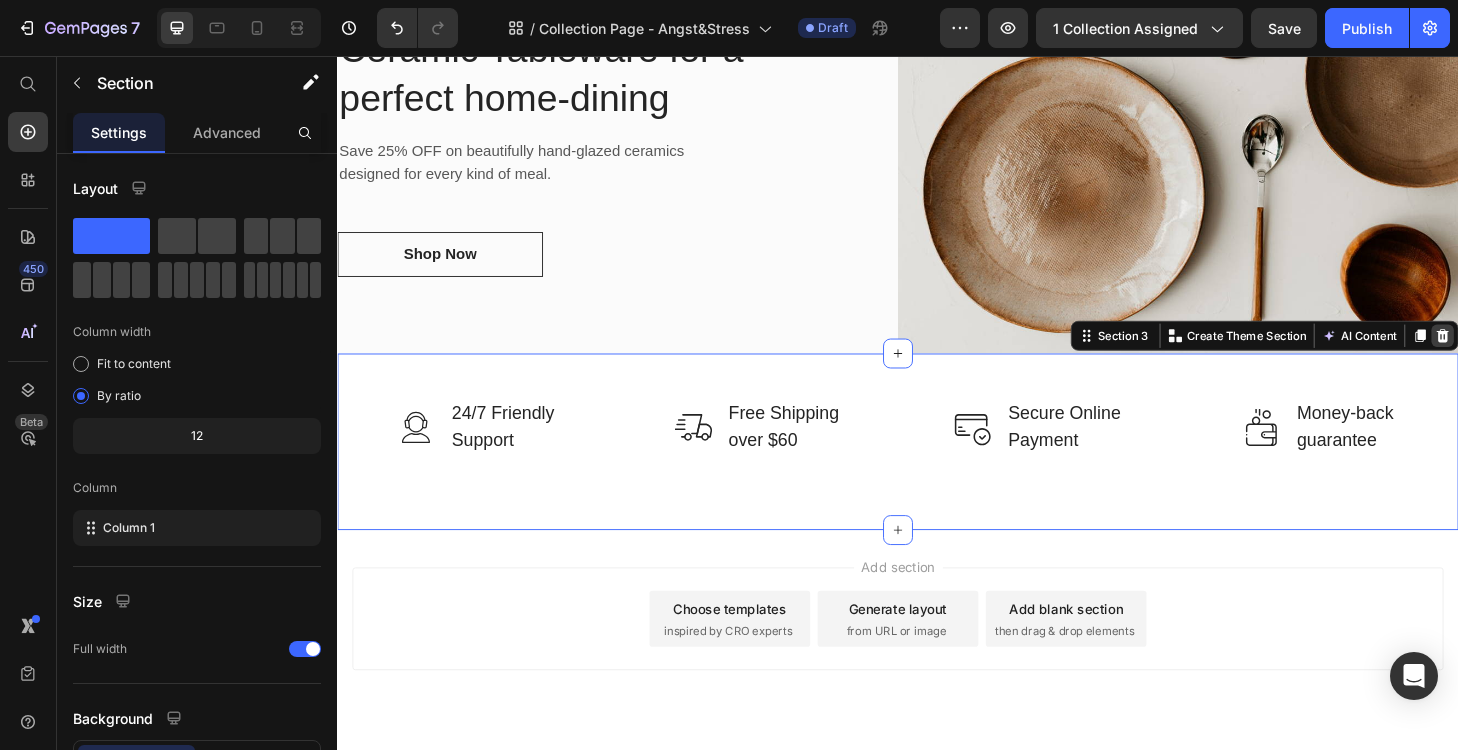 click 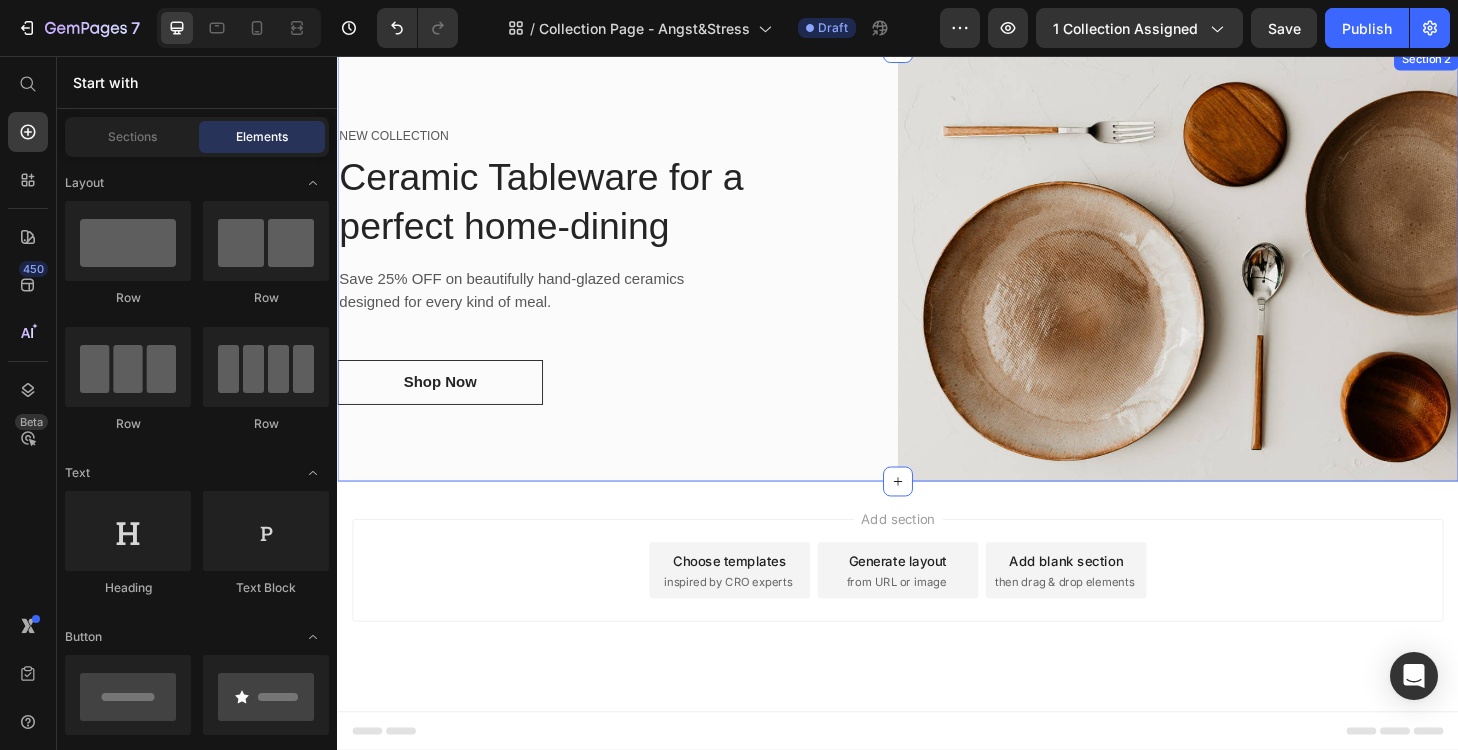 click on "NEW COLLECTION Text block Ceramic Tableware for a perfect home-dining Heading Save 25% OFF on beautifully hand-glazed ceramics designed for every kind of meal. Text block Shop Now Button Row" at bounding box center (637, 279) 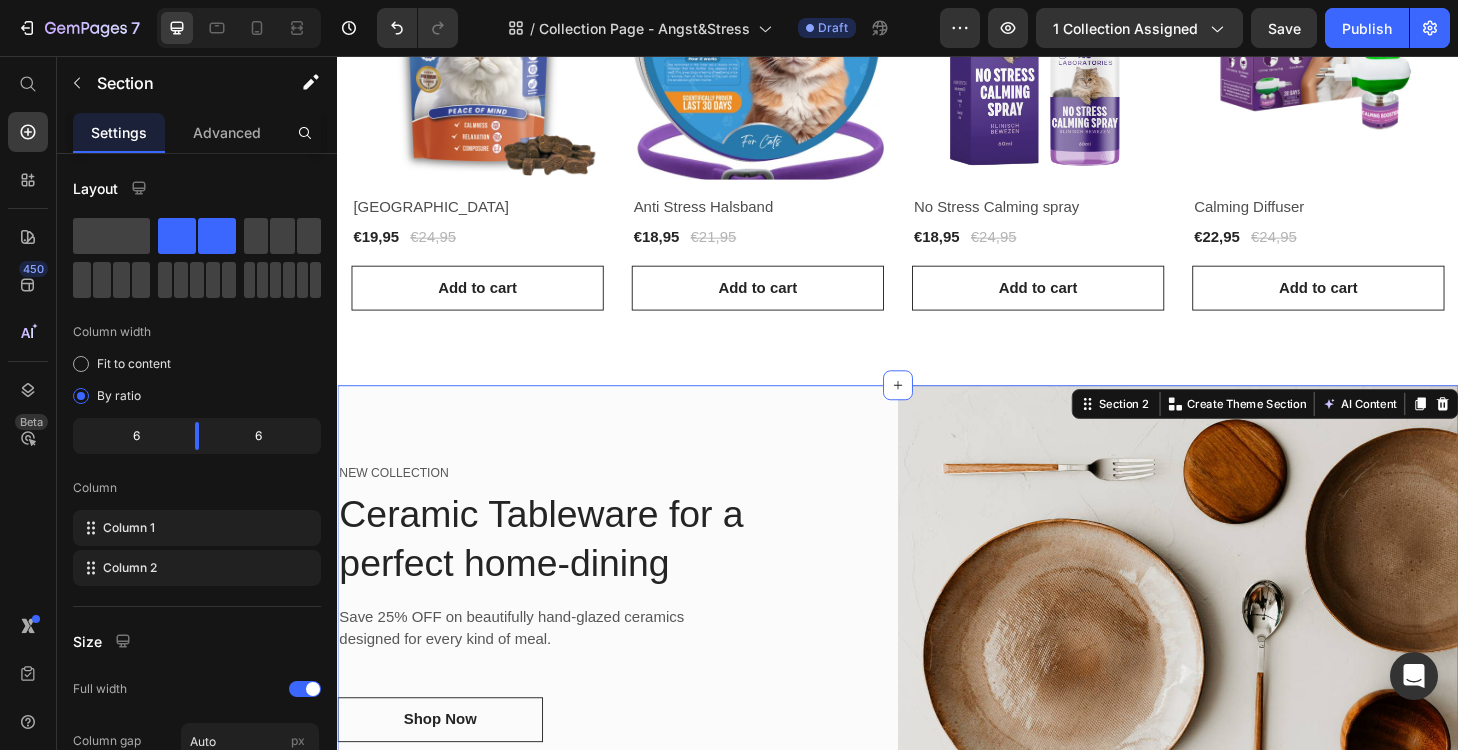 scroll, scrollTop: 404, scrollLeft: 0, axis: vertical 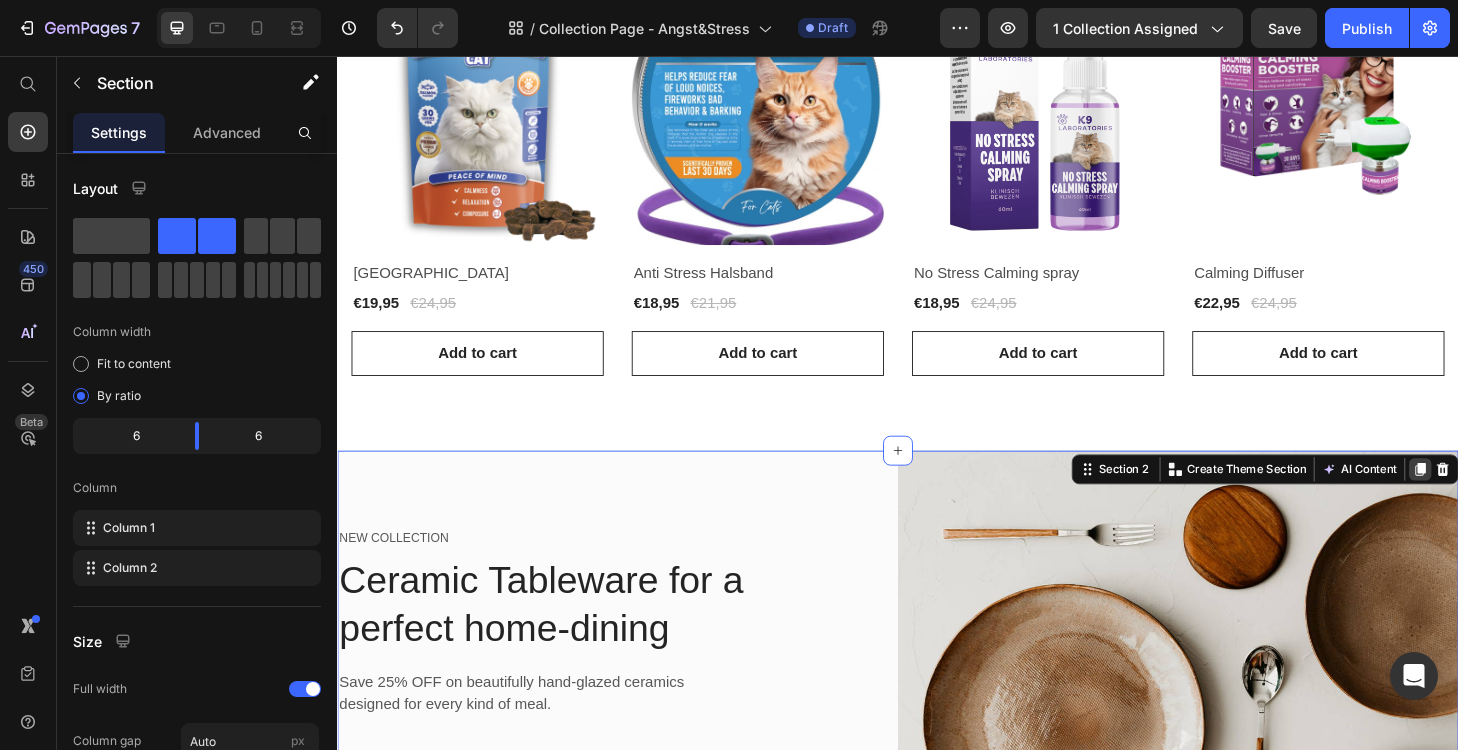click 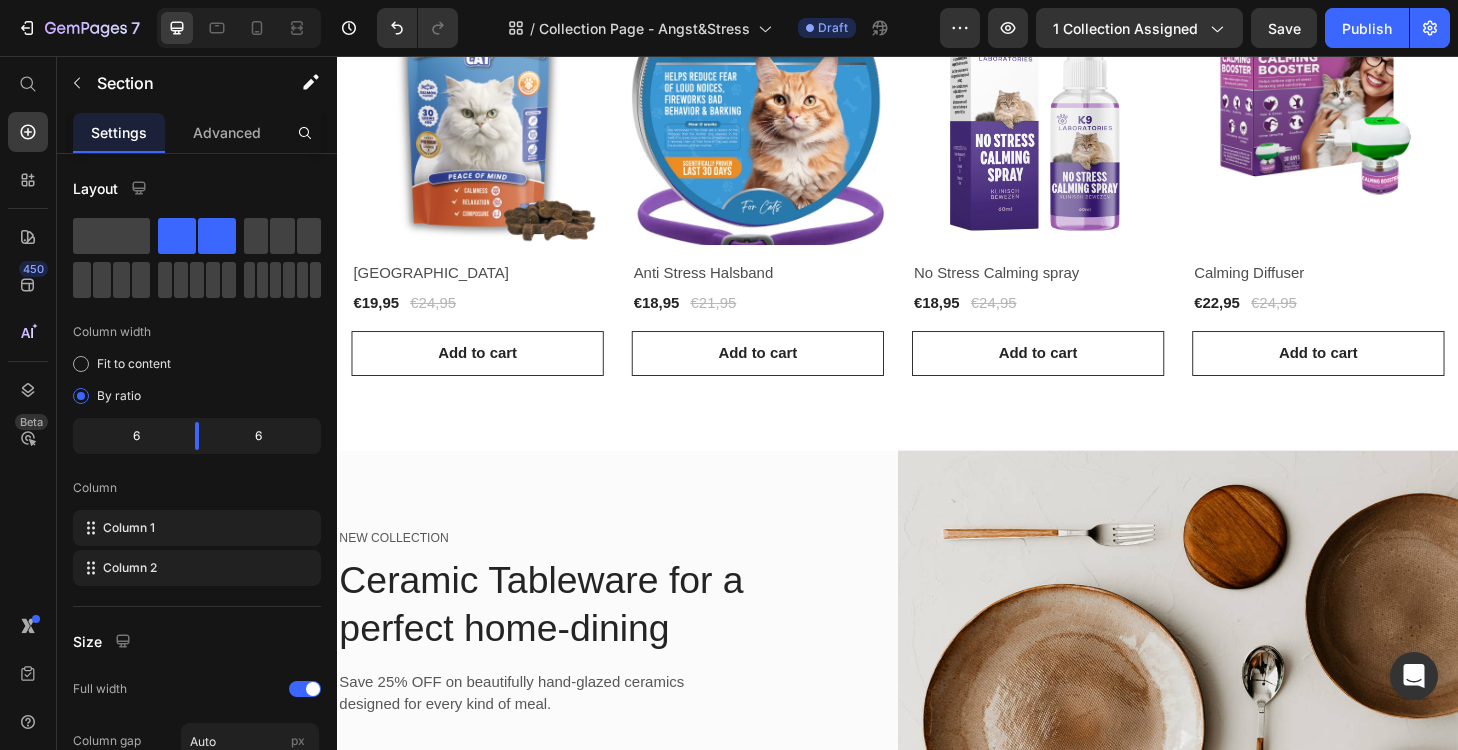 scroll, scrollTop: 1196, scrollLeft: 0, axis: vertical 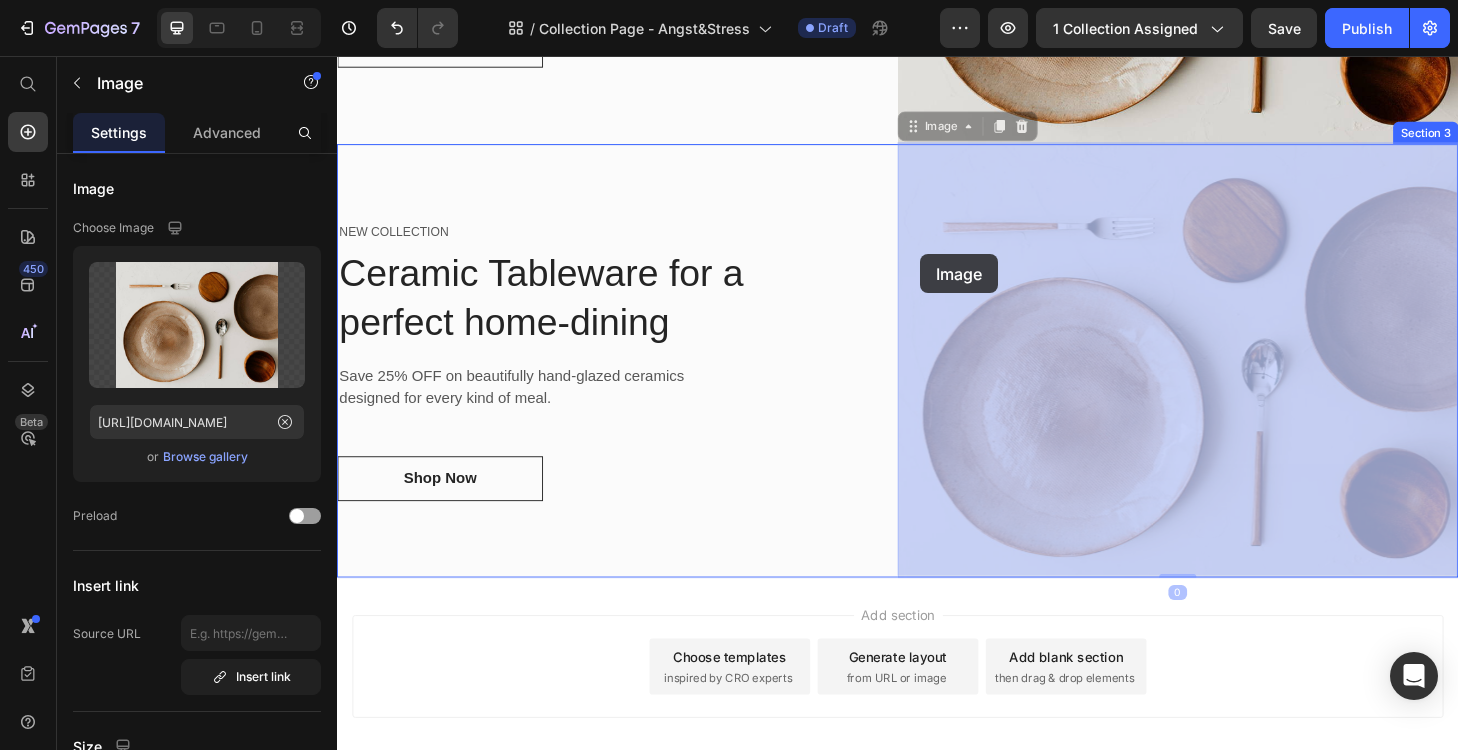 drag, startPoint x: 1155, startPoint y: 404, endPoint x: 961, endPoint y: 268, distance: 236.92192 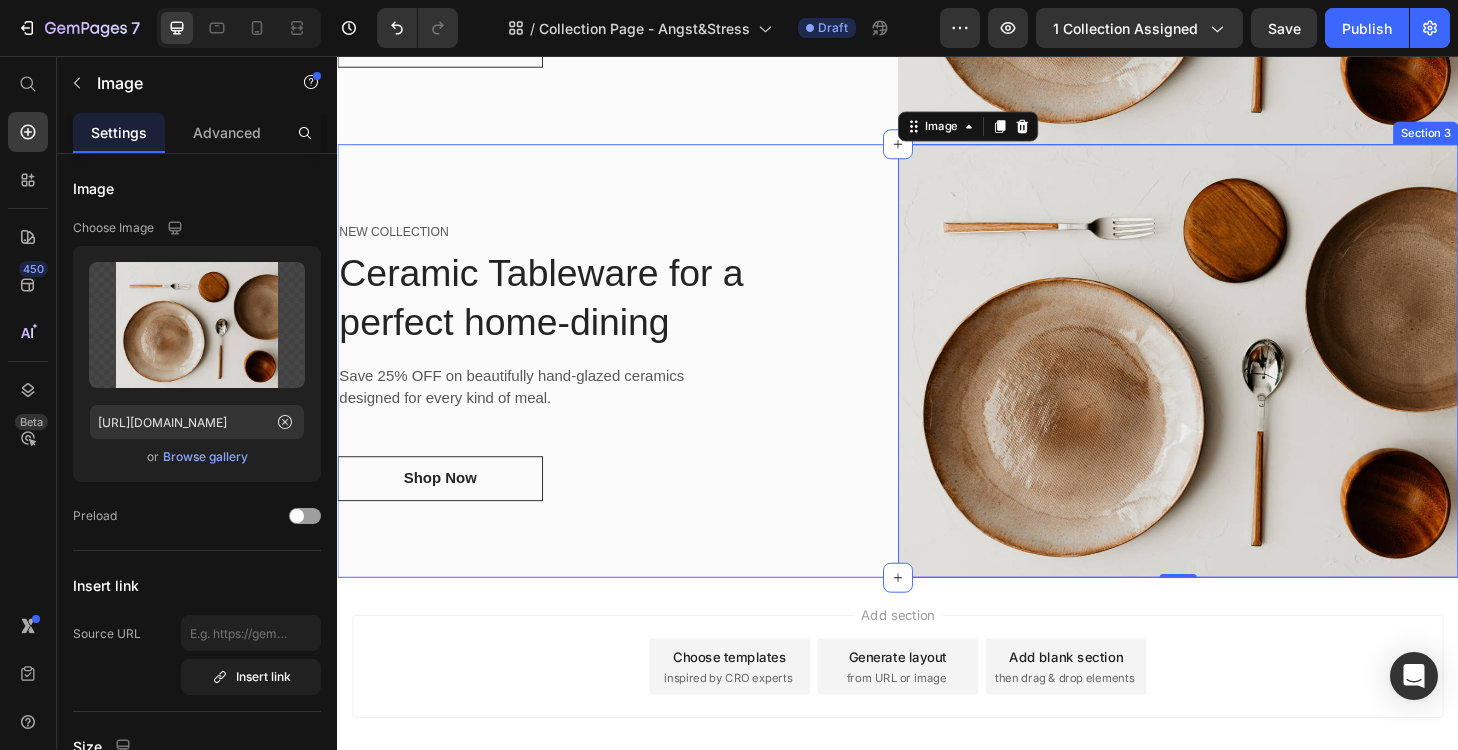 click on "NEW COLLECTION Text block Ceramic Tableware for a perfect home-dining Heading Save 25% OFF on beautifully hand-glazed ceramics designed for every kind of meal. Text block Shop Now Button Row" at bounding box center (637, 382) 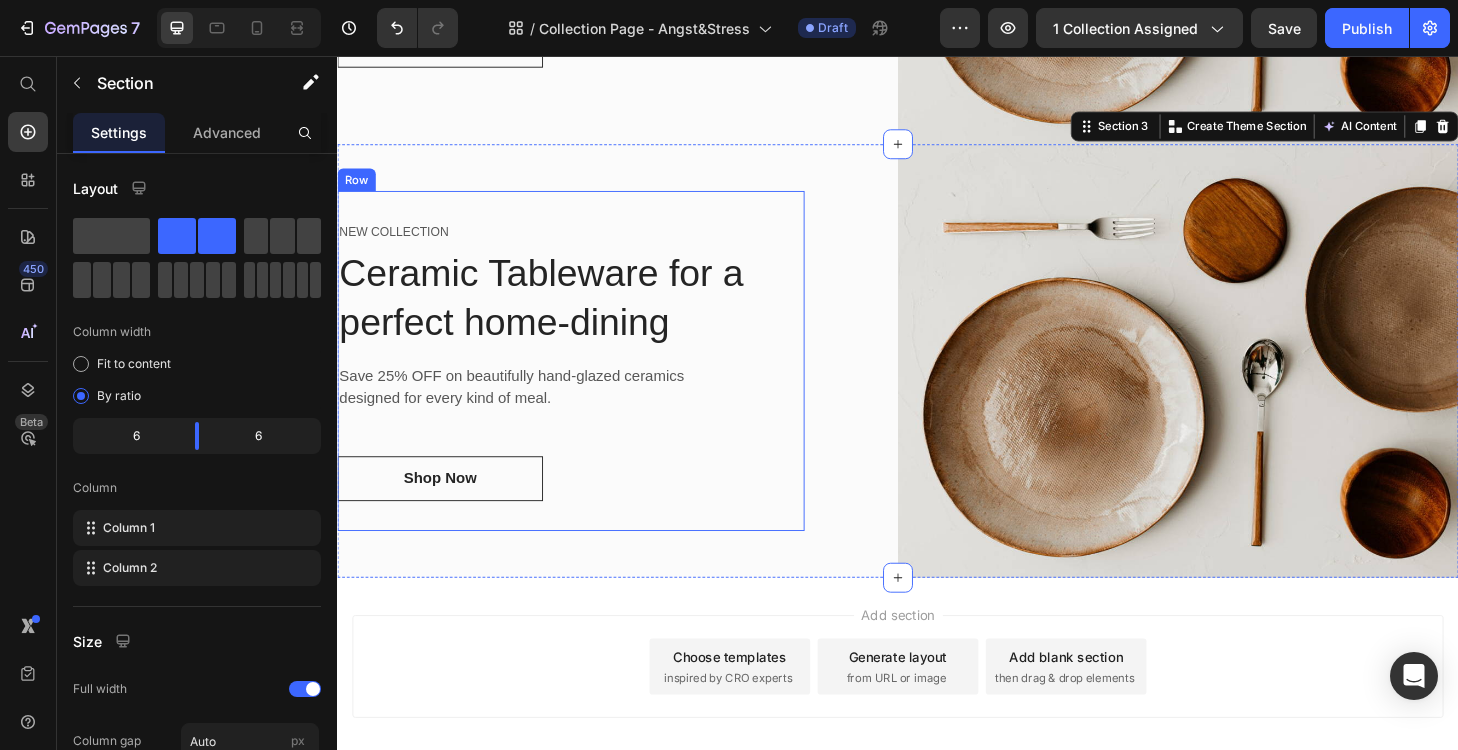click on "NEW COLLECTION Text block Ceramic Tableware for a perfect home-dining Heading Save 25% OFF on beautifully hand-glazed ceramics designed for every kind of meal. Text block Shop Now Button Row" at bounding box center (587, 382) 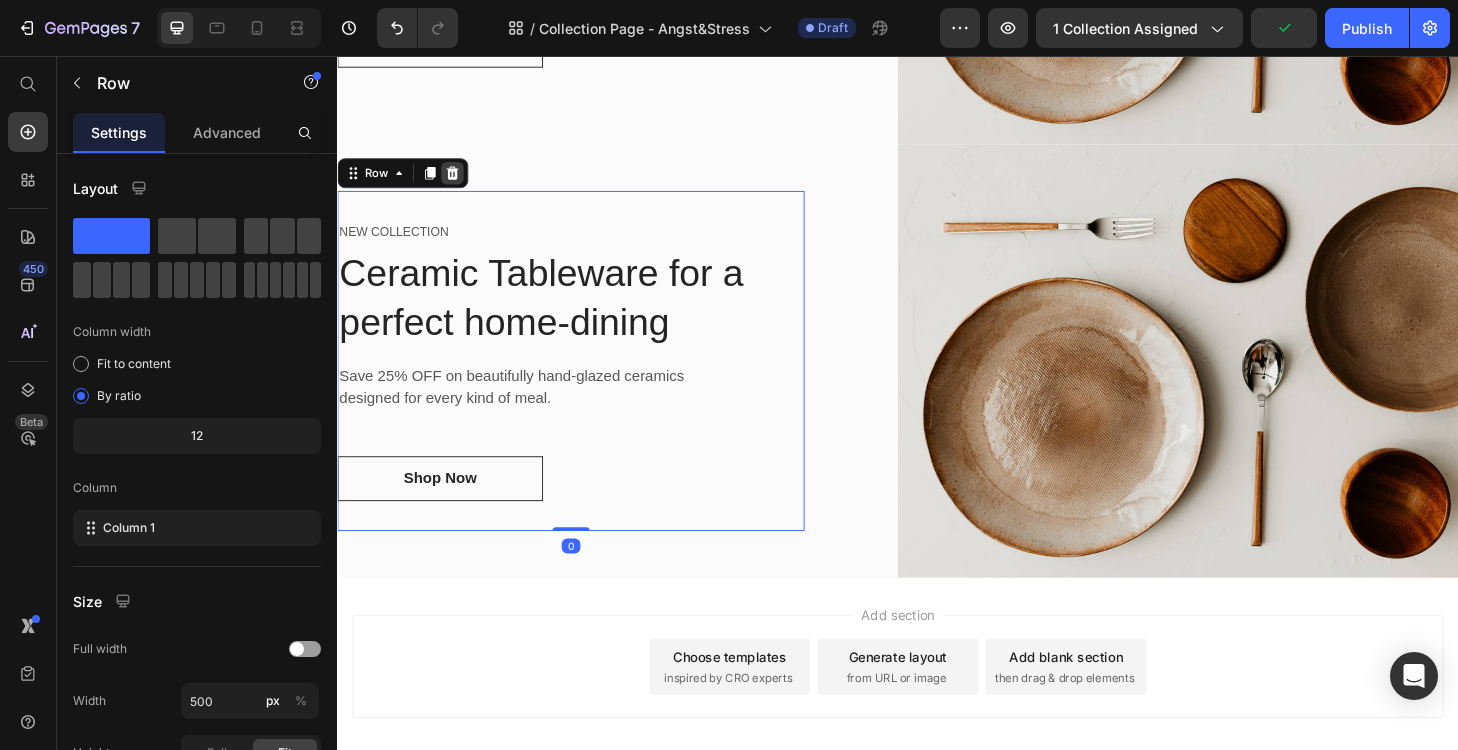 click 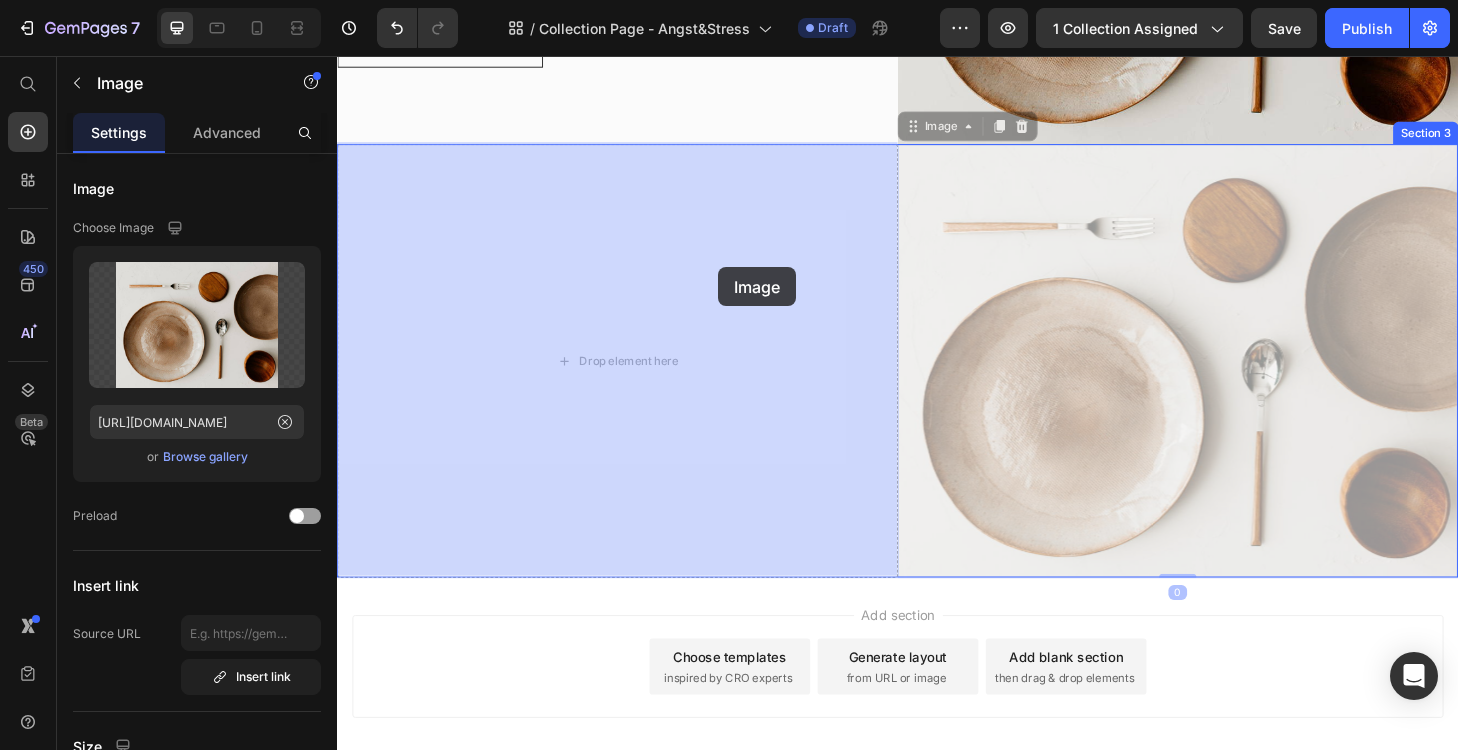 drag, startPoint x: 1107, startPoint y: 239, endPoint x: 745, endPoint y: 281, distance: 364.4283 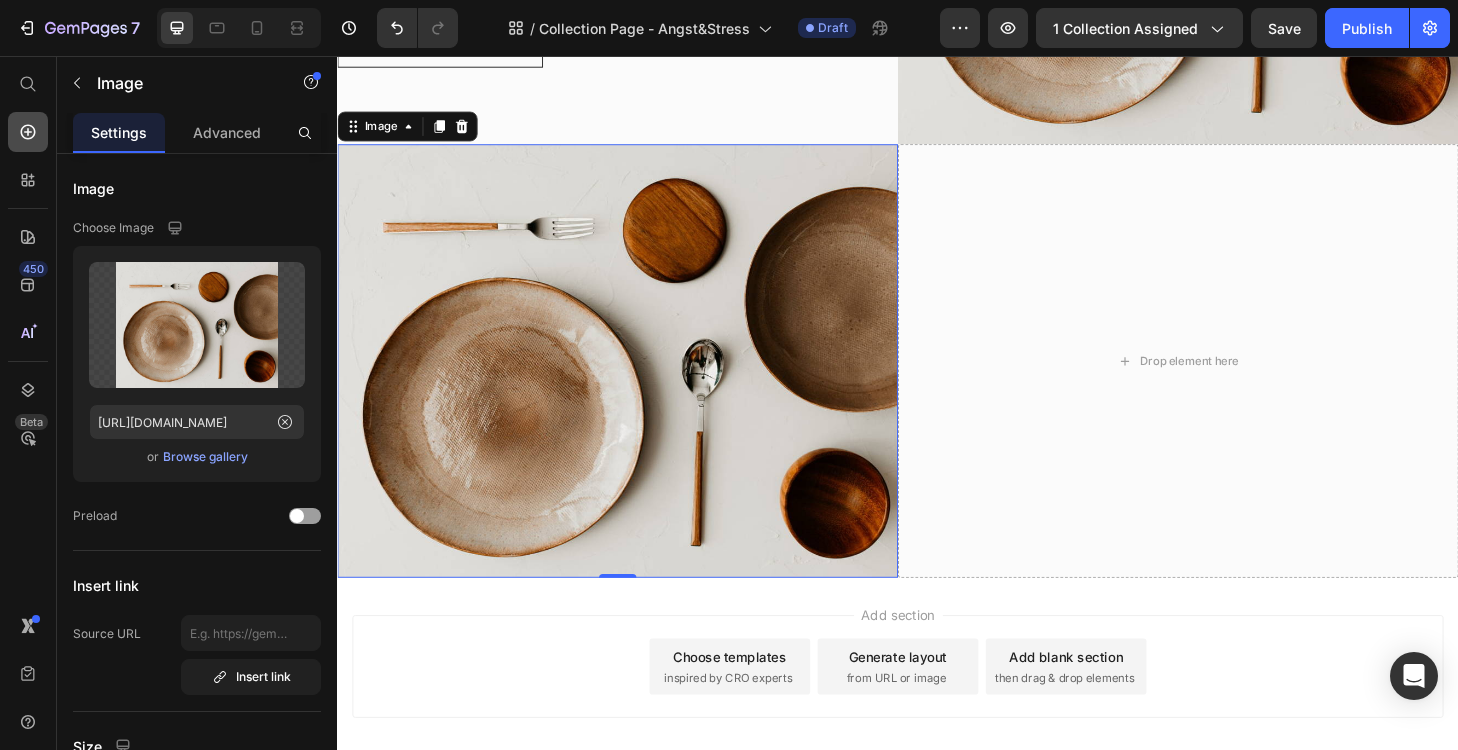 click 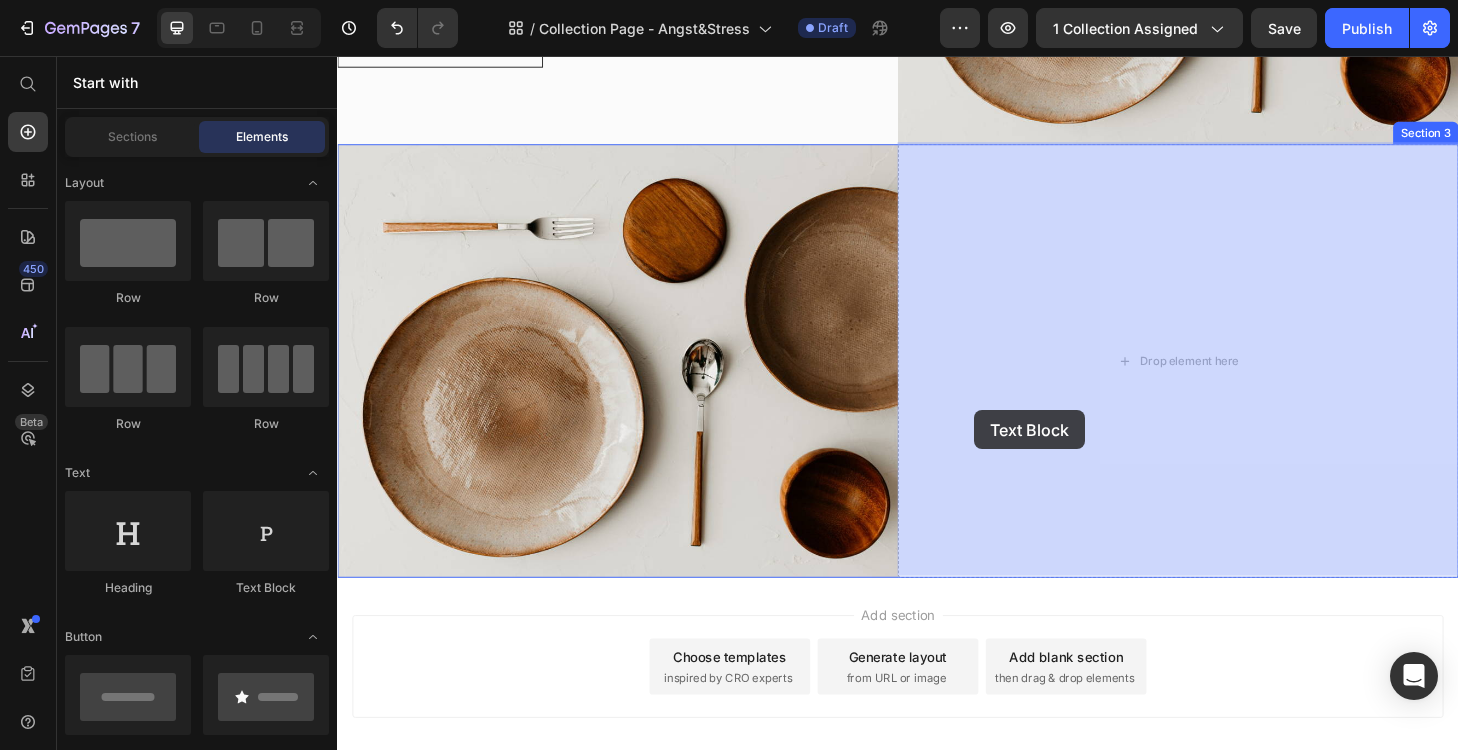 drag, startPoint x: 636, startPoint y: 609, endPoint x: 1019, endPoint y: 435, distance: 420.6721 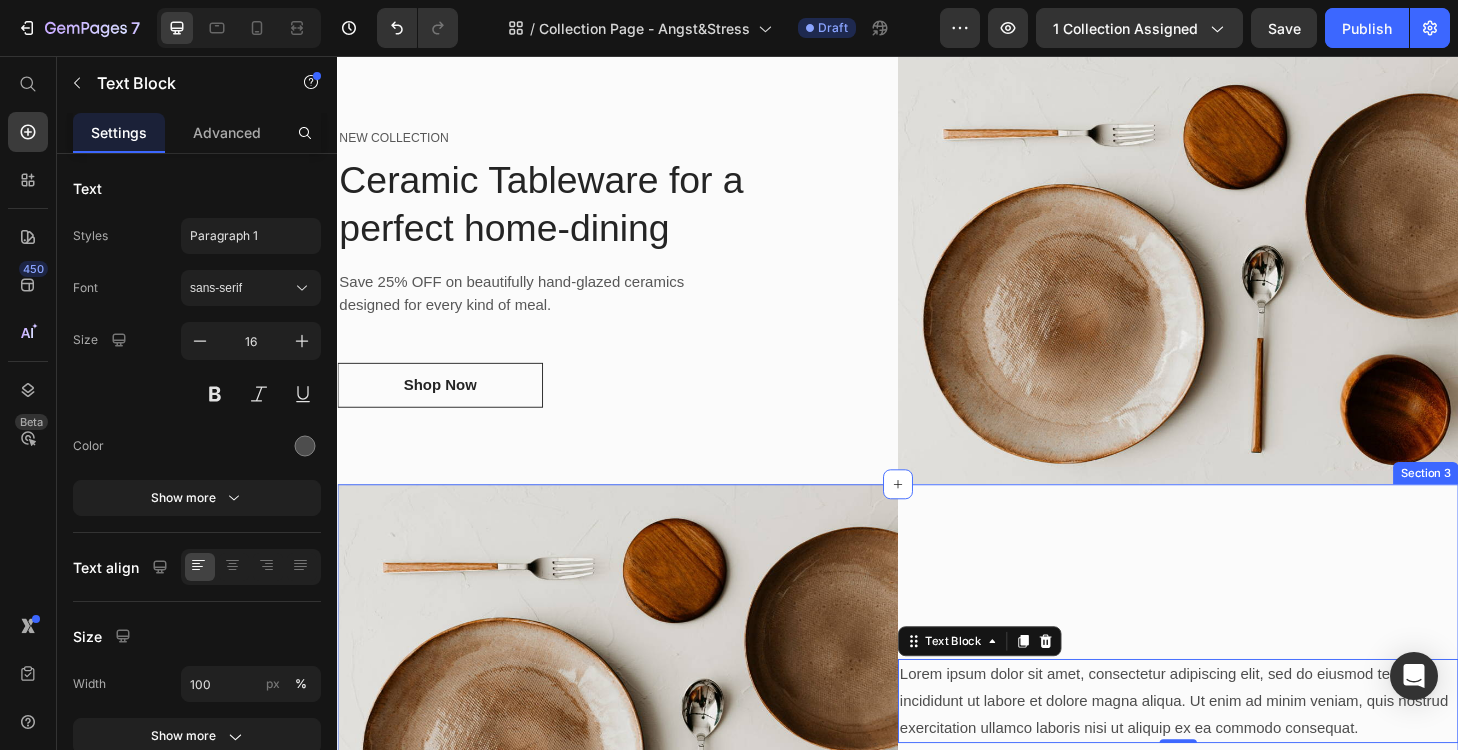 scroll, scrollTop: 802, scrollLeft: 0, axis: vertical 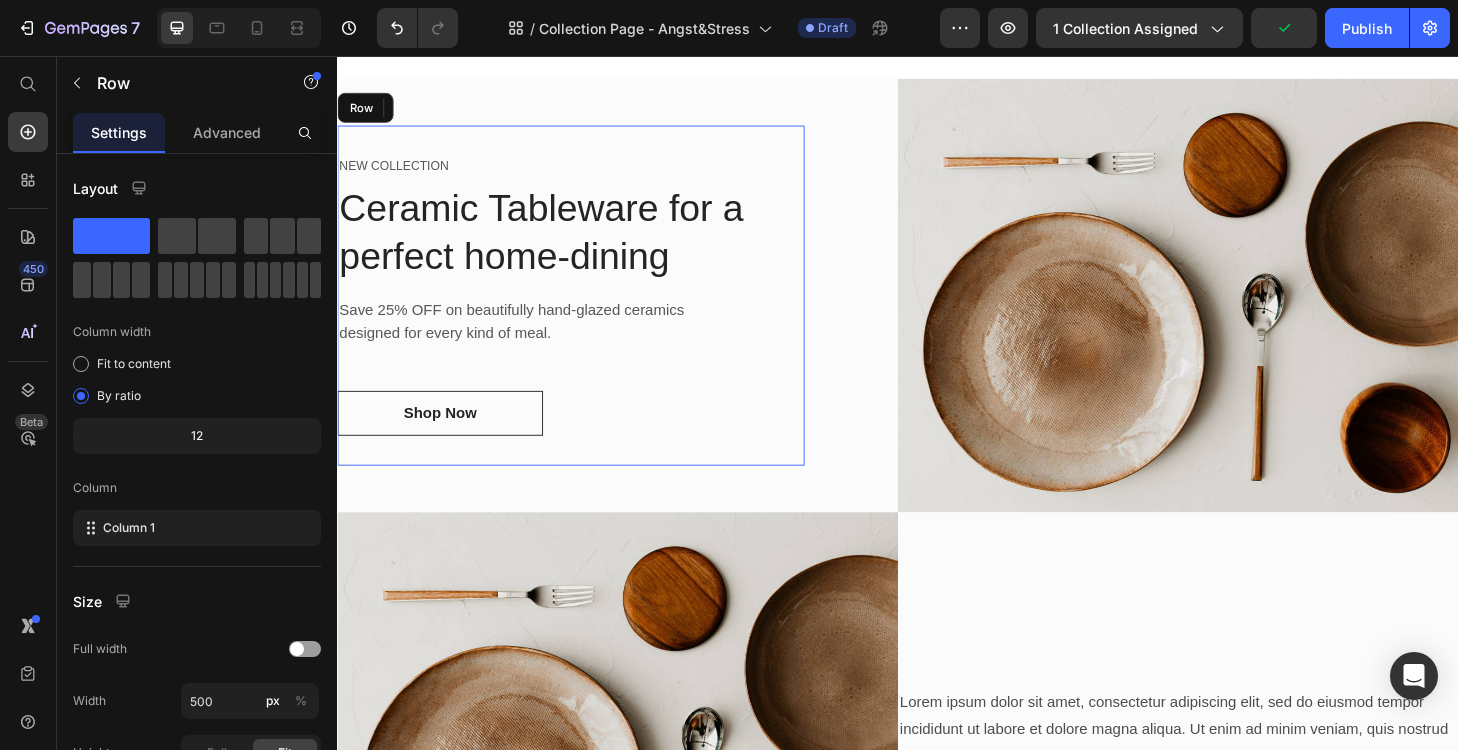 click on "NEW COLLECTION Text block Ceramic Tableware for a perfect home-dining Heading Save 25% OFF on beautifully hand-glazed ceramics designed for every kind of meal. Text block Shop Now Button" at bounding box center [587, 312] 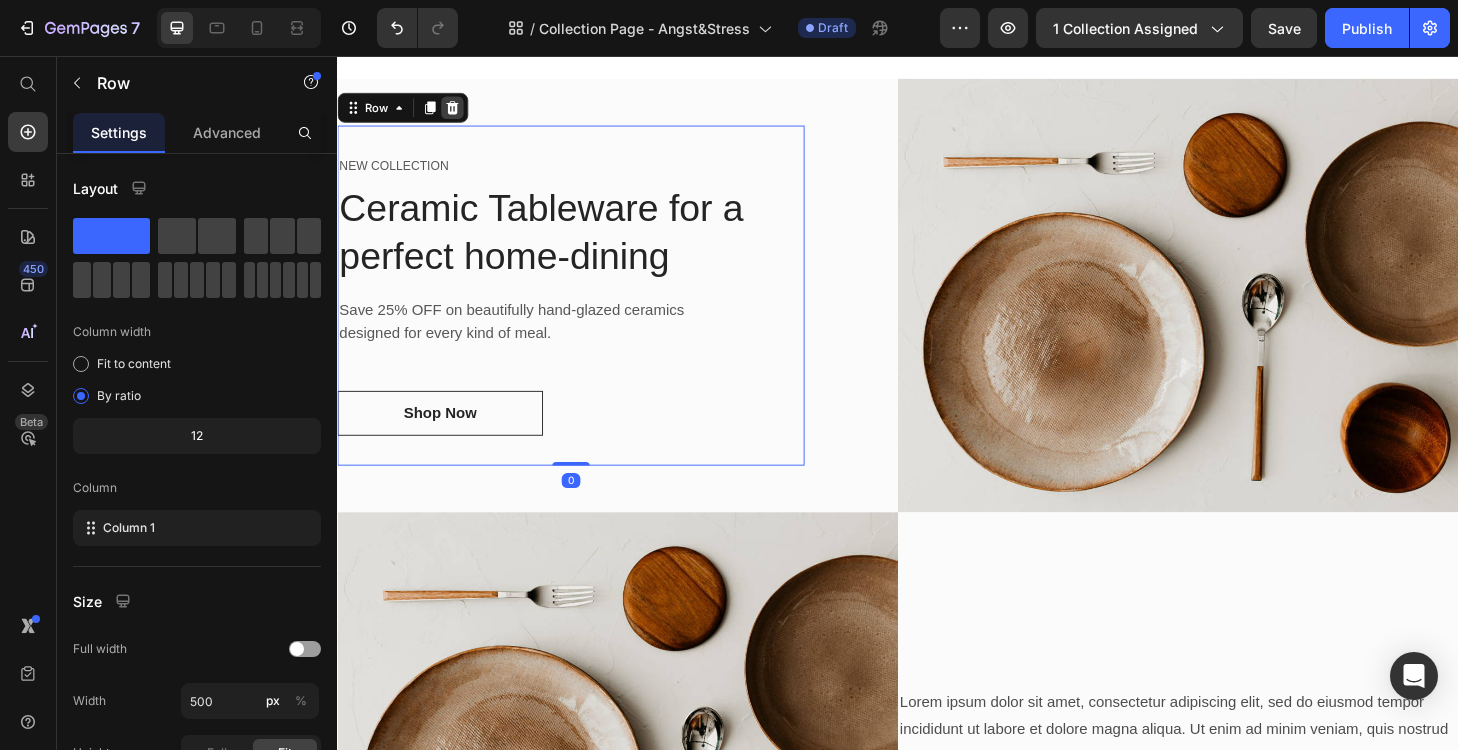 click 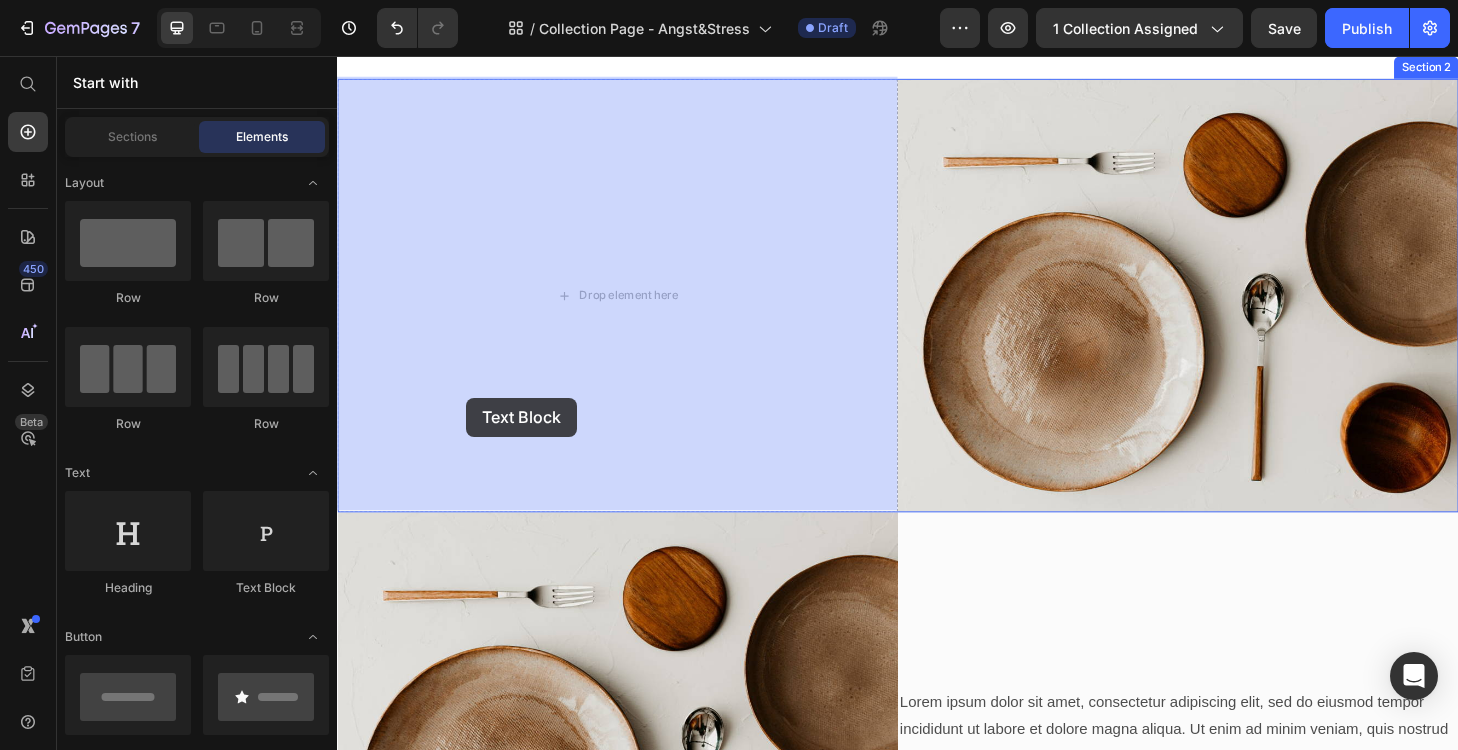 drag, startPoint x: 579, startPoint y: 566, endPoint x: 475, endPoint y: 422, distance: 177.62883 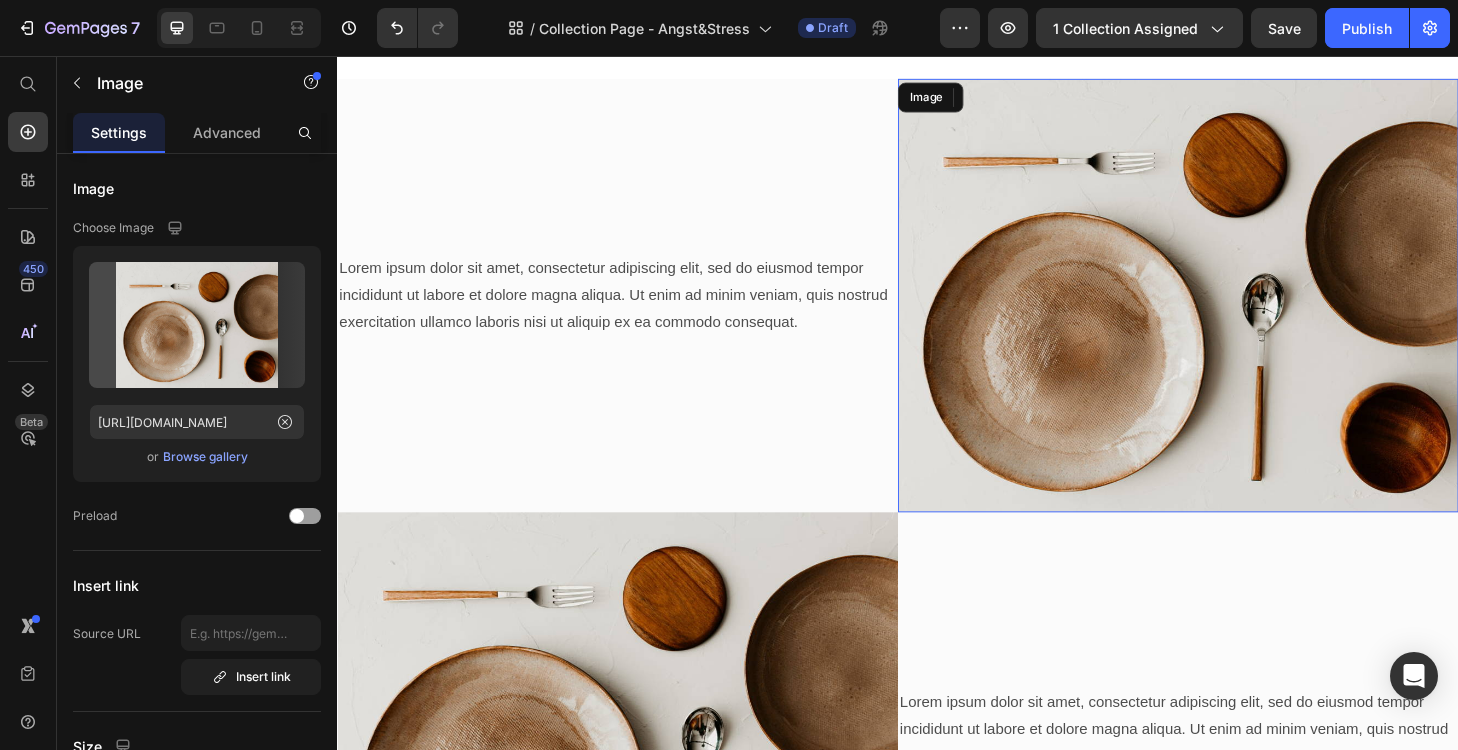 click at bounding box center (1237, 312) 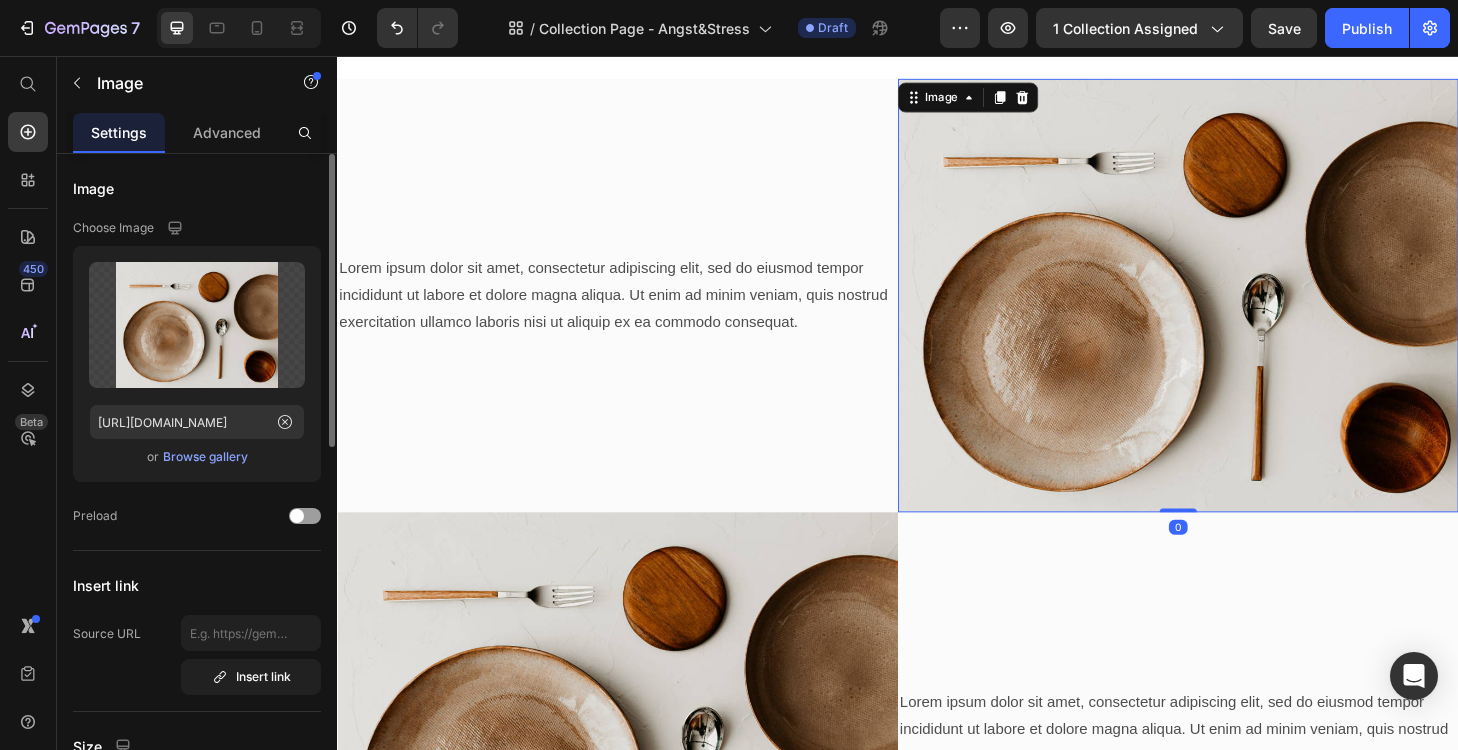 click on "Browse gallery" at bounding box center (205, 457) 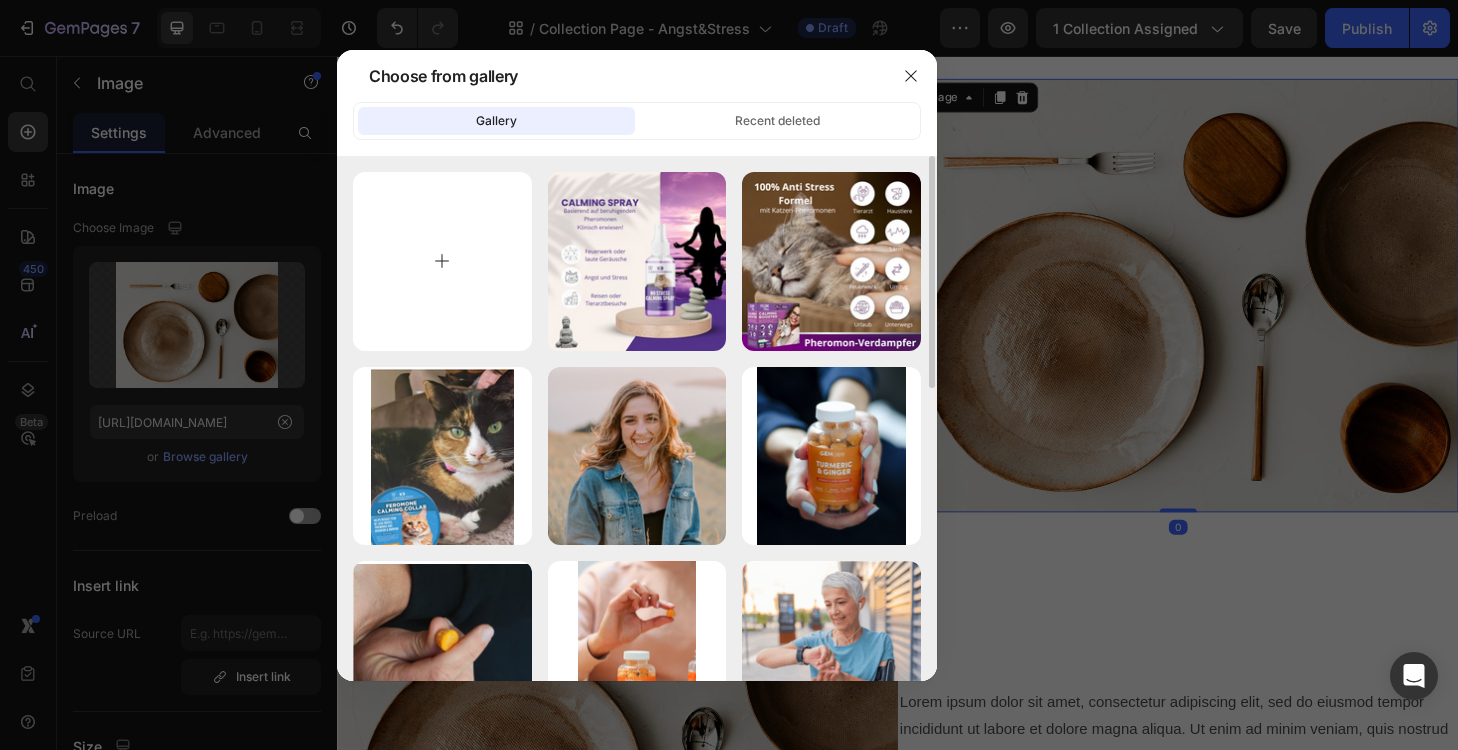 click at bounding box center [442, 261] 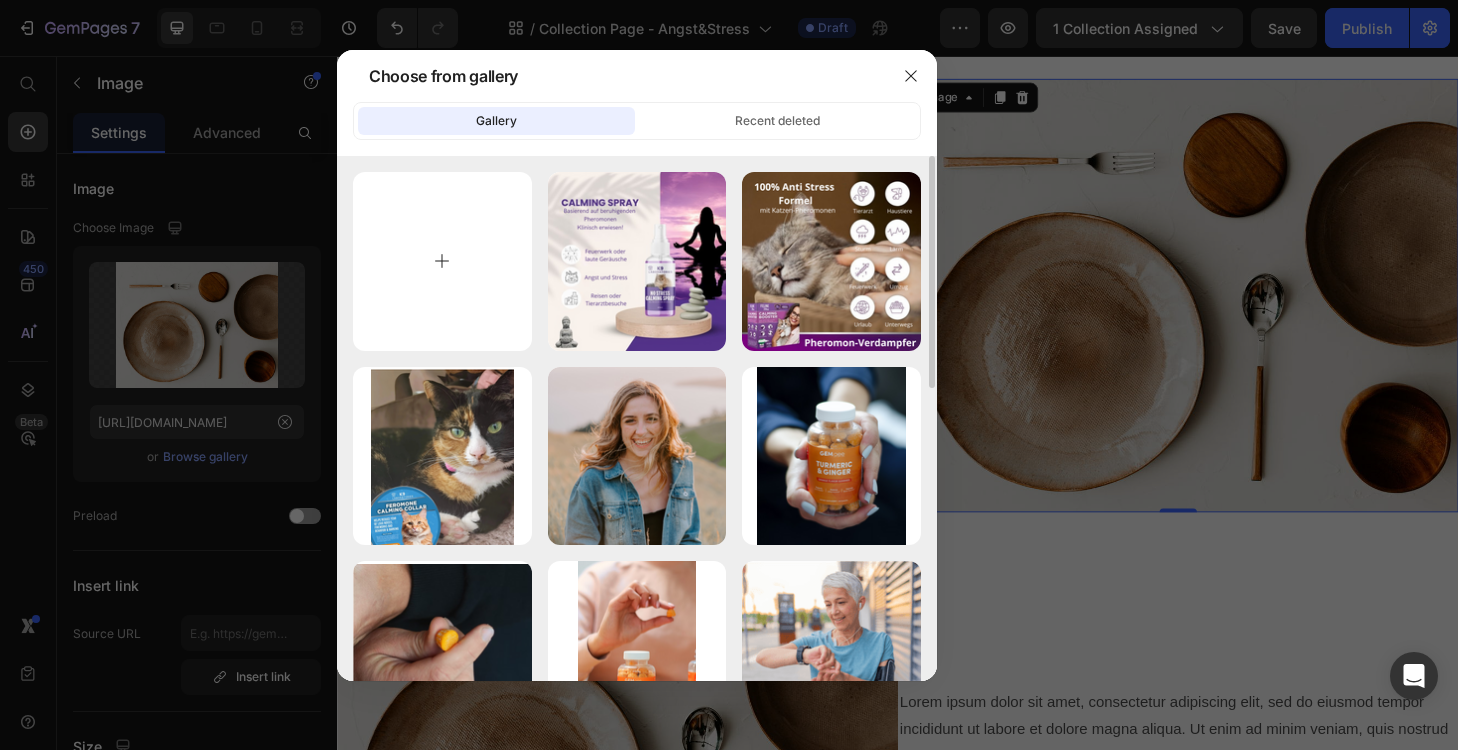 type on "C:\fakepath\gempages_539851366135235488-0fca7358-b413-4a9e-b7a6-075709e88d14.png.webp" 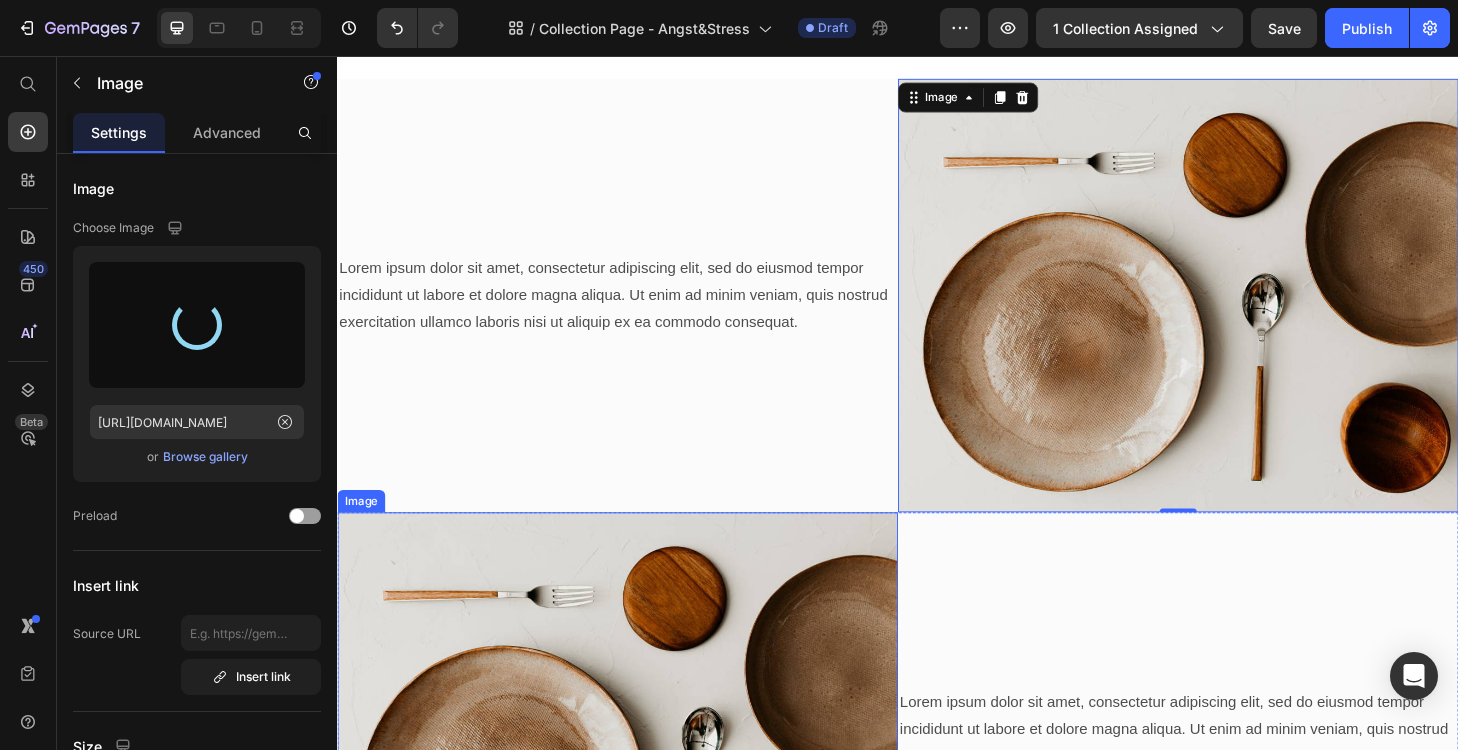 type on "https://cdn.shopify.com/s/files/1/0903/3220/1296/files/gempages_571751558027412295-9ce26ed9-6bd9-45fe-a55c-76235dcfd156.webp" 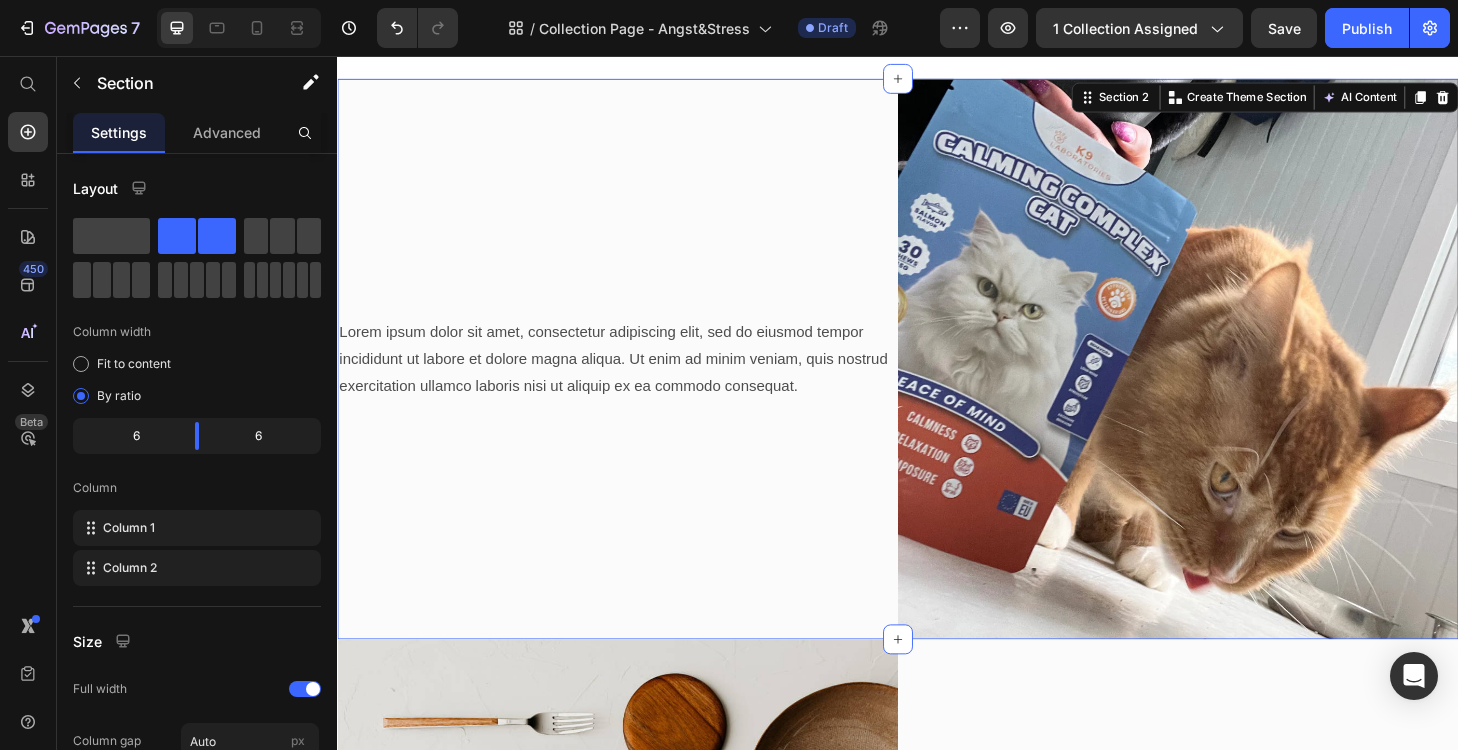 click on "Lorem ipsum dolor sit amet, consectetur adipiscing elit, sed do eiusmod tempor incididunt ut labore et dolore magna aliqua. Ut enim ad minim veniam, quis nostrud exercitation ullamco laboris nisi ut aliquip ex ea commodo consequat. Text Block" at bounding box center (637, 380) 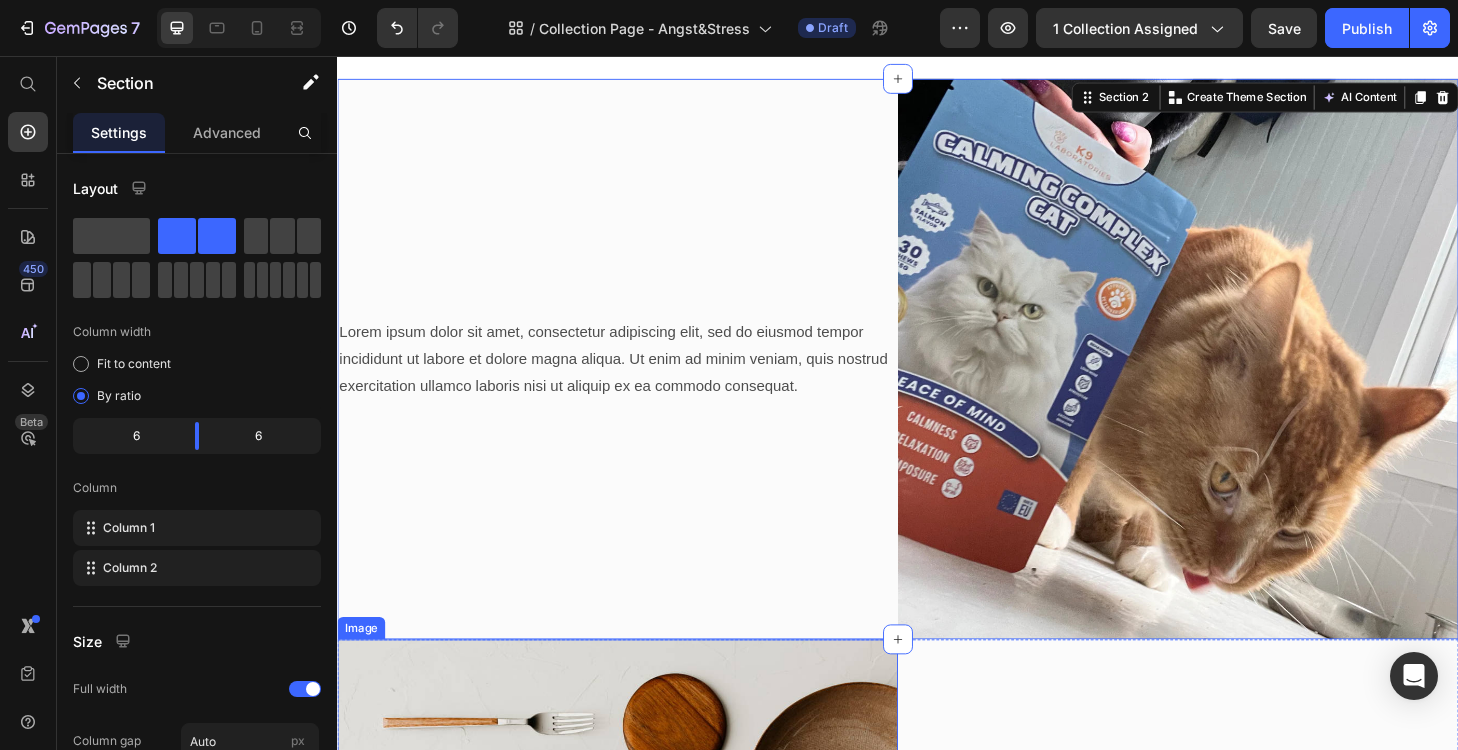 click at bounding box center (637, 912) 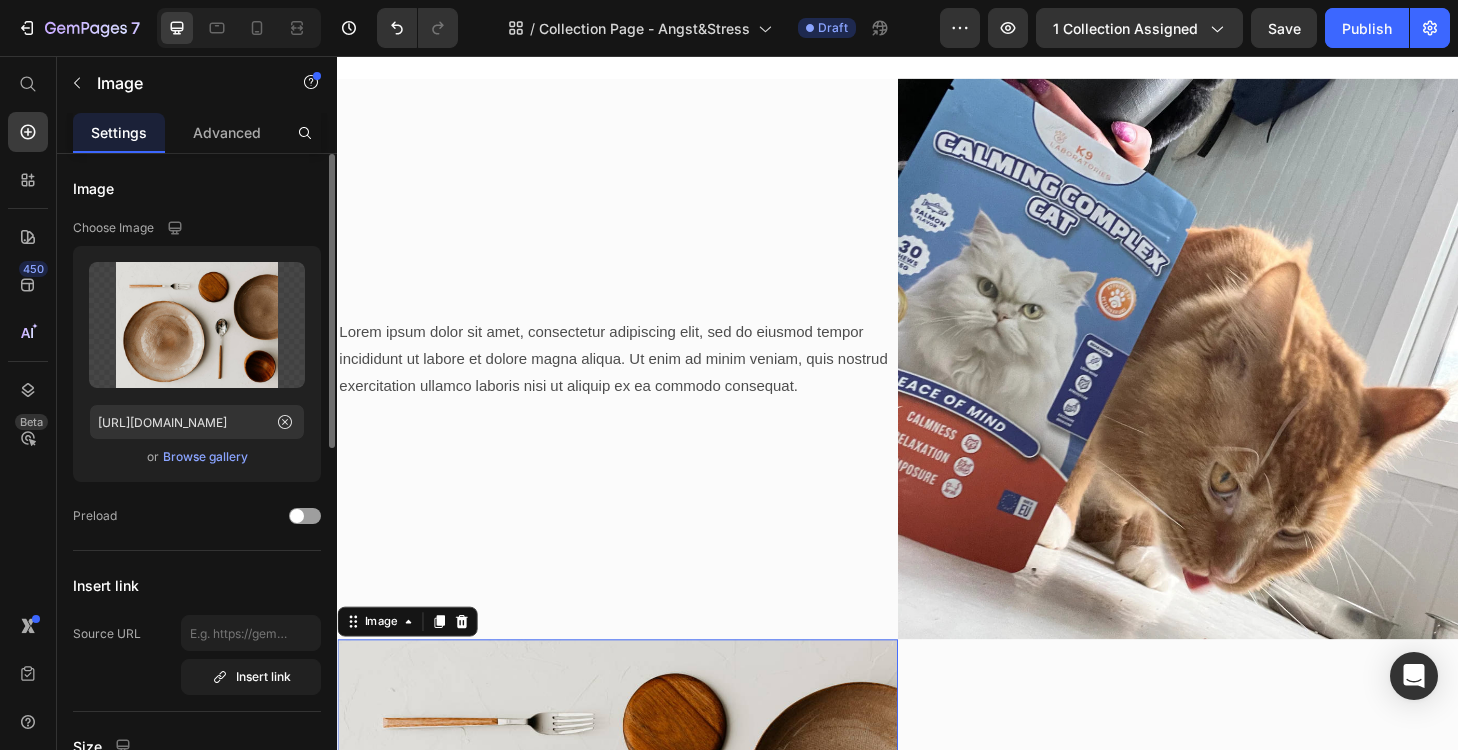 click on "Browse gallery" at bounding box center (205, 457) 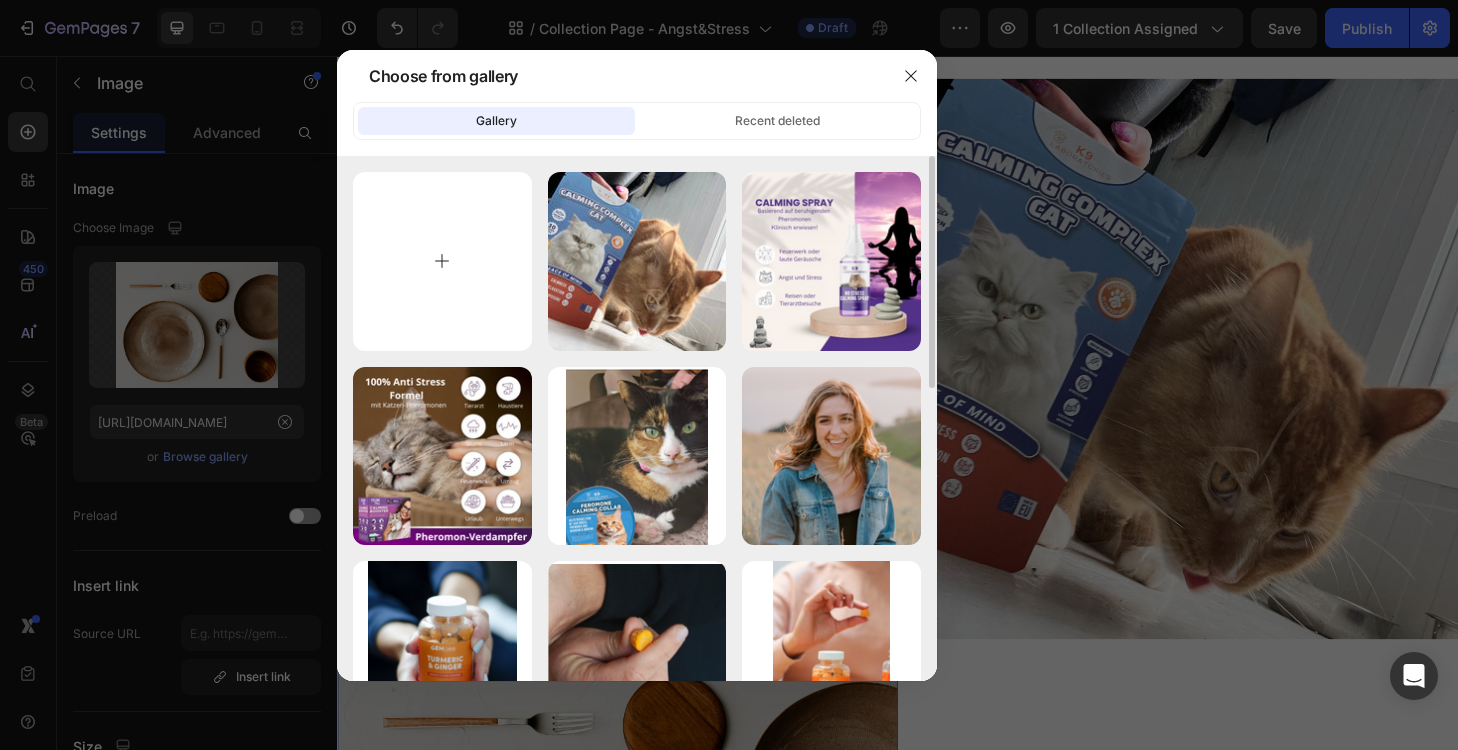 click at bounding box center (442, 261) 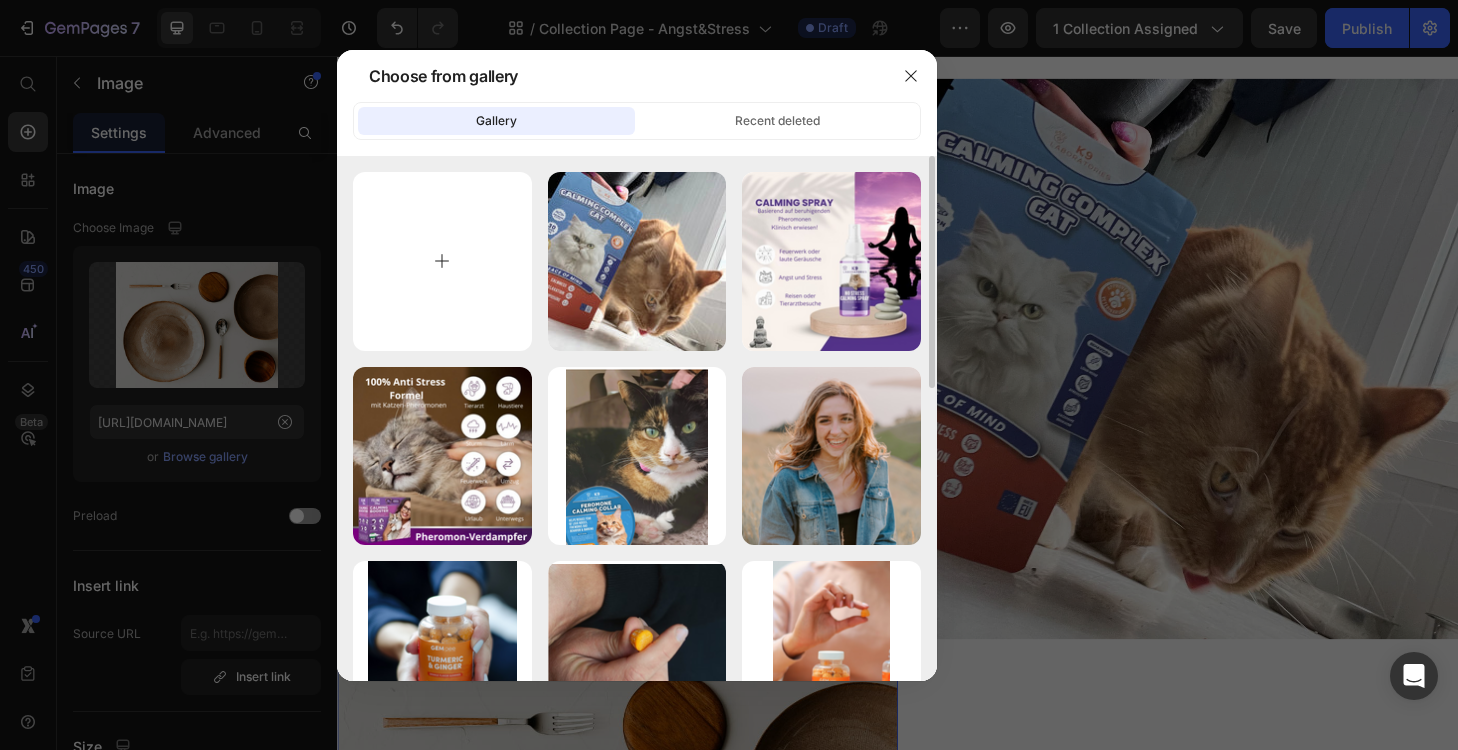 type on "C:\fakepath\gempages_539851366135235488-7261be80-d79e-4378-83db-42efd5ee9141.png.webp" 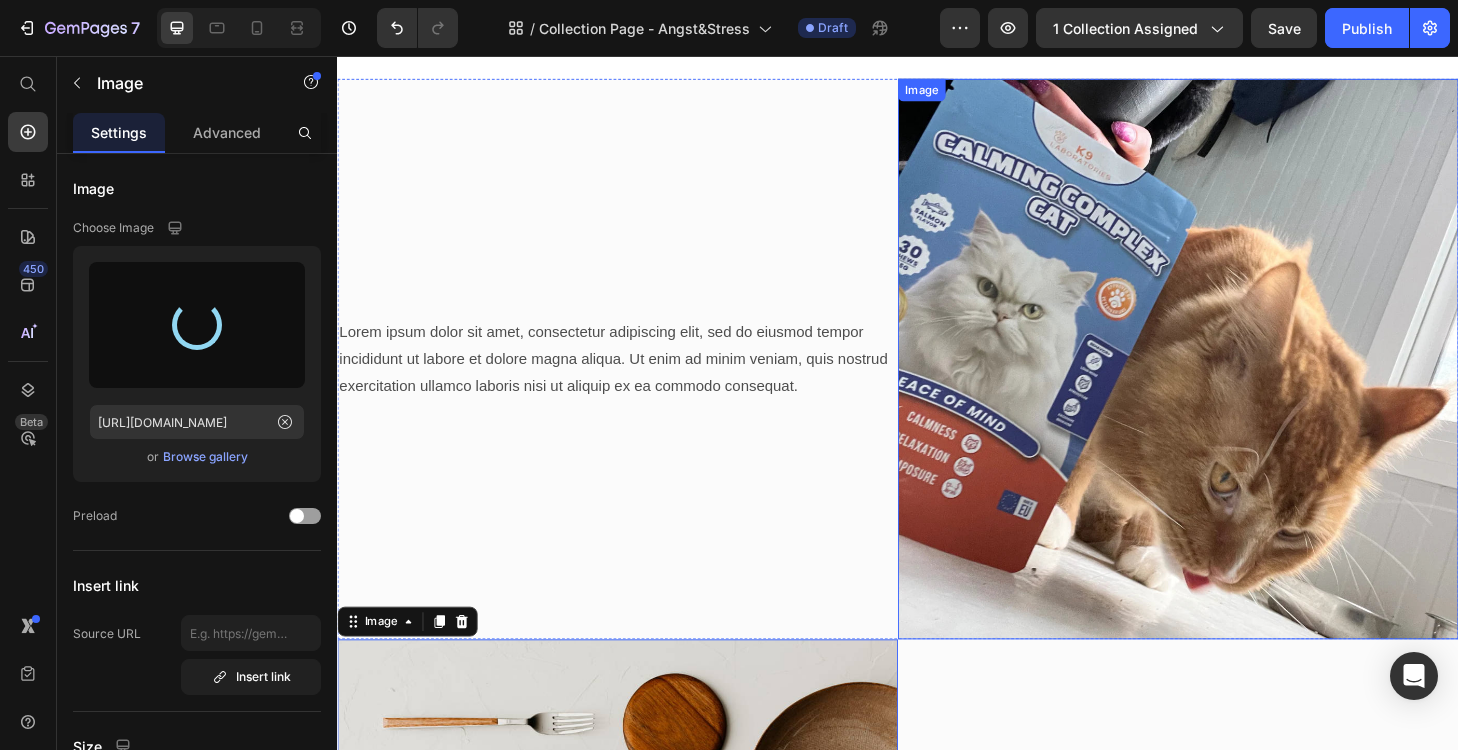 type on "https://cdn.shopify.com/s/files/1/0903/3220/1296/files/gempages_571751558027412295-167211b2-92cc-4d5c-b041-a58e7da48e88.webp" 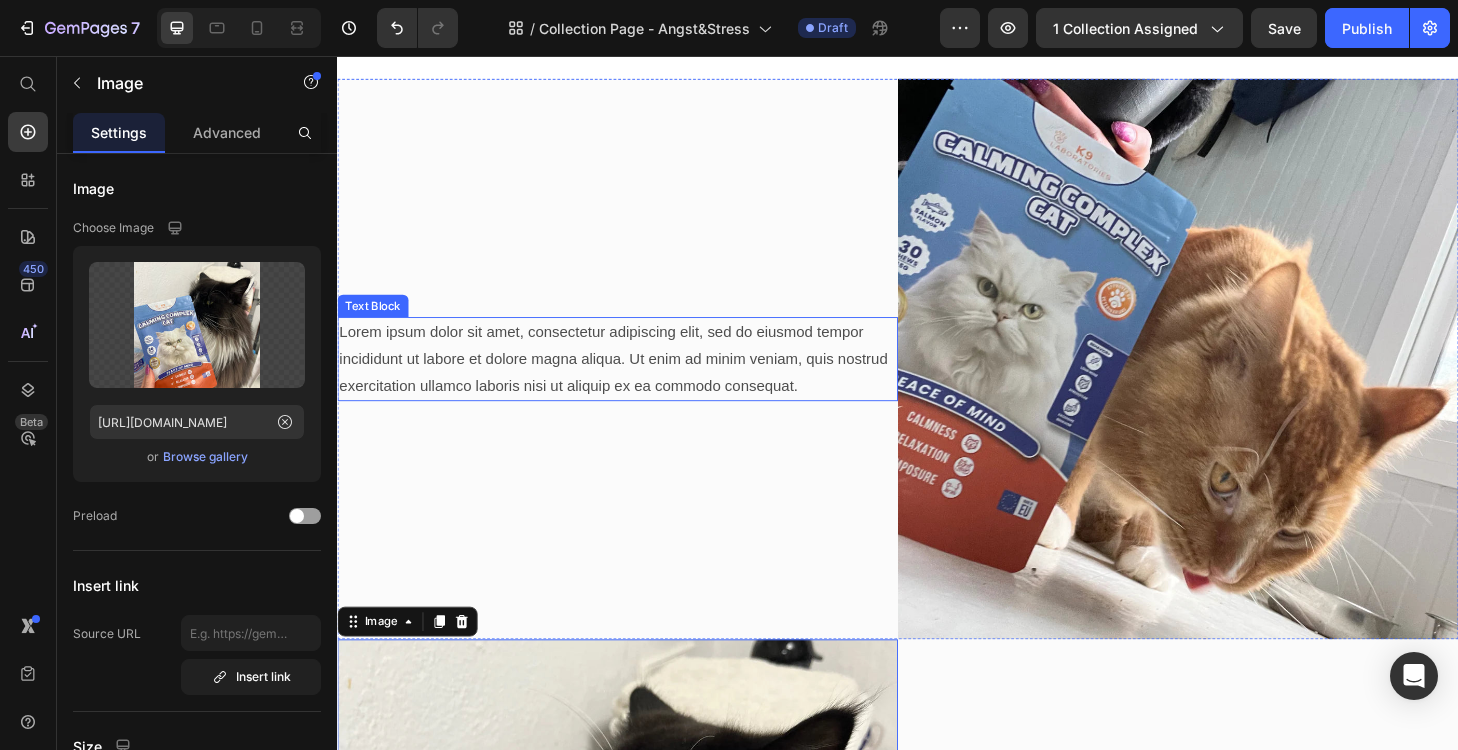 click on "Lorem ipsum dolor sit amet, consectetur adipiscing elit, sed do eiusmod tempor incididunt ut labore et dolore magna aliqua. Ut enim ad minim veniam, quis nostrud exercitation ullamco laboris nisi ut aliquip ex ea commodo consequat." at bounding box center (637, 380) 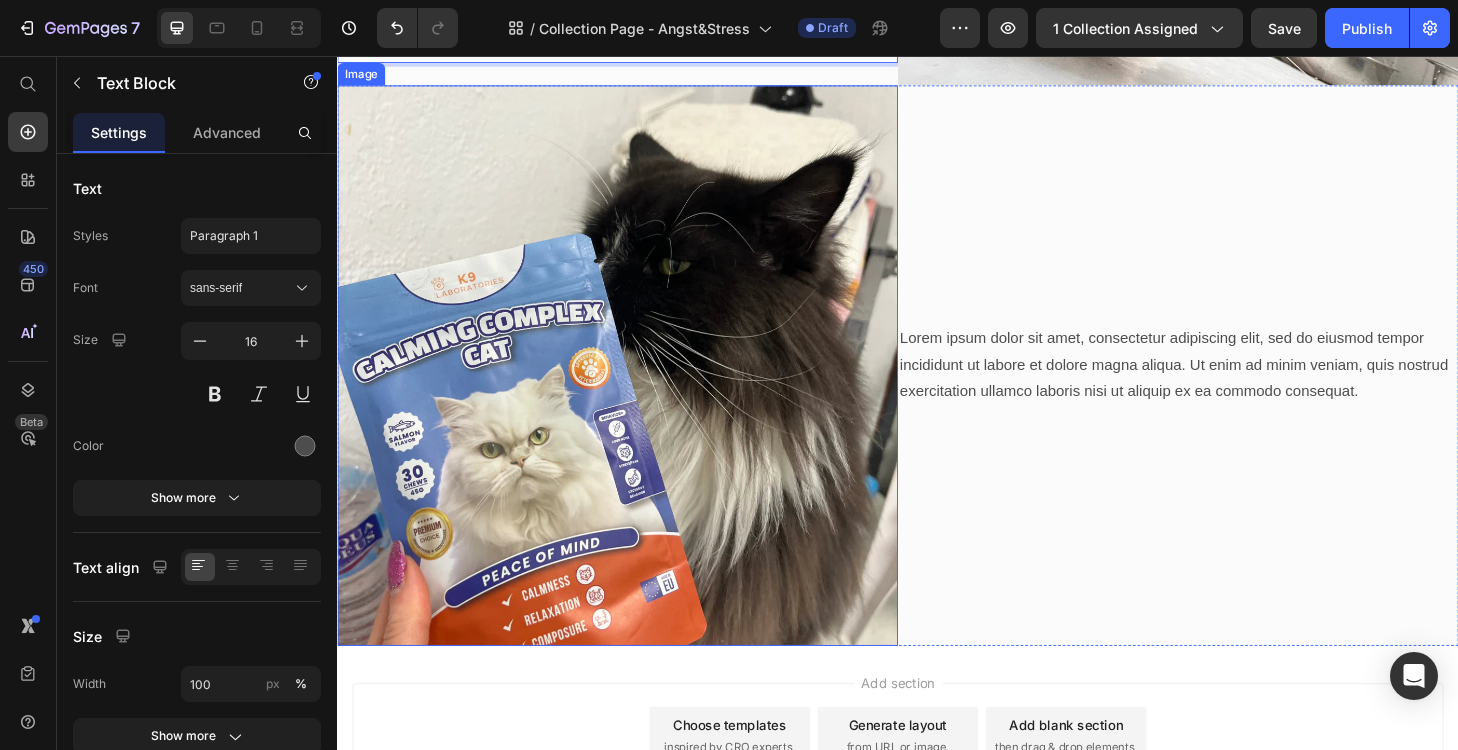 scroll, scrollTop: 1391, scrollLeft: 0, axis: vertical 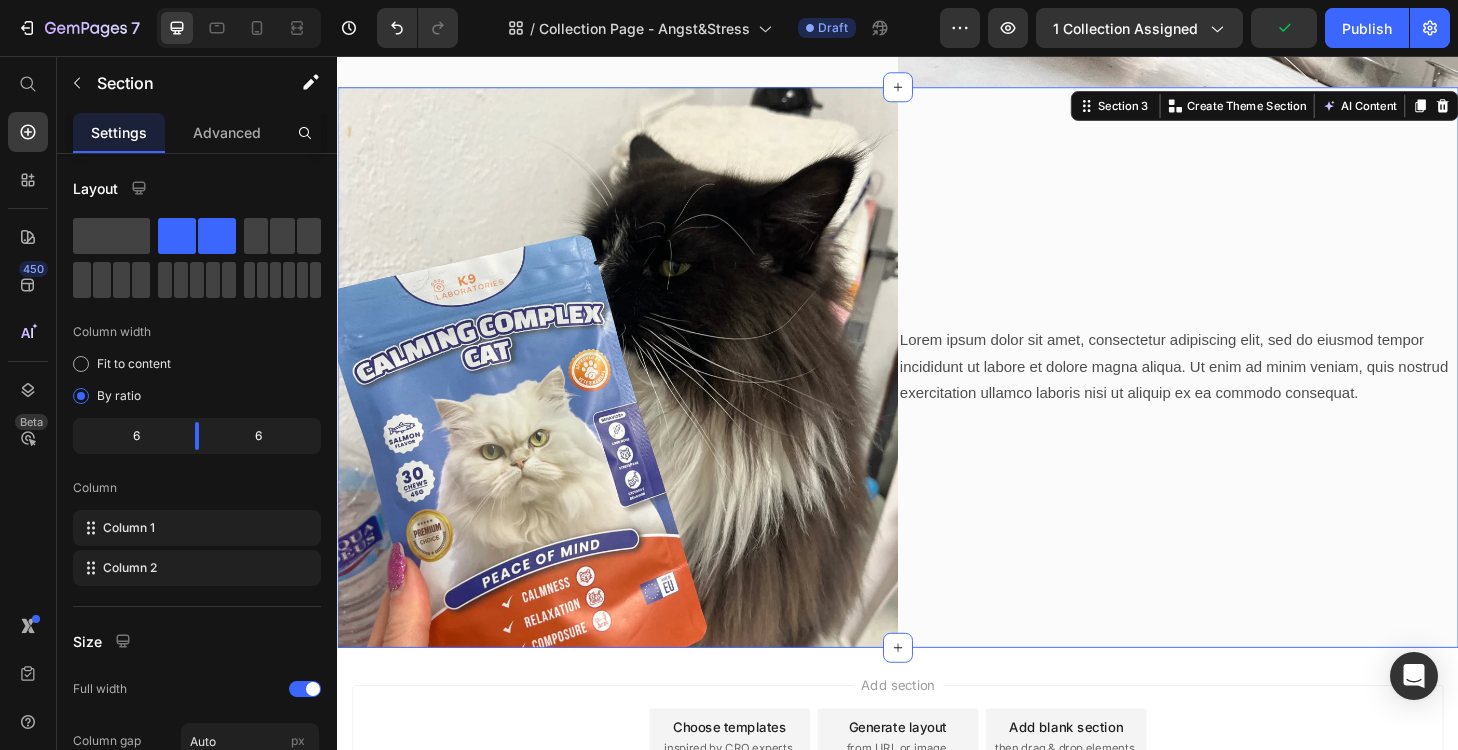 click on "Lorem ipsum dolor sit amet, consectetur adipiscing elit, sed do eiusmod tempor incididunt ut labore et dolore magna aliqua. Ut enim ad minim veniam, quis nostrud exercitation ullamco laboris nisi ut aliquip ex ea commodo consequat. Text Block" at bounding box center (1237, 389) 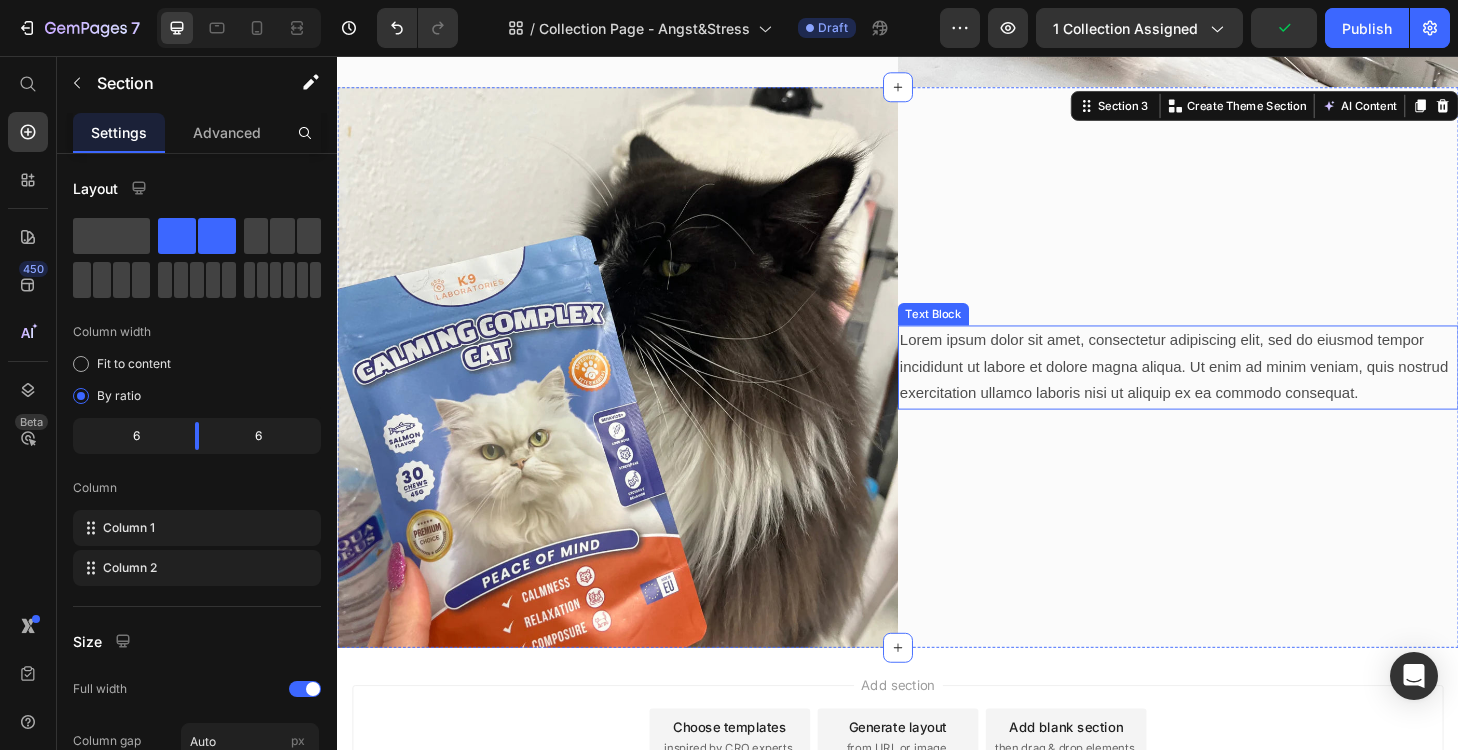 click on "Lorem ipsum dolor sit amet, consectetur adipiscing elit, sed do eiusmod tempor incididunt ut labore et dolore magna aliqua. Ut enim ad minim veniam, quis nostrud exercitation ullamco laboris nisi ut aliquip ex ea commodo consequat." at bounding box center [1237, 389] 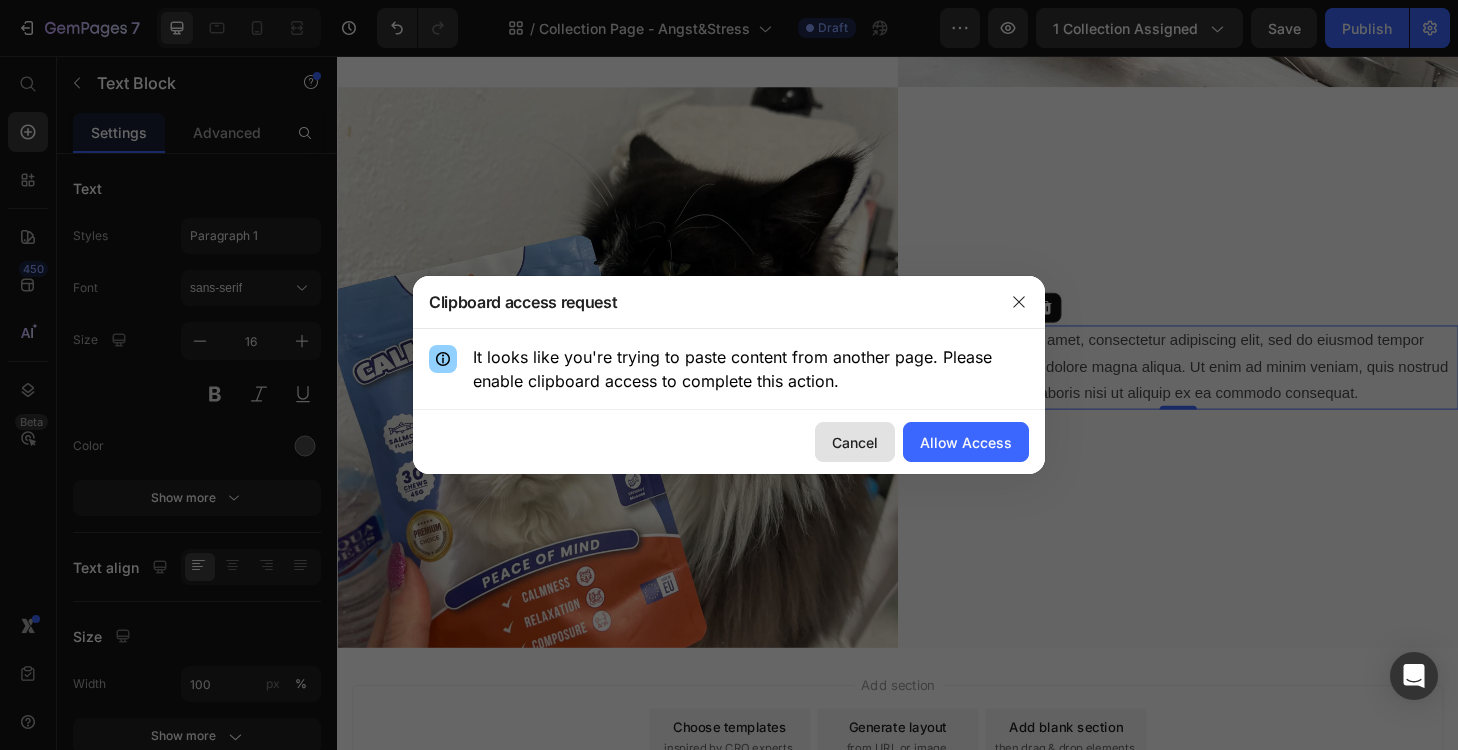 click on "Cancel" at bounding box center (855, 442) 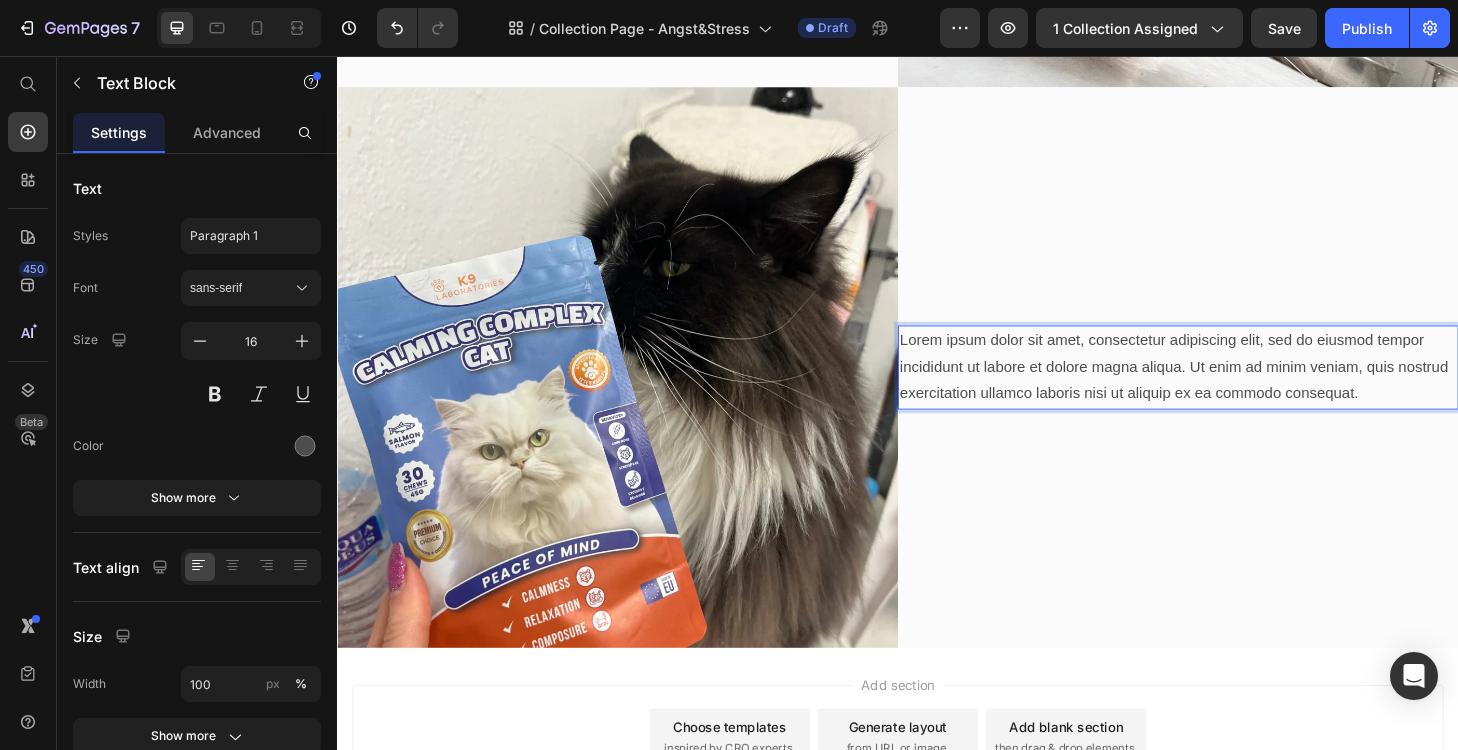 click on "Lorem ipsum dolor sit amet, consectetur adipiscing elit, sed do eiusmod tempor incididunt ut labore et dolore magna aliqua. Ut enim ad minim veniam, quis nostrud exercitation ullamco laboris nisi ut aliquip ex ea commodo consequat." at bounding box center [1237, 389] 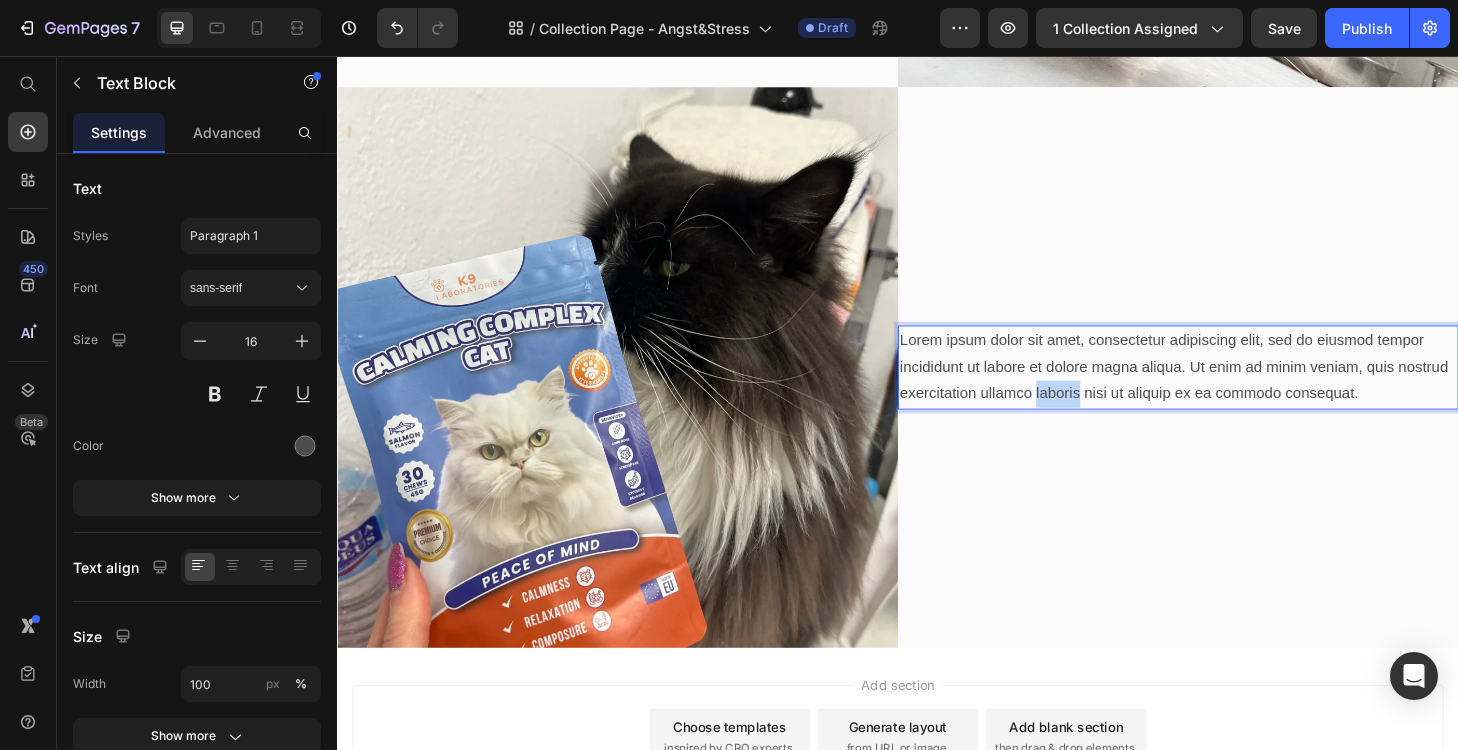 click on "Lorem ipsum dolor sit amet, consectetur adipiscing elit, sed do eiusmod tempor incididunt ut labore et dolore magna aliqua. Ut enim ad minim veniam, quis nostrud exercitation ullamco laboris nisi ut aliquip ex ea commodo consequat." at bounding box center (1237, 389) 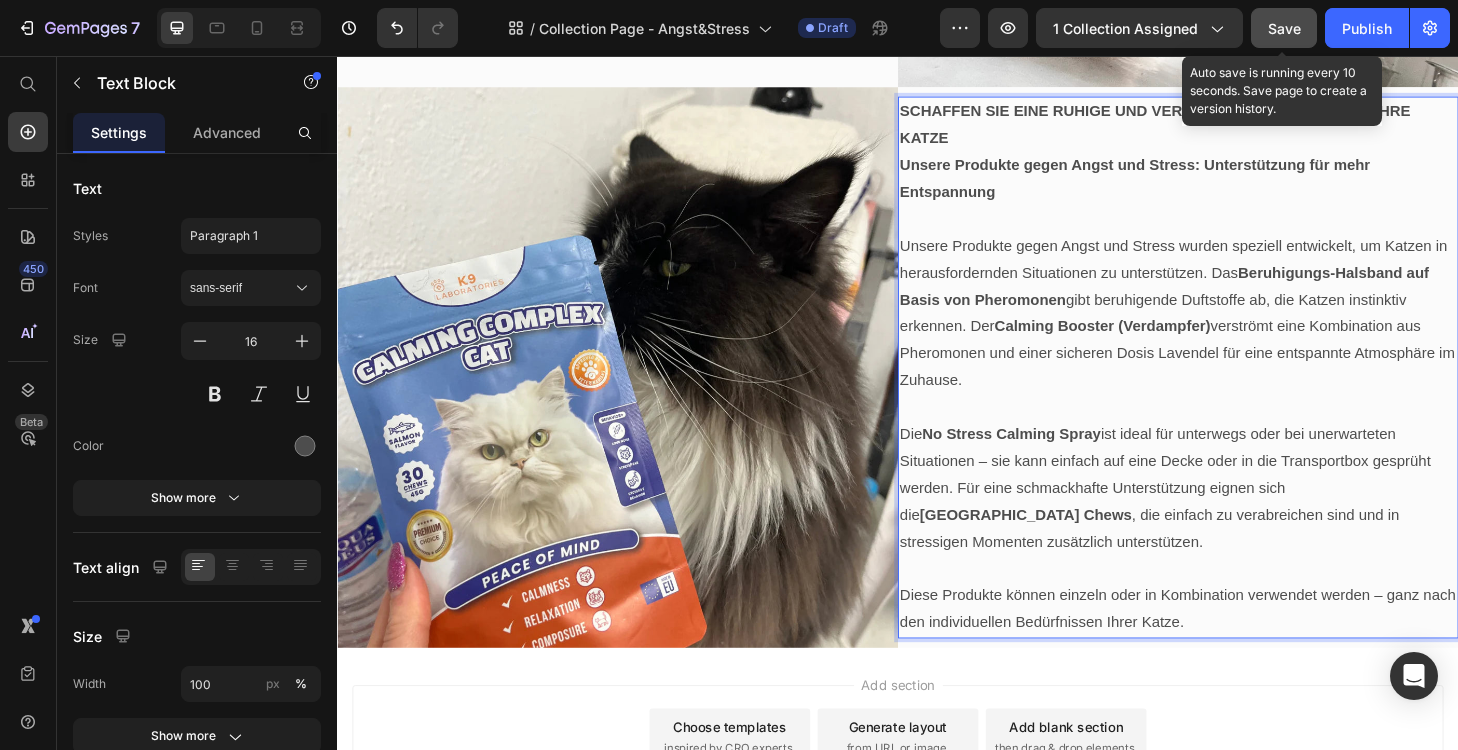 click on "Save" at bounding box center [1284, 28] 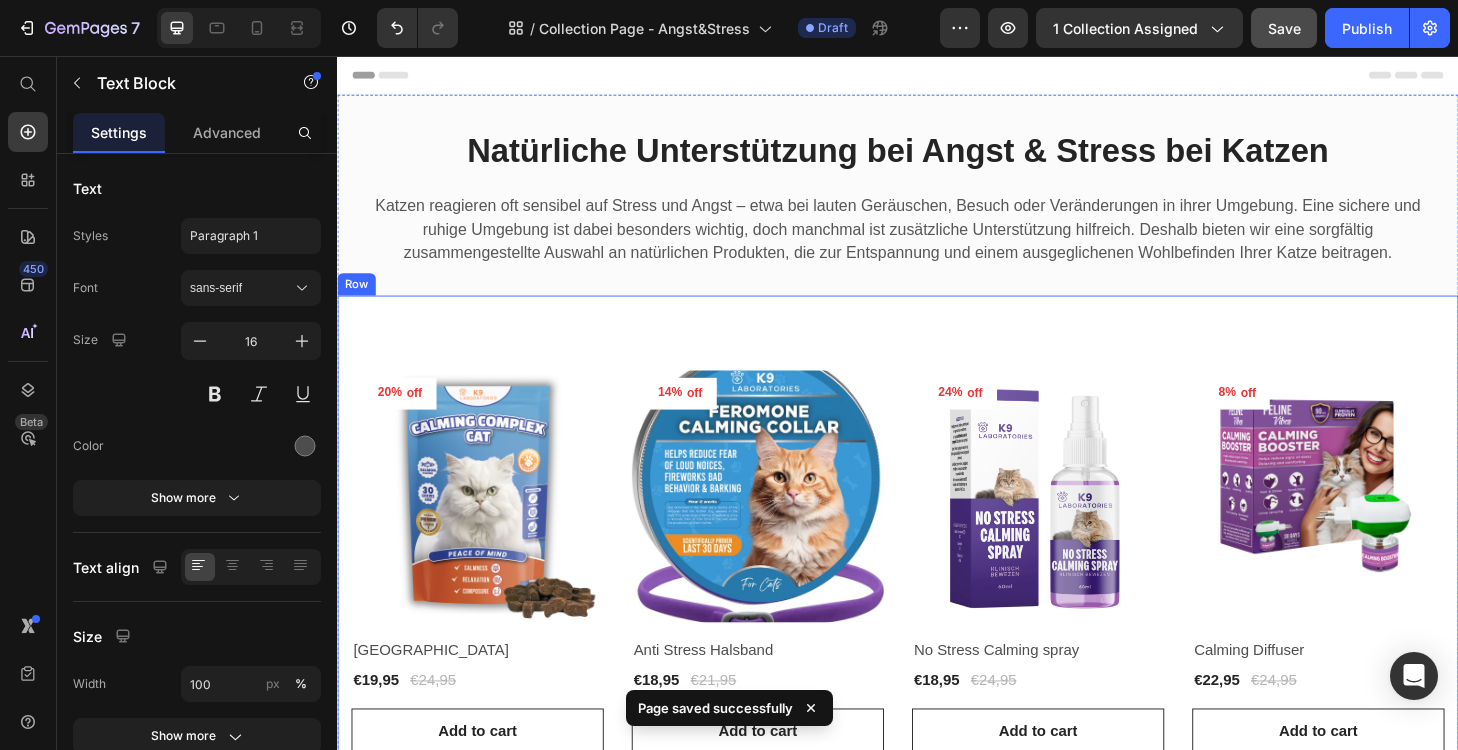 scroll, scrollTop: 0, scrollLeft: 0, axis: both 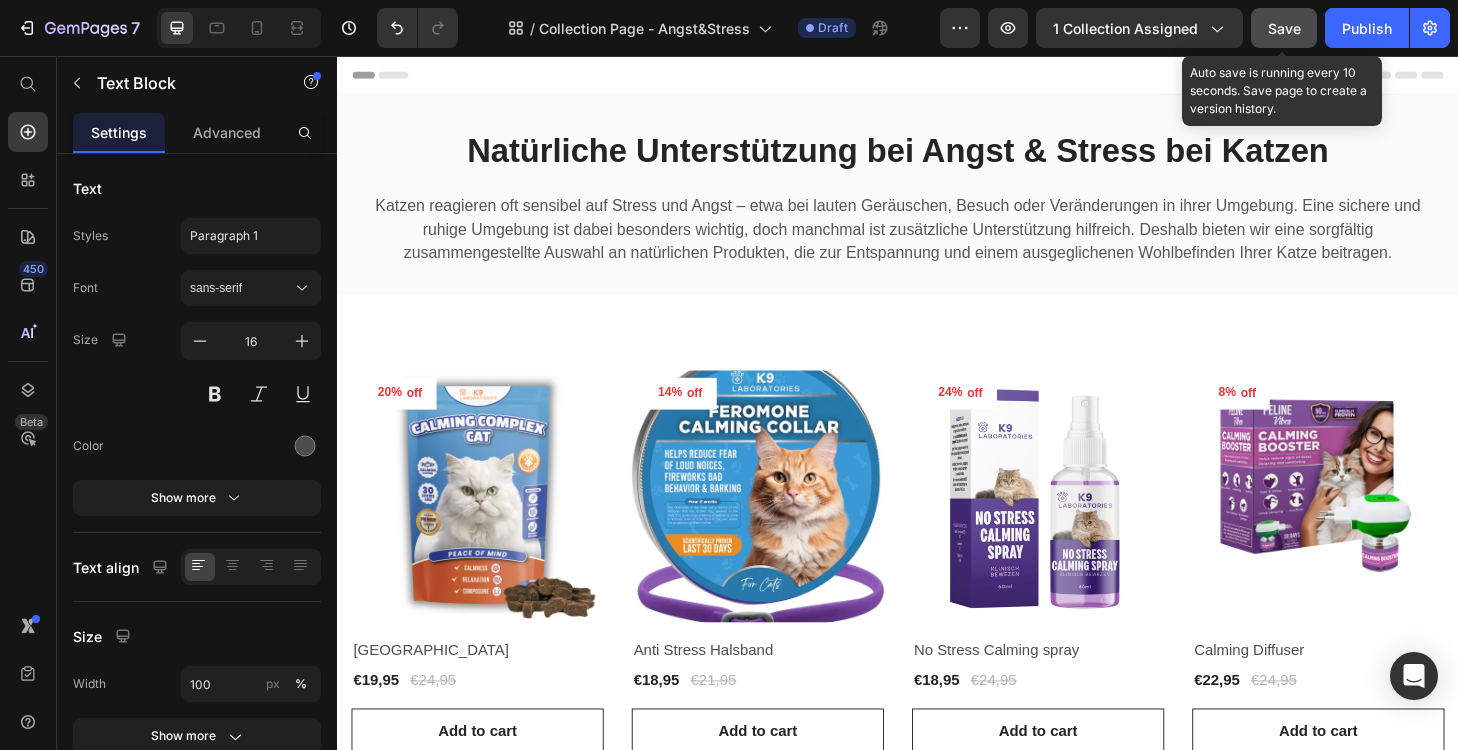 click on "Save" at bounding box center (1284, 28) 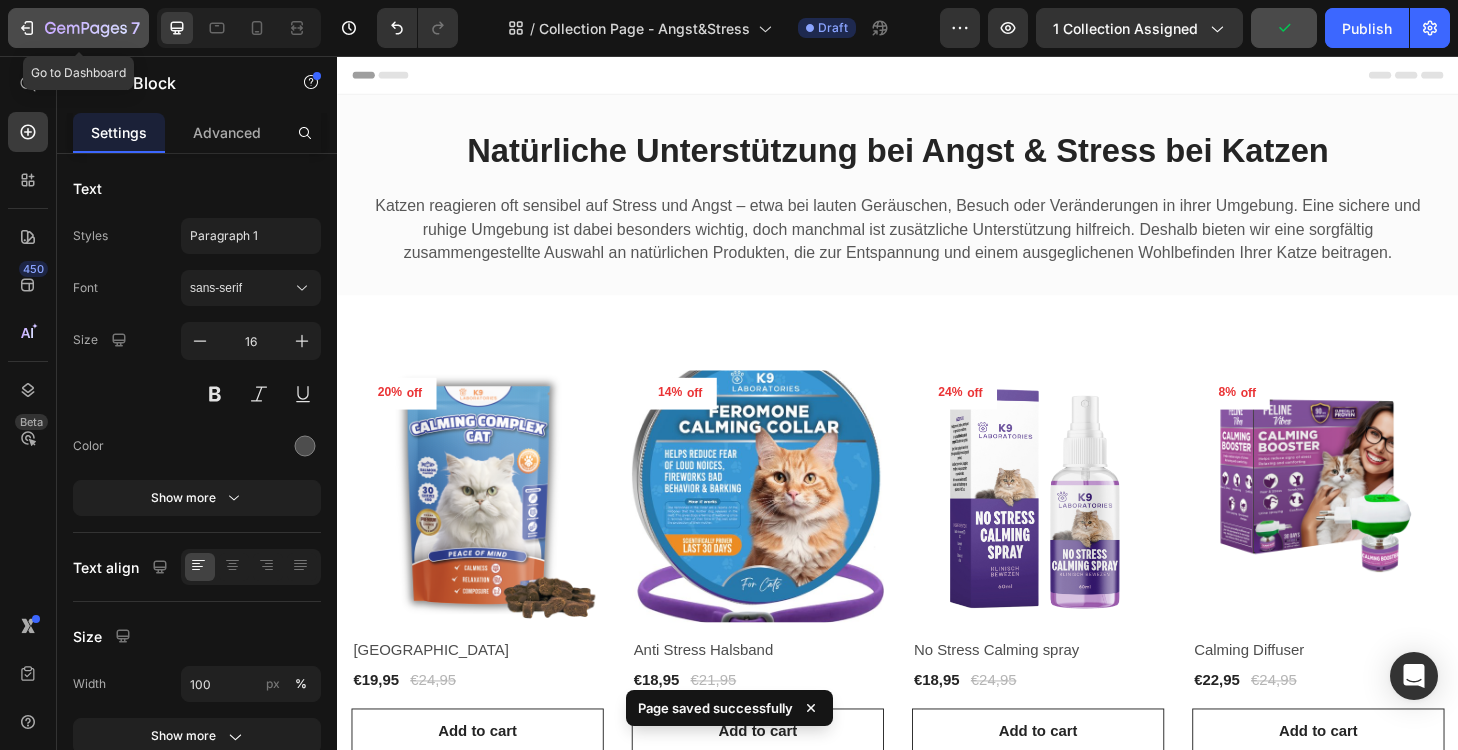 click 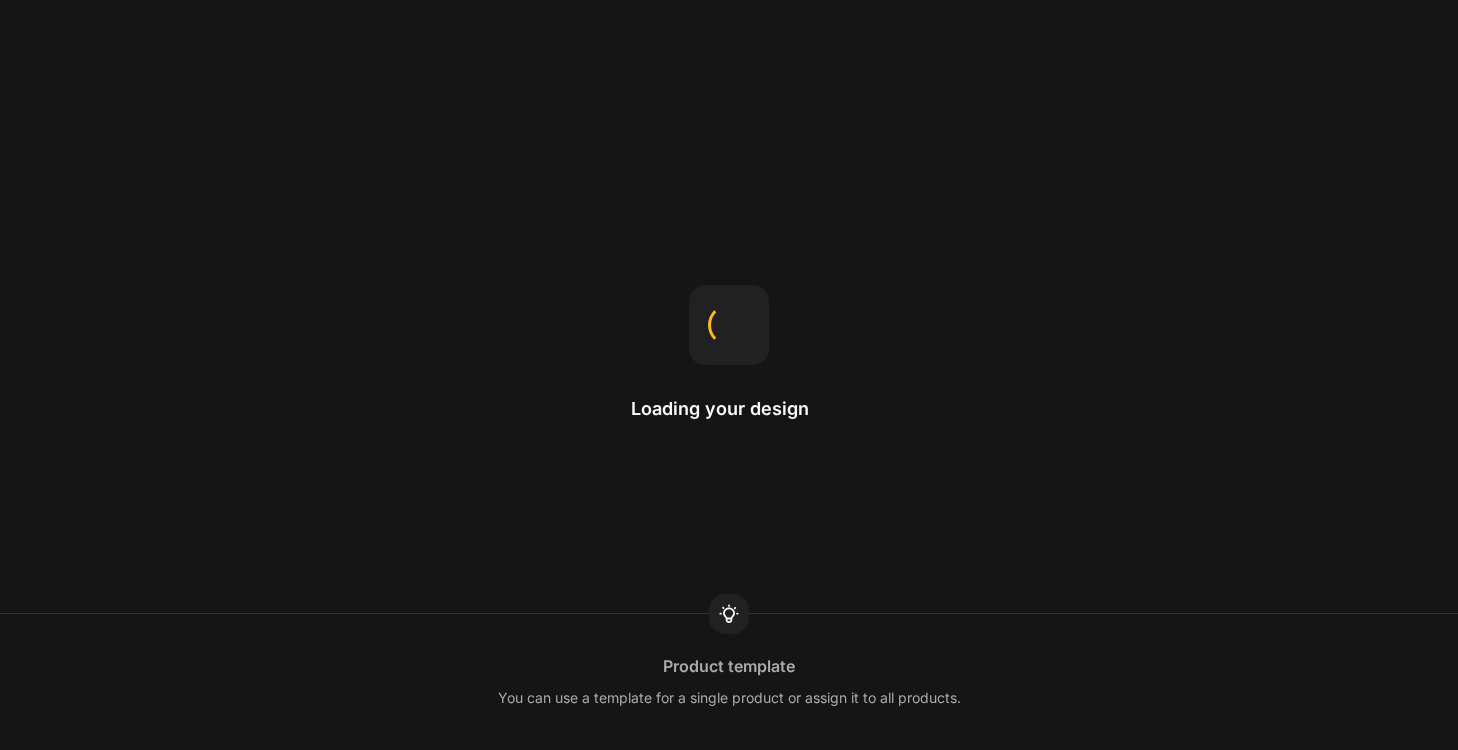 scroll, scrollTop: 0, scrollLeft: 0, axis: both 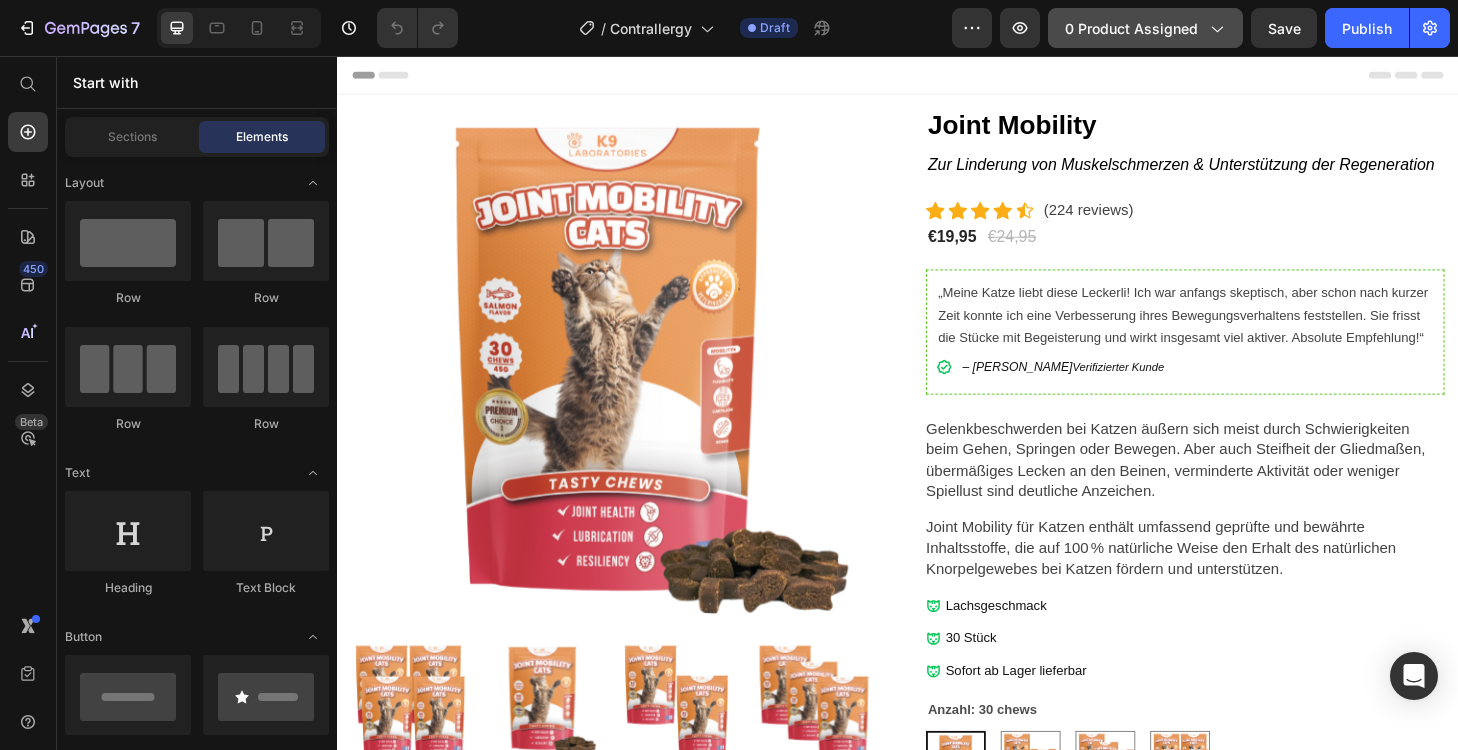 click 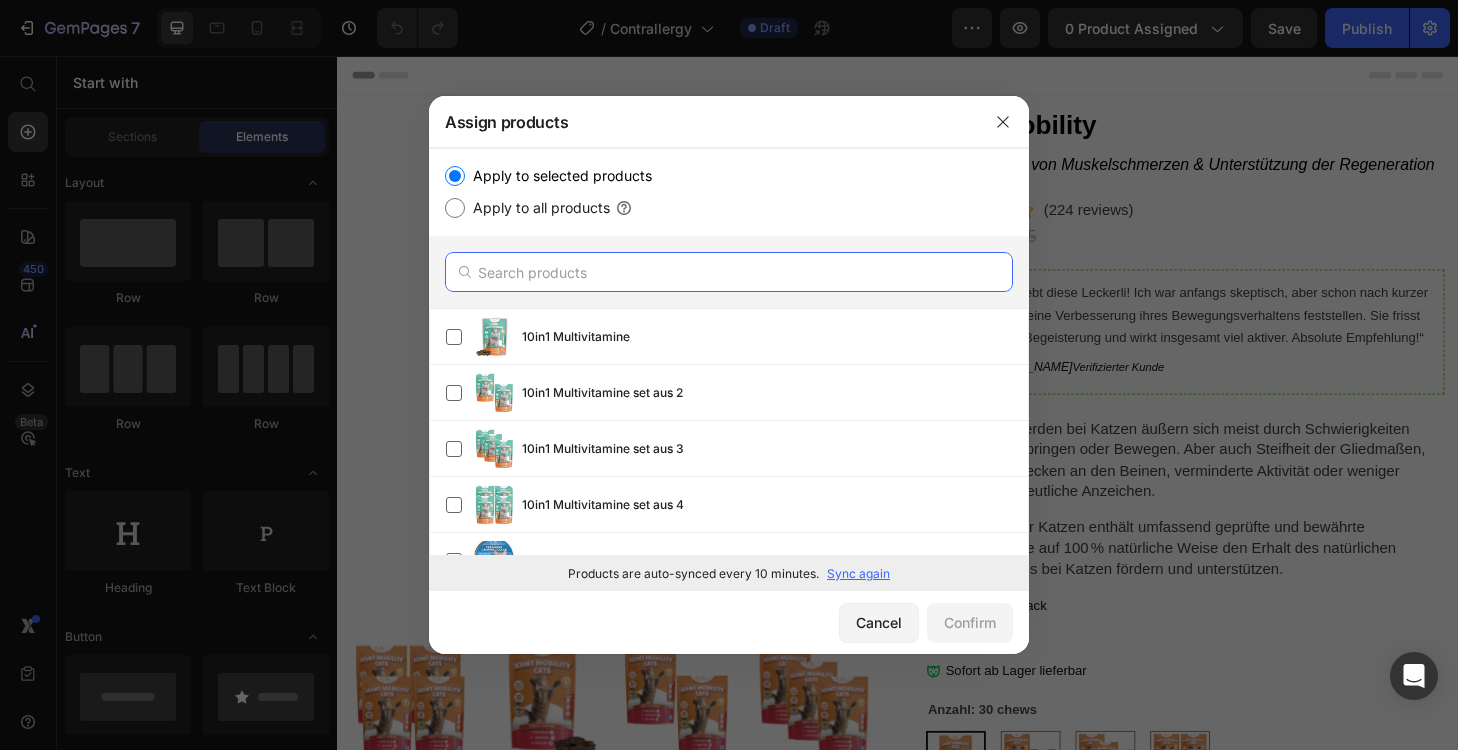 click at bounding box center (729, 272) 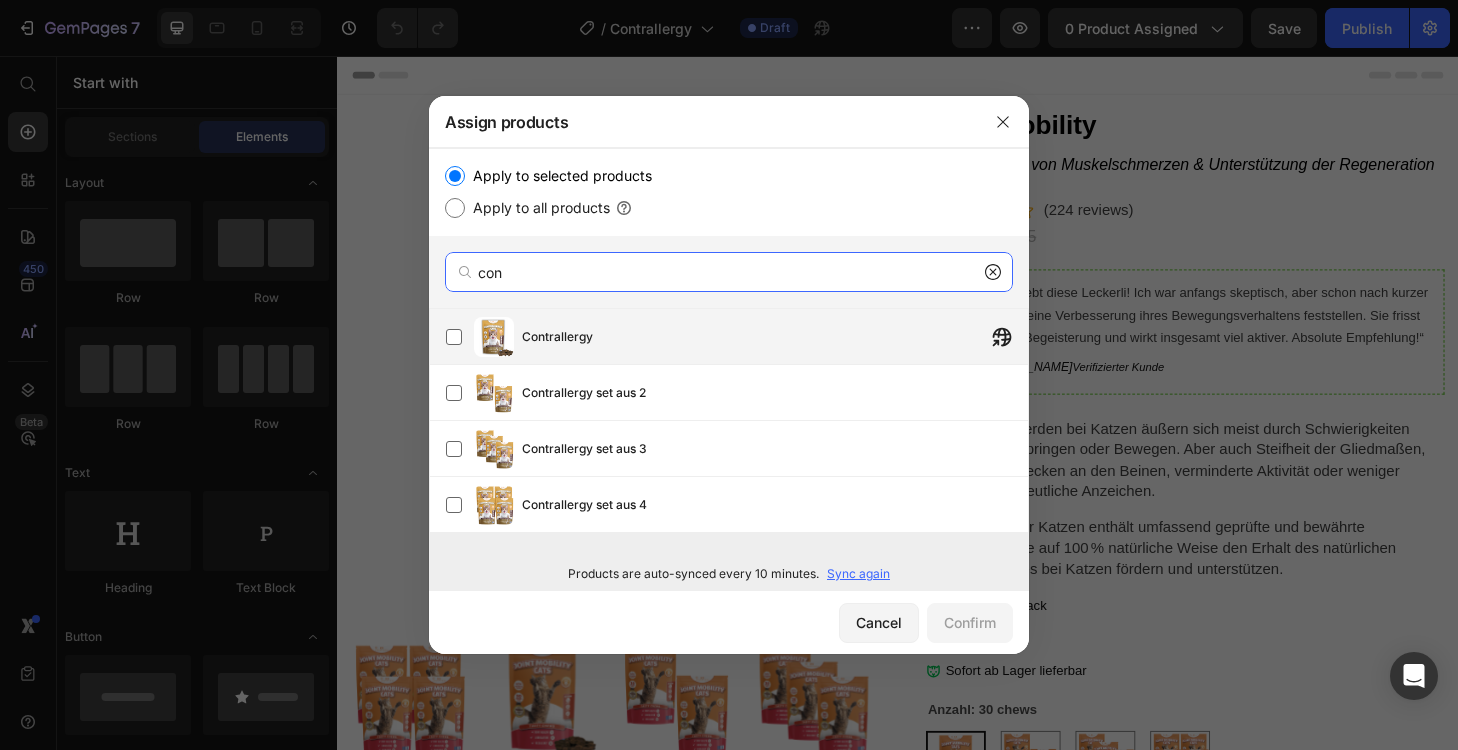 type on "con" 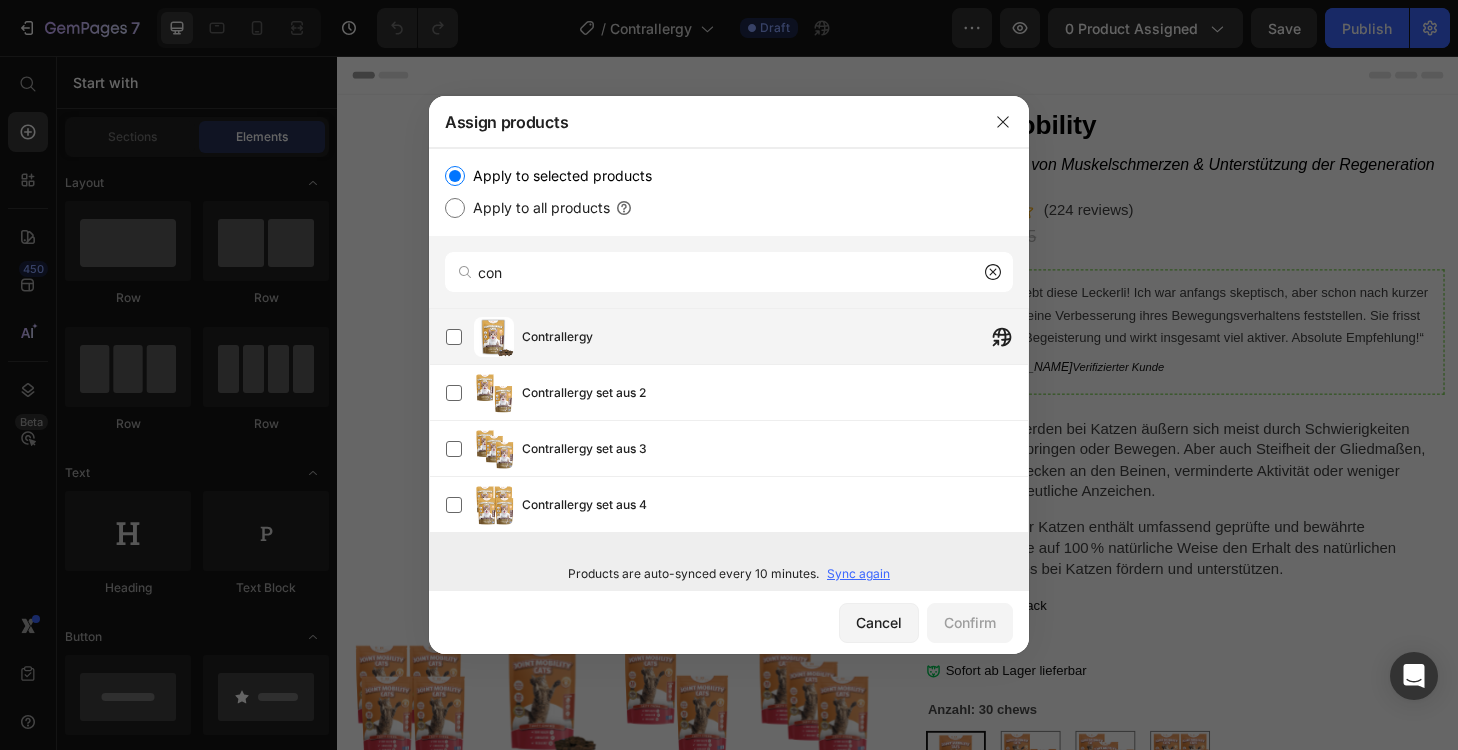 click on "Contrallergy" at bounding box center (775, 337) 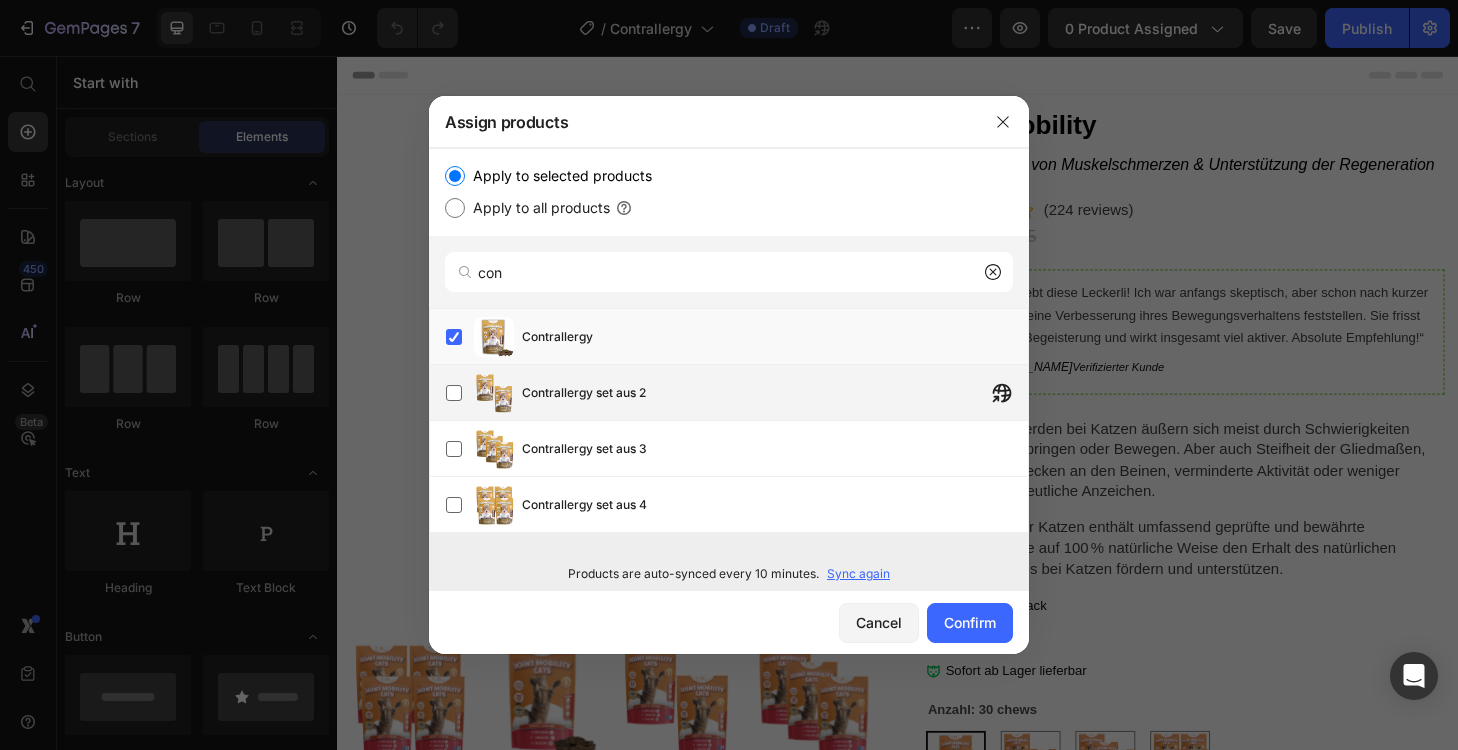 click on "Contrallergy set aus 2" at bounding box center (775, 393) 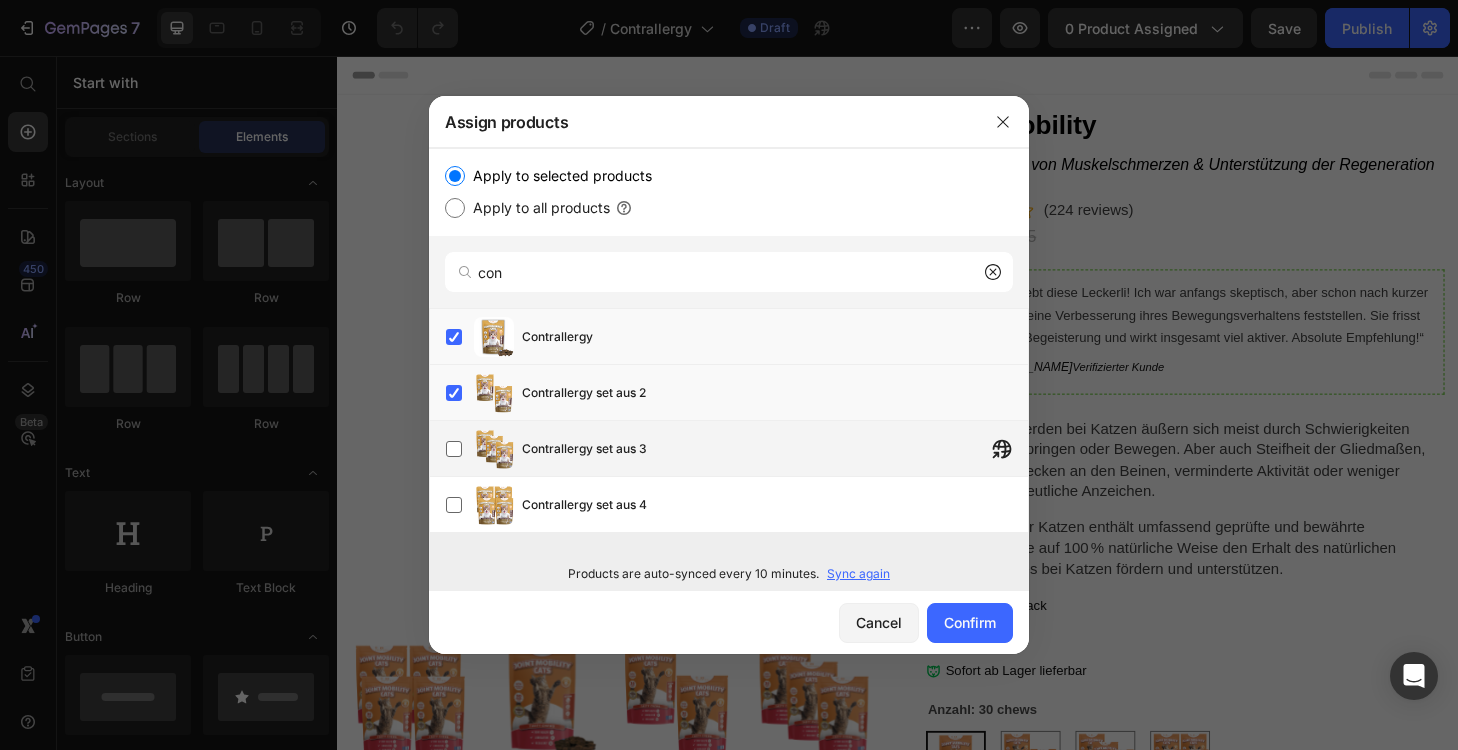 click on "Contrallergy set aus 3" at bounding box center [737, 449] 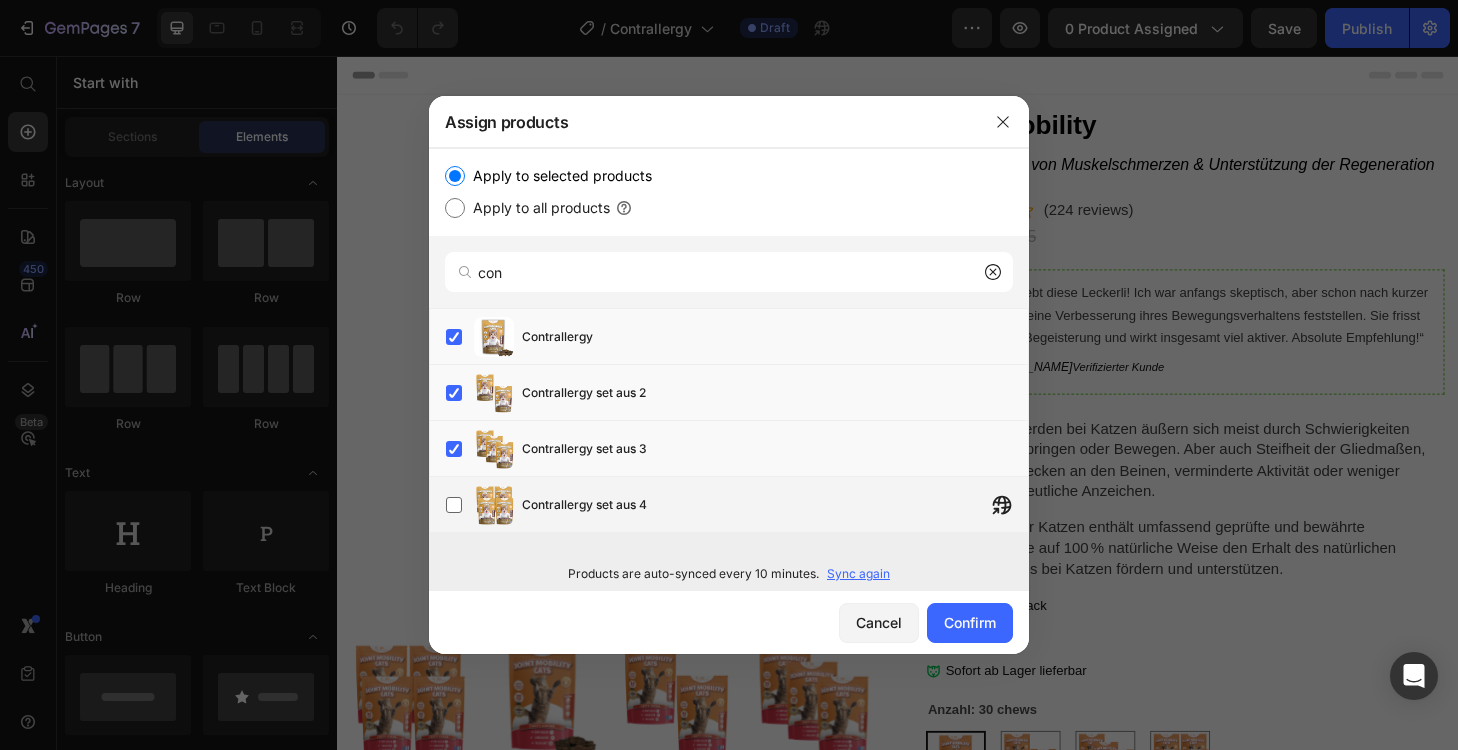 click on "Contrallergy set aus 4" at bounding box center [775, 505] 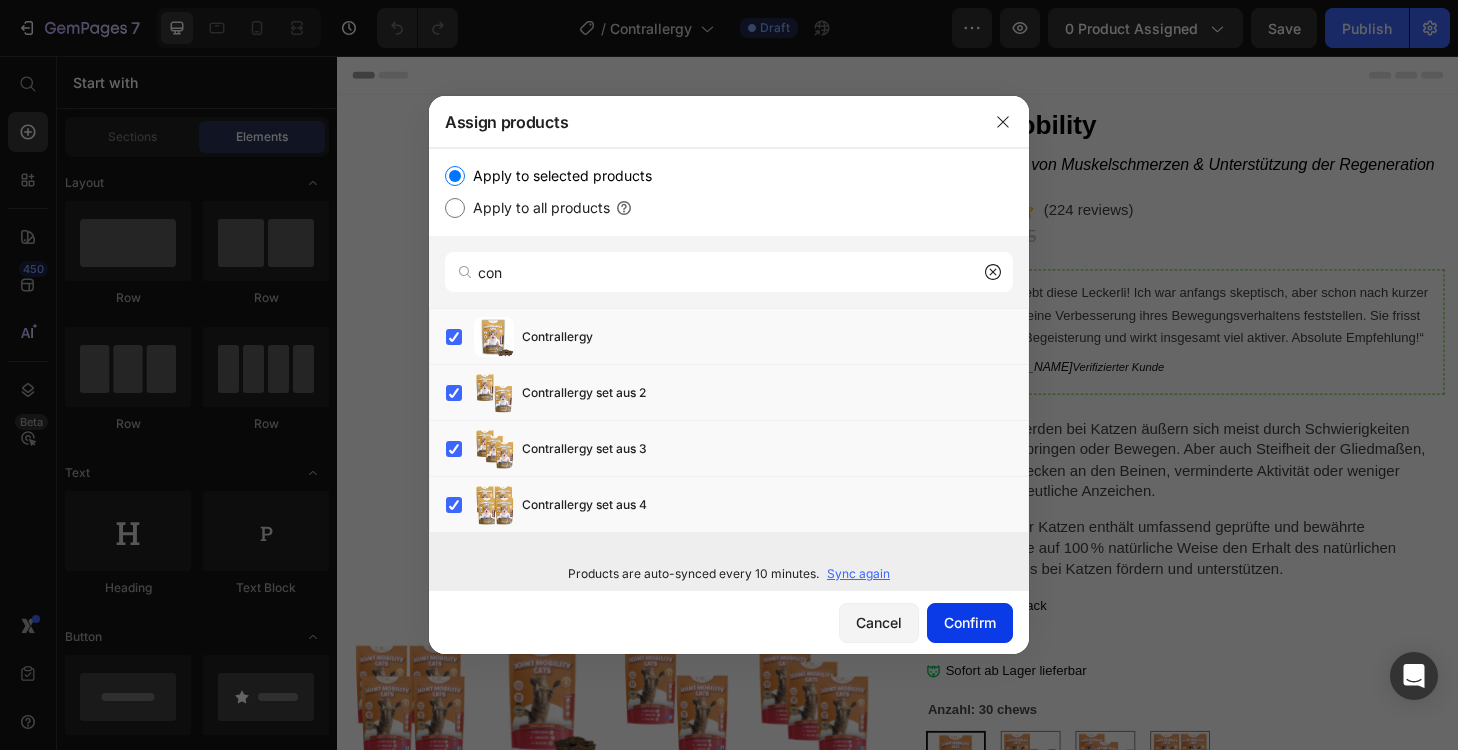 click on "Confirm" at bounding box center [970, 622] 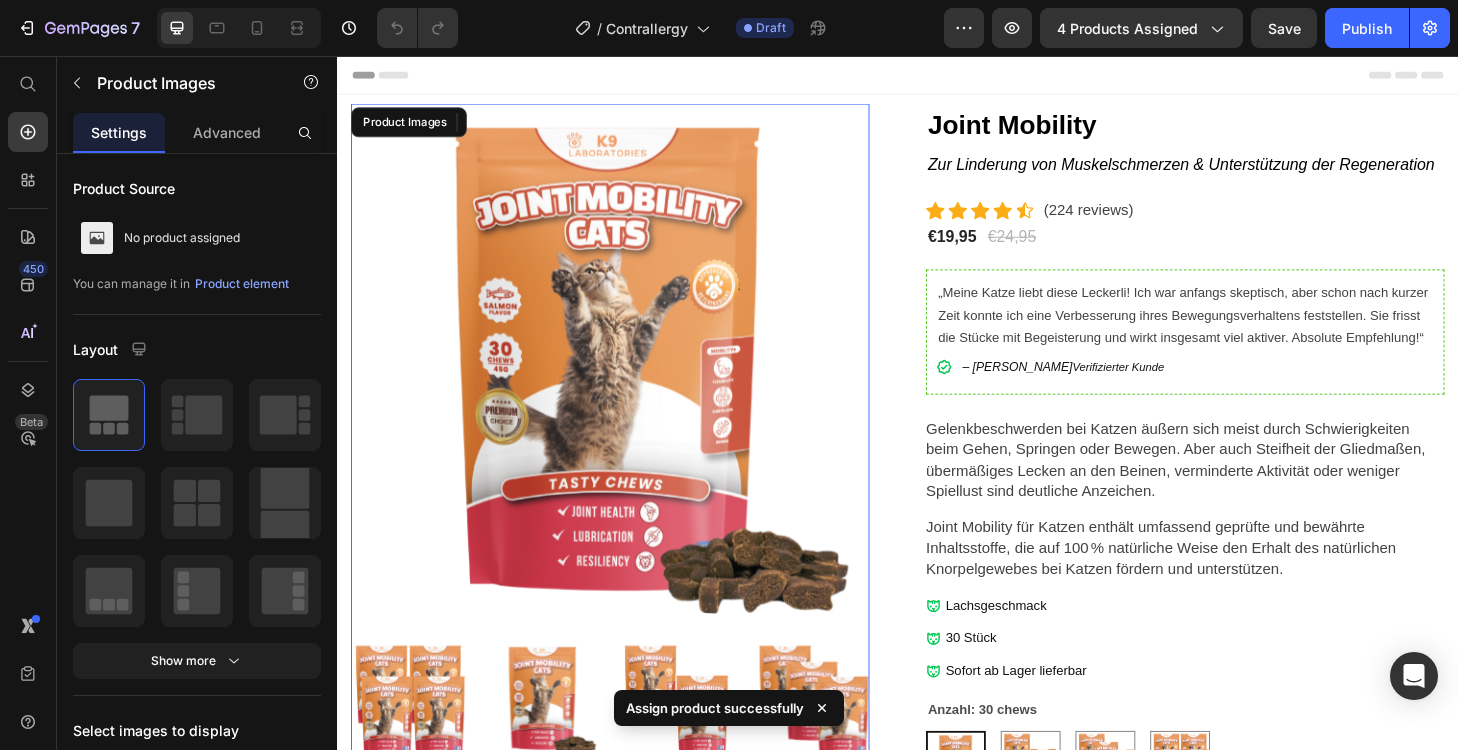 click at bounding box center (629, 384) 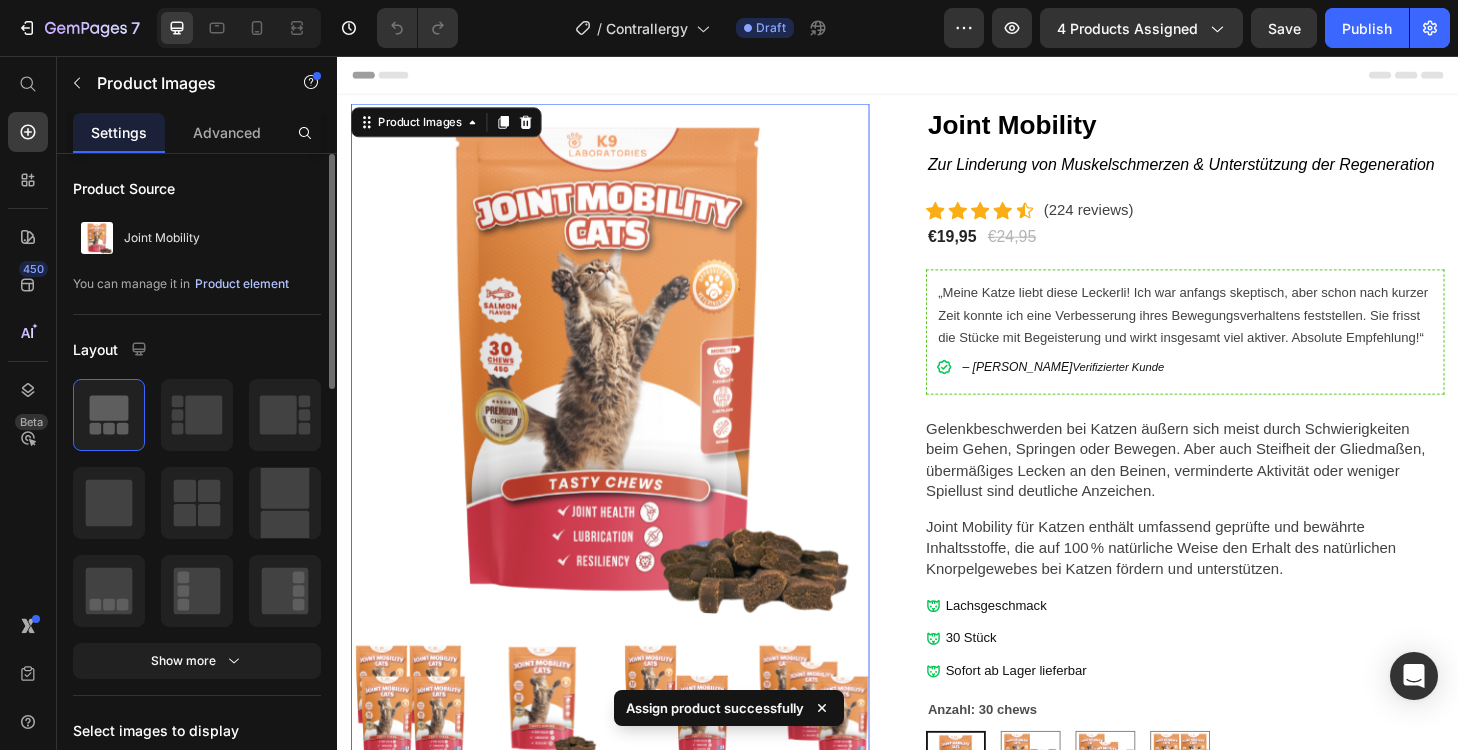 click on "Product element" at bounding box center [242, 284] 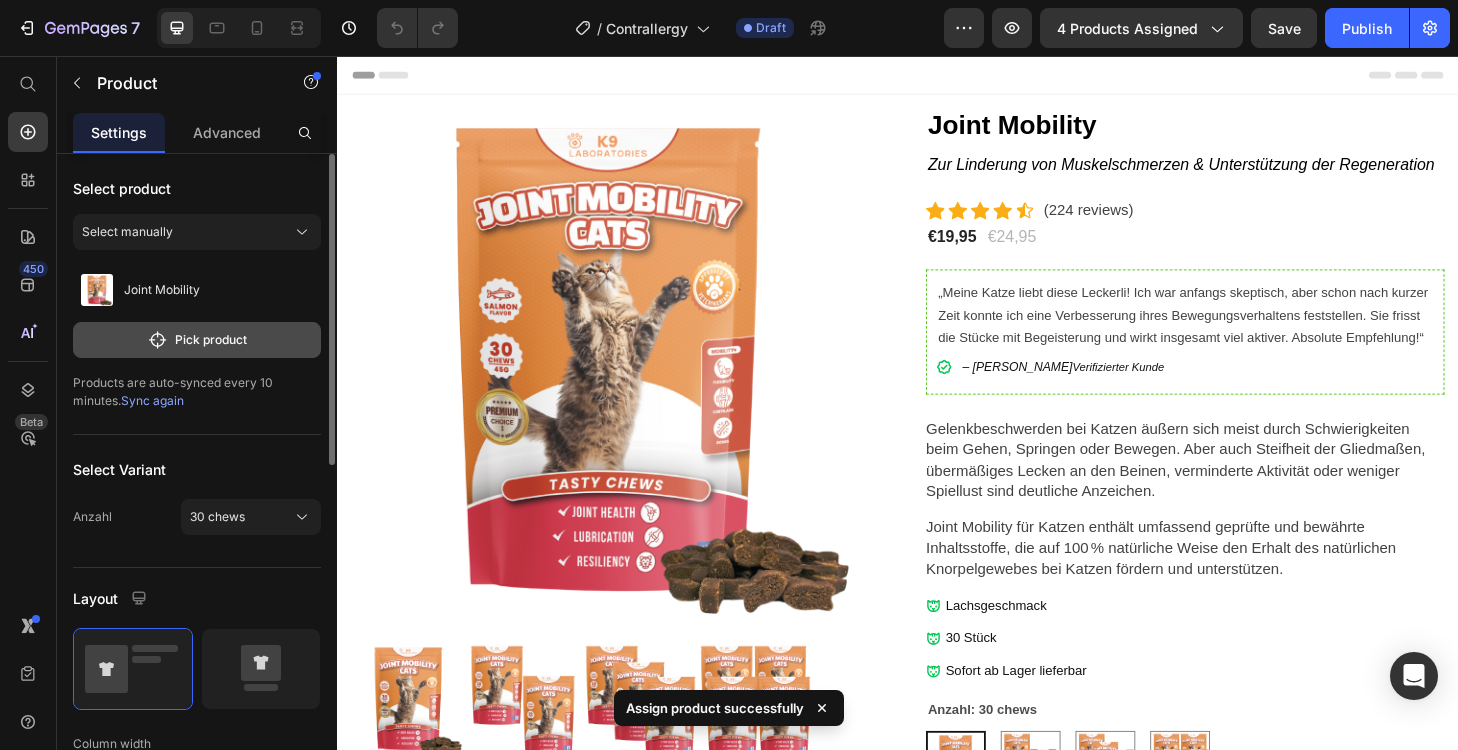 click on "Pick product" at bounding box center (197, 340) 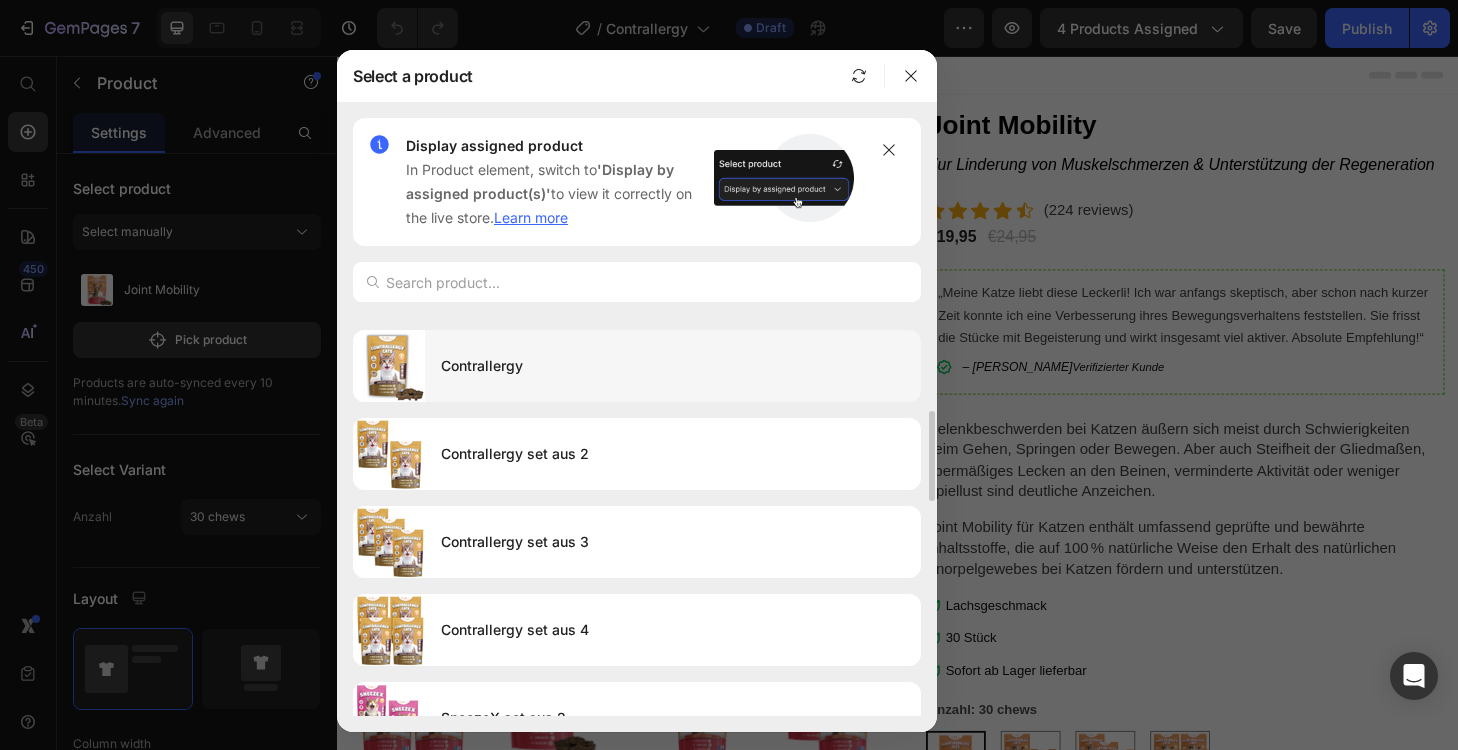 scroll, scrollTop: 432, scrollLeft: 0, axis: vertical 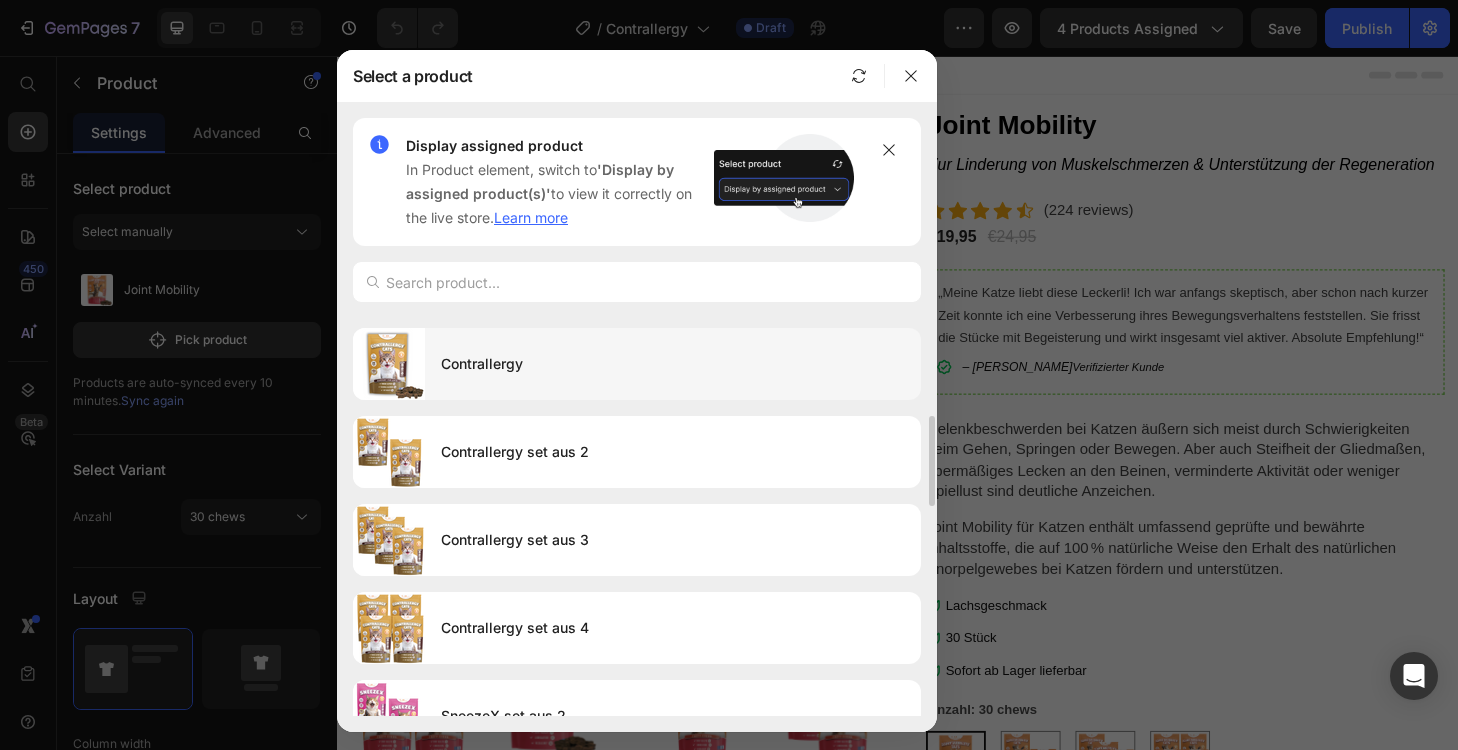 click on "Contrallergy" at bounding box center (673, 364) 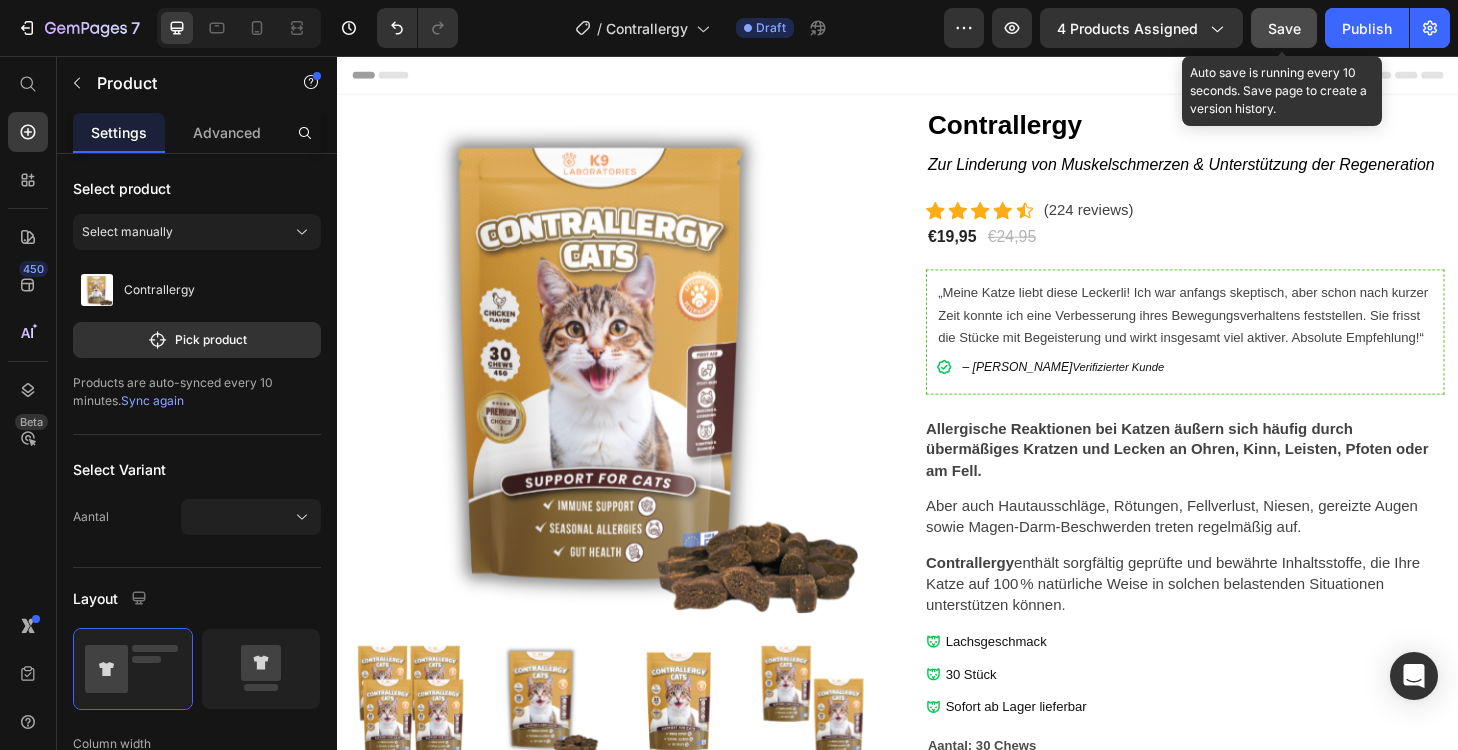 click on "Save" at bounding box center (1284, 28) 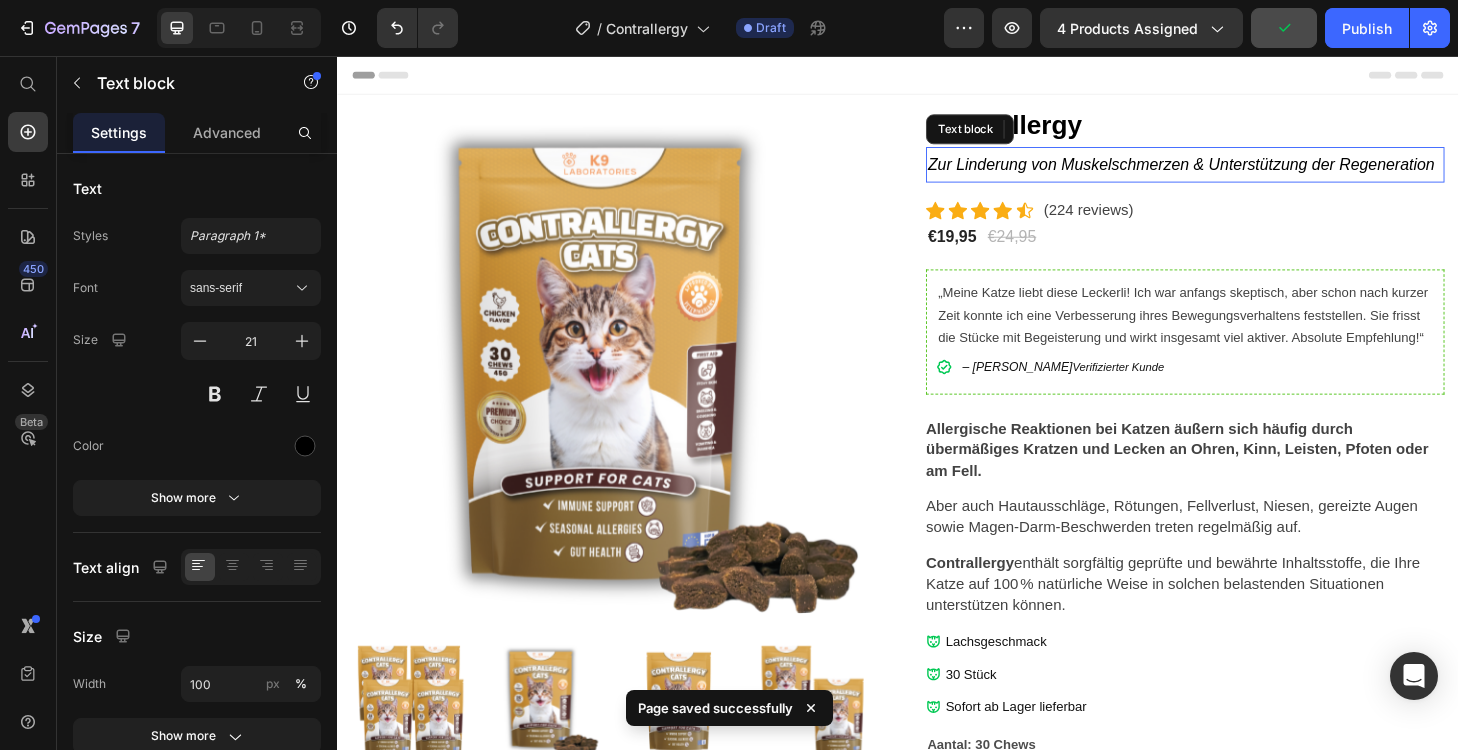click on "Zur Linderung von Muskelschmerzen & Unterstützung der Regeneration" at bounding box center [1244, 172] 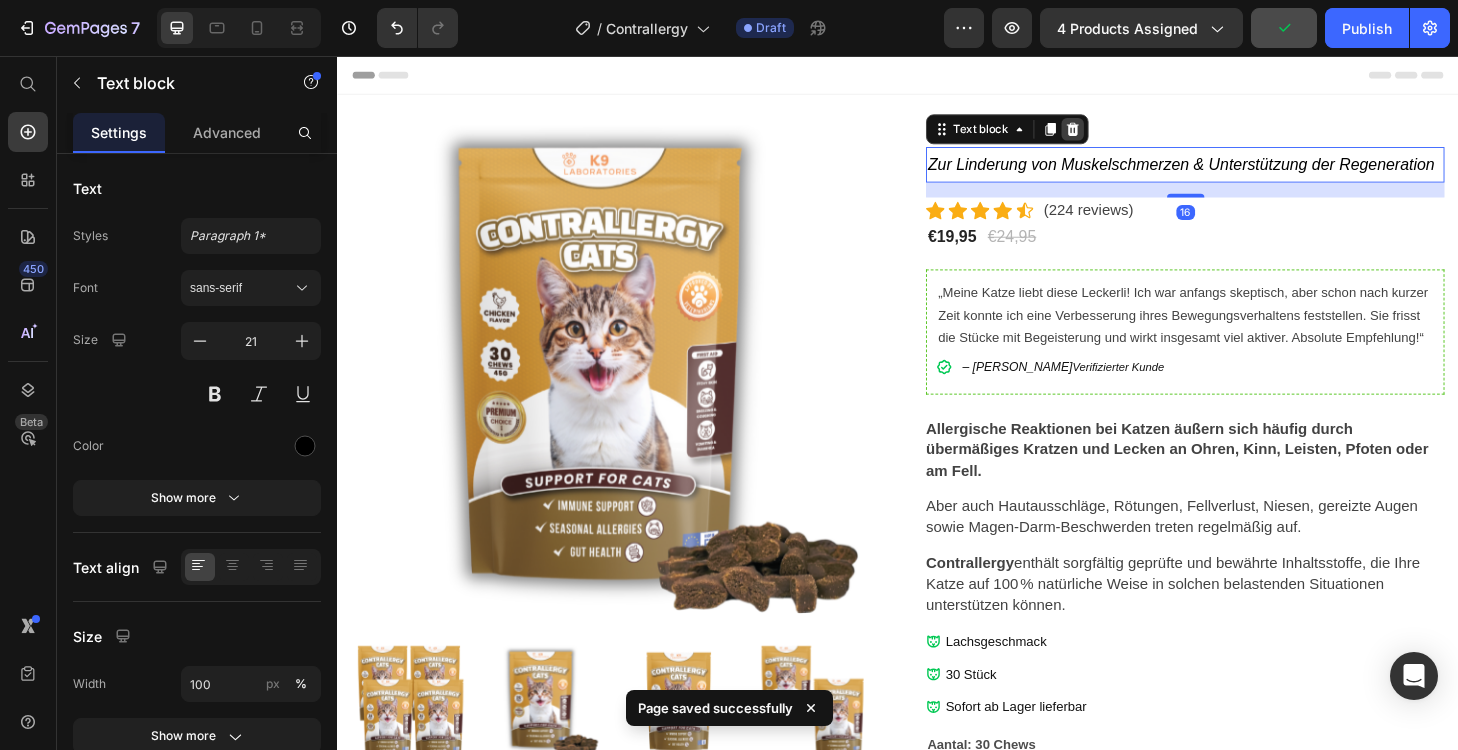 click 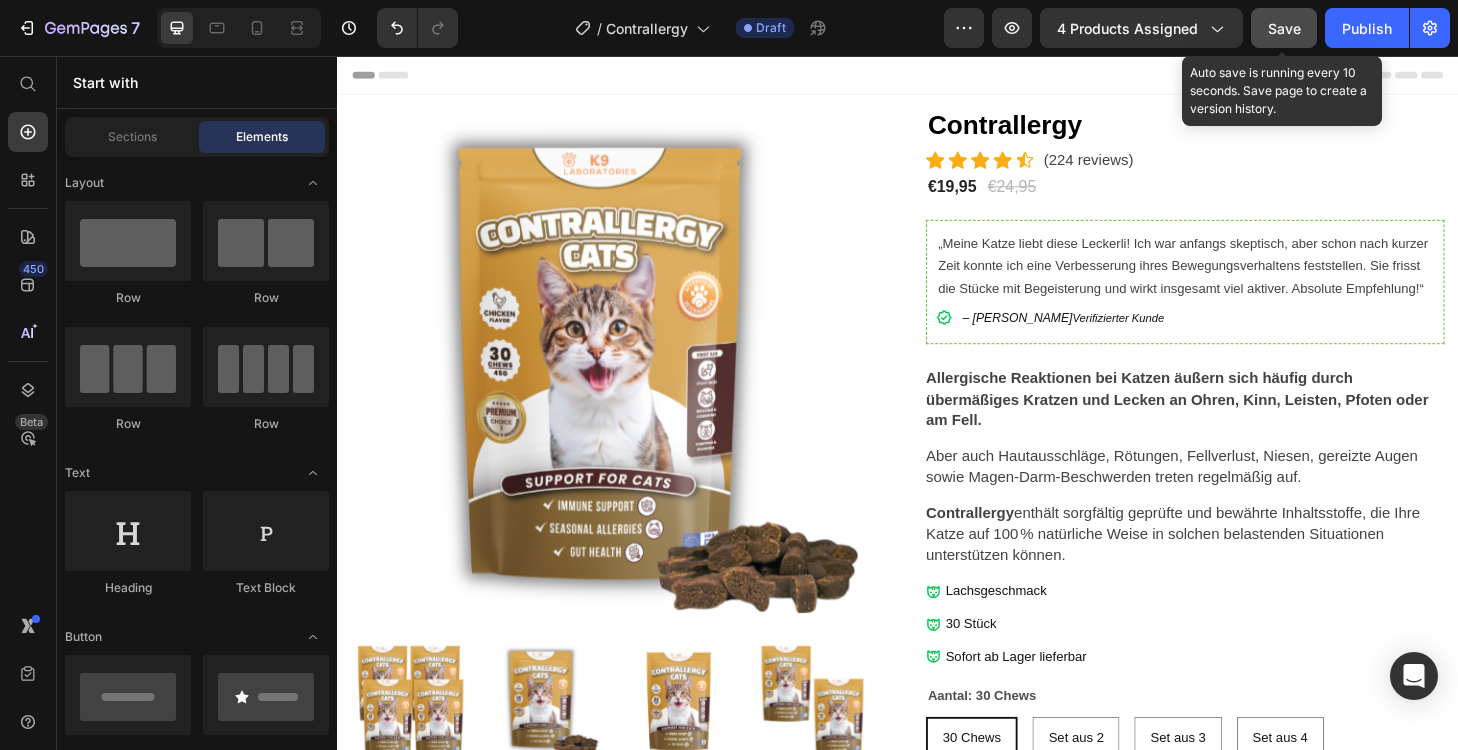 click on "Save" at bounding box center (1284, 28) 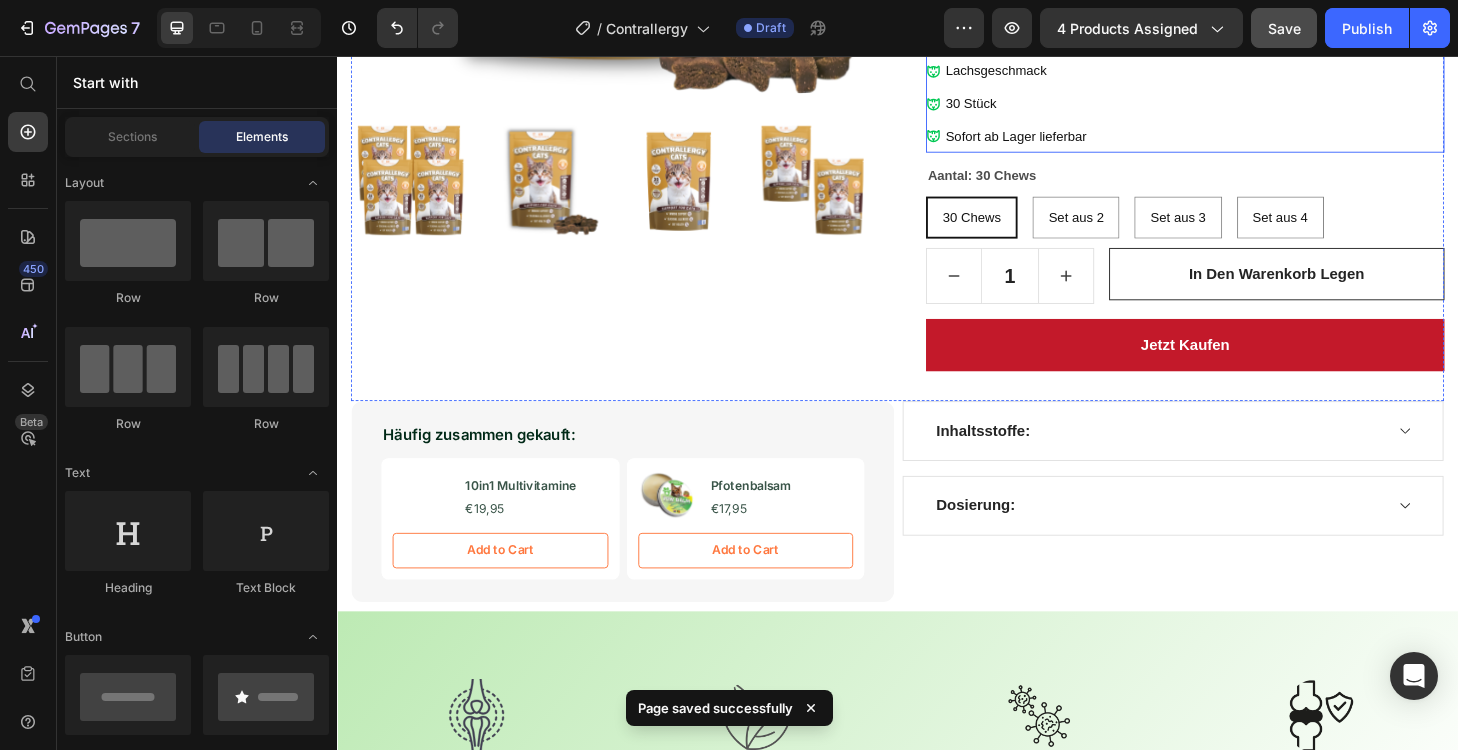 scroll, scrollTop: 570, scrollLeft: 0, axis: vertical 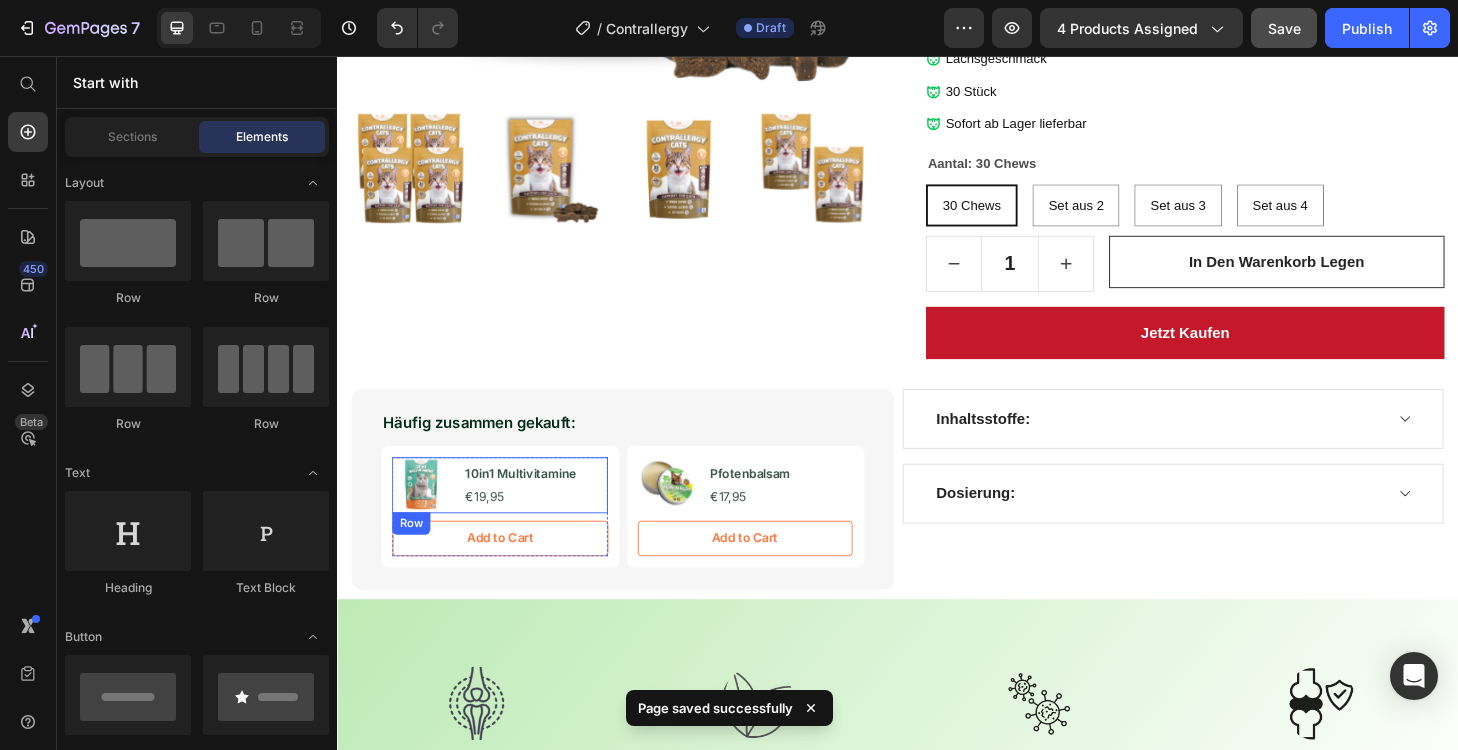 click on "Product Images 10in1 Multivitamine Product Title €19,95 Product Price Row" at bounding box center (511, 515) 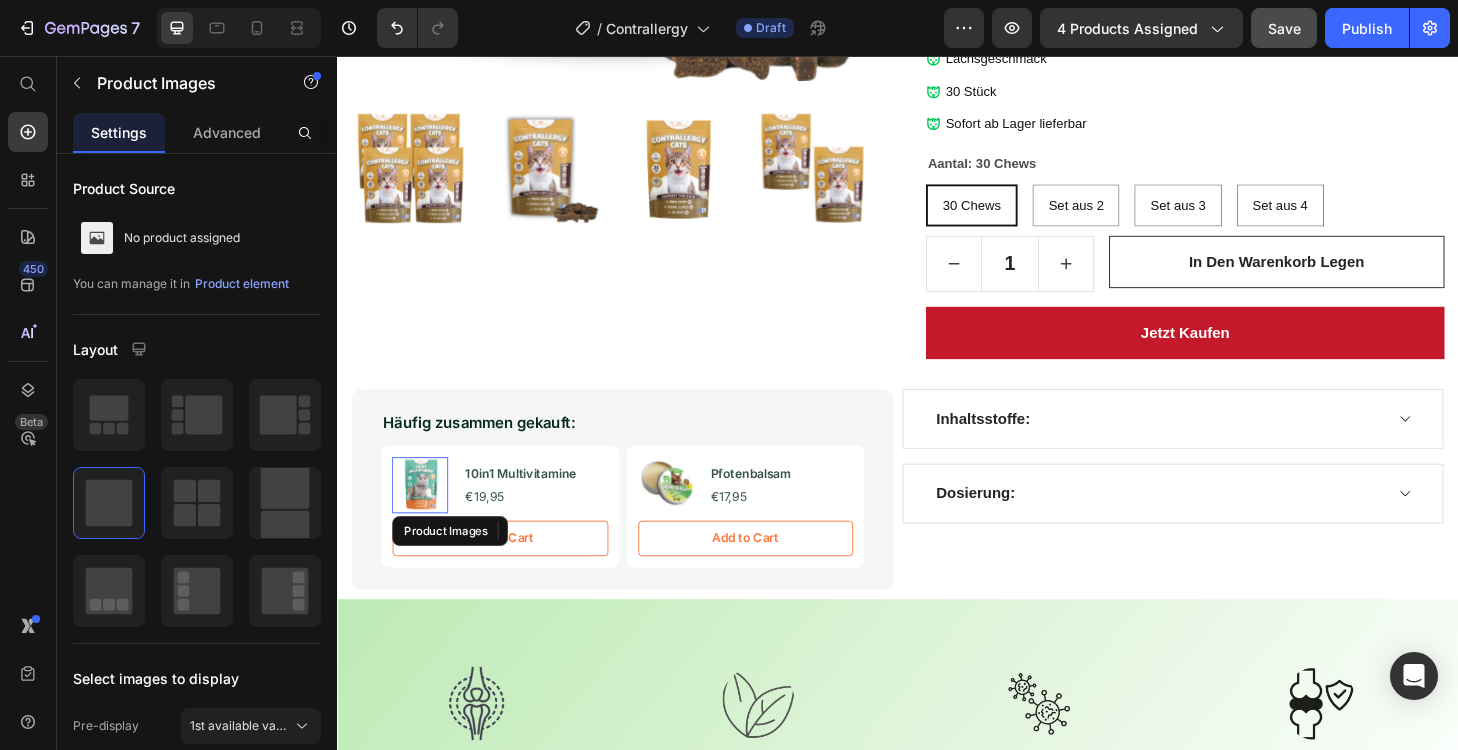click at bounding box center [426, 515] 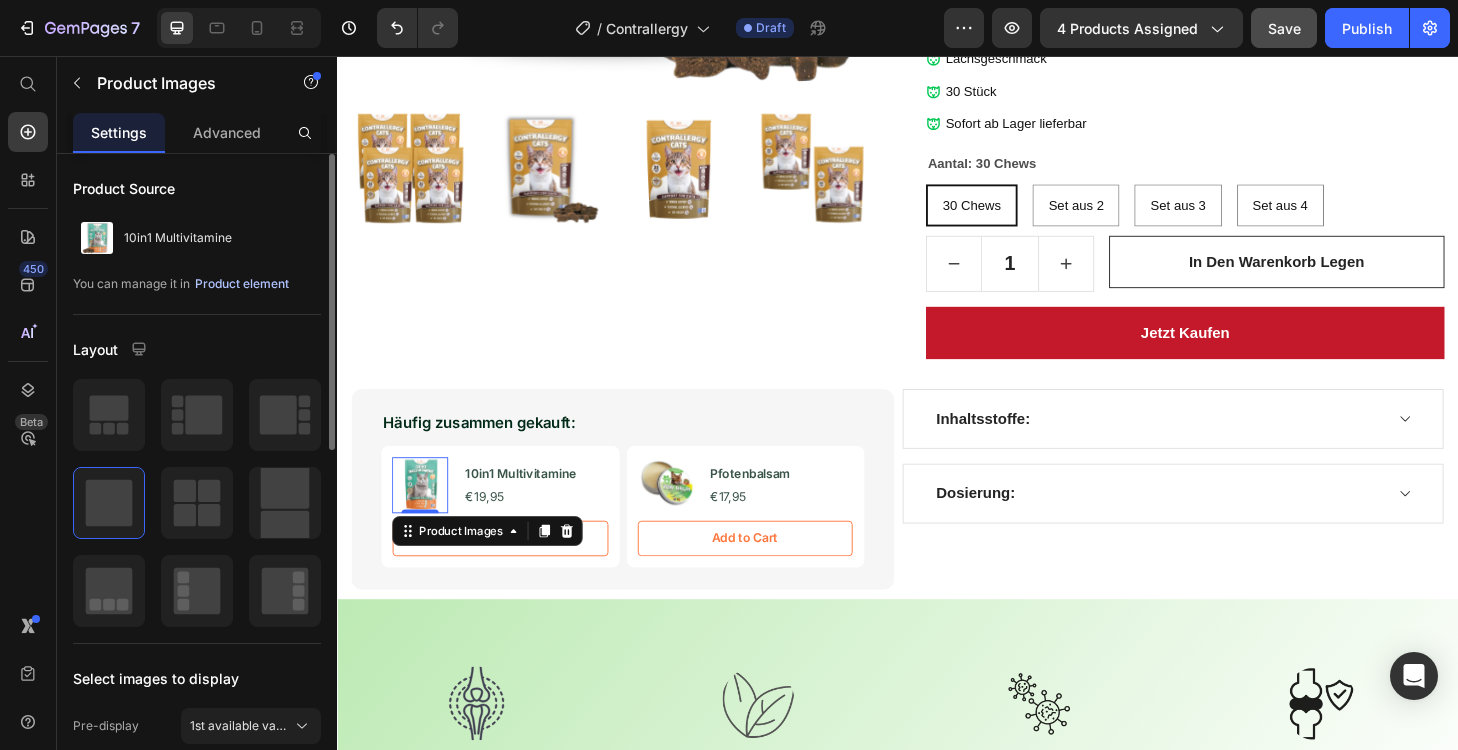 click on "Product element" at bounding box center (242, 284) 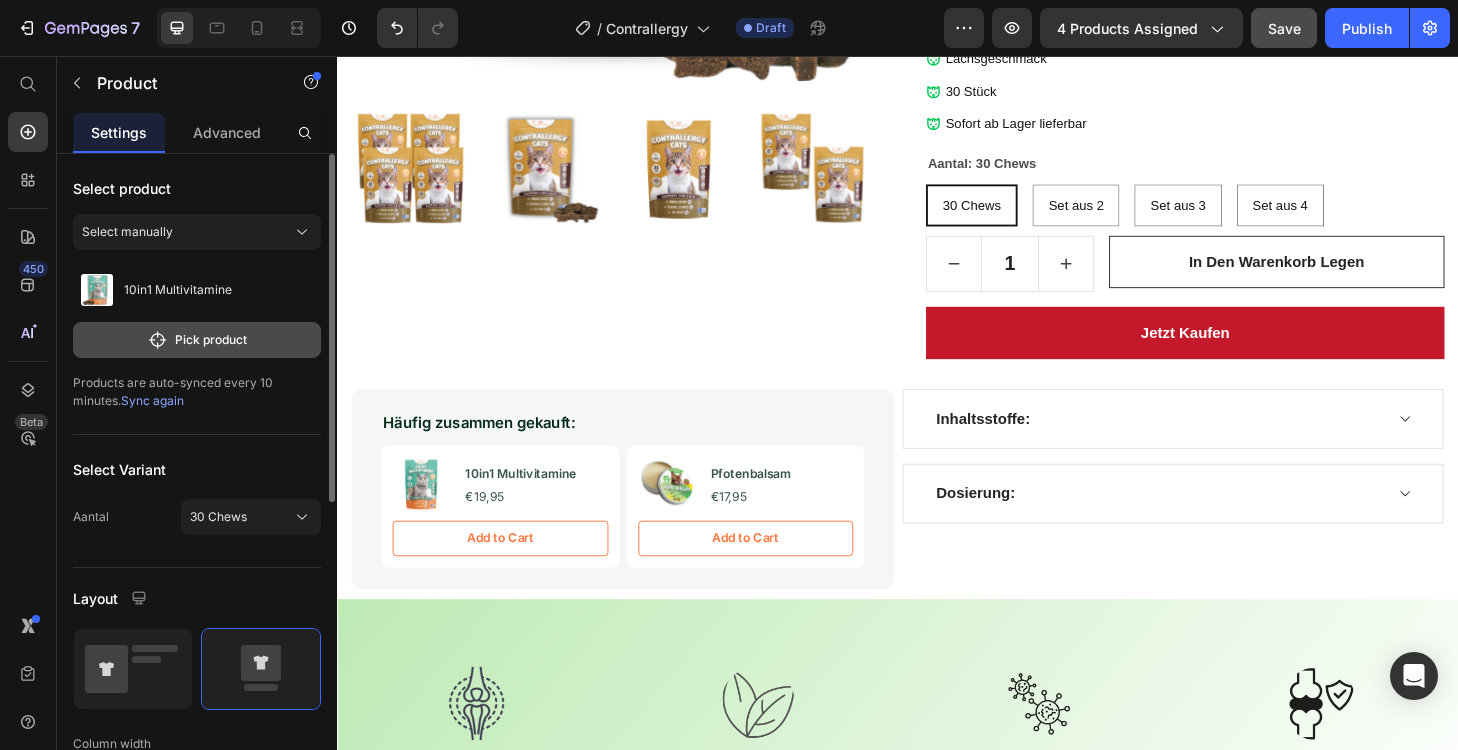 click on "Pick product" 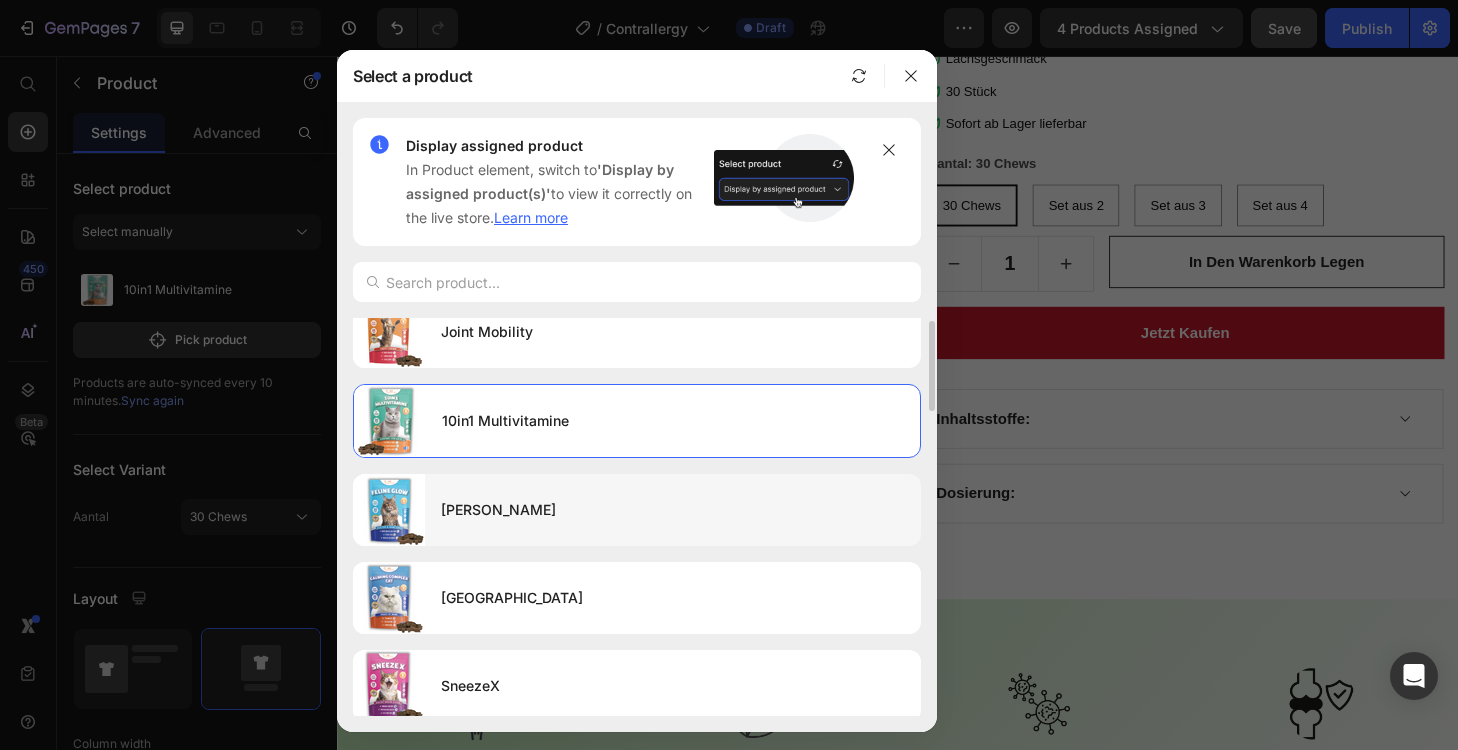 scroll, scrollTop: 18, scrollLeft: 0, axis: vertical 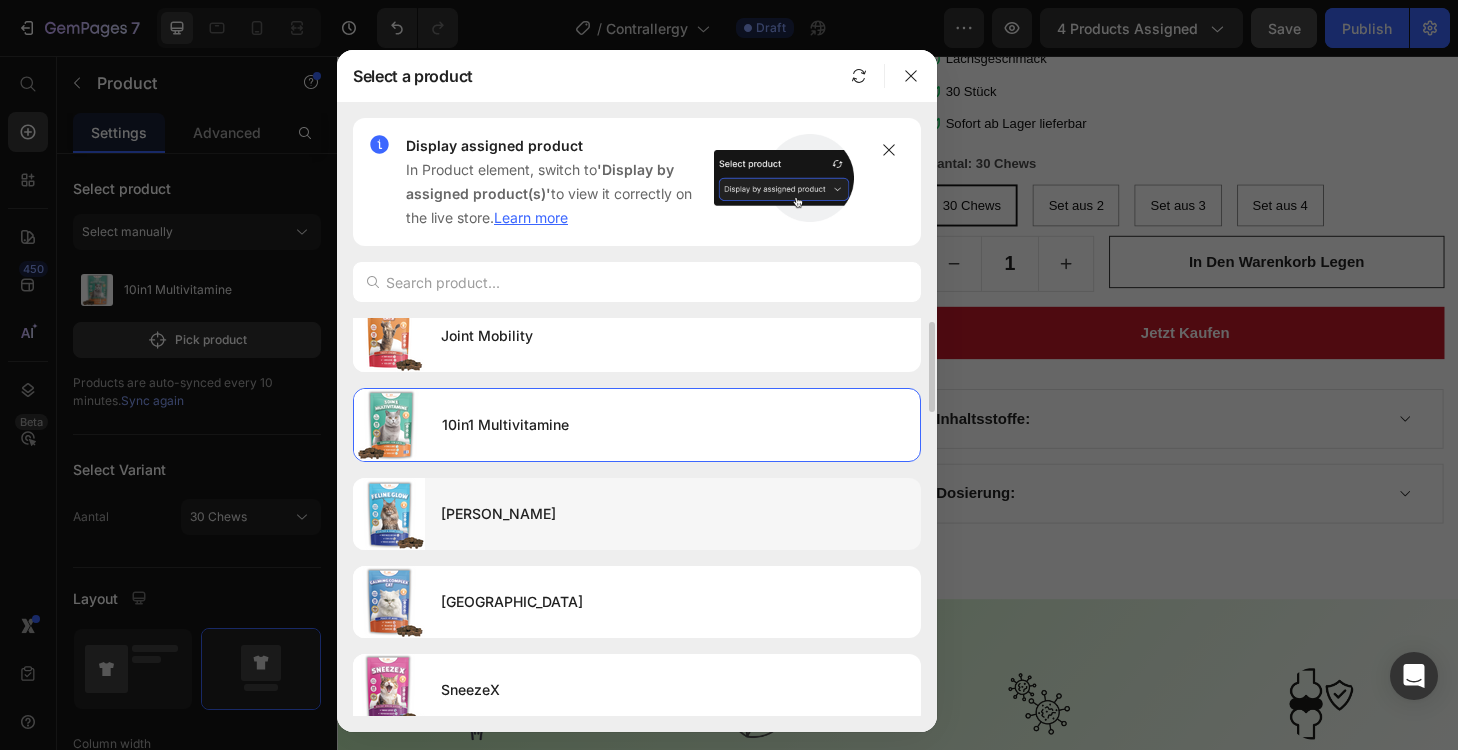 click on "[PERSON_NAME]" at bounding box center [673, 514] 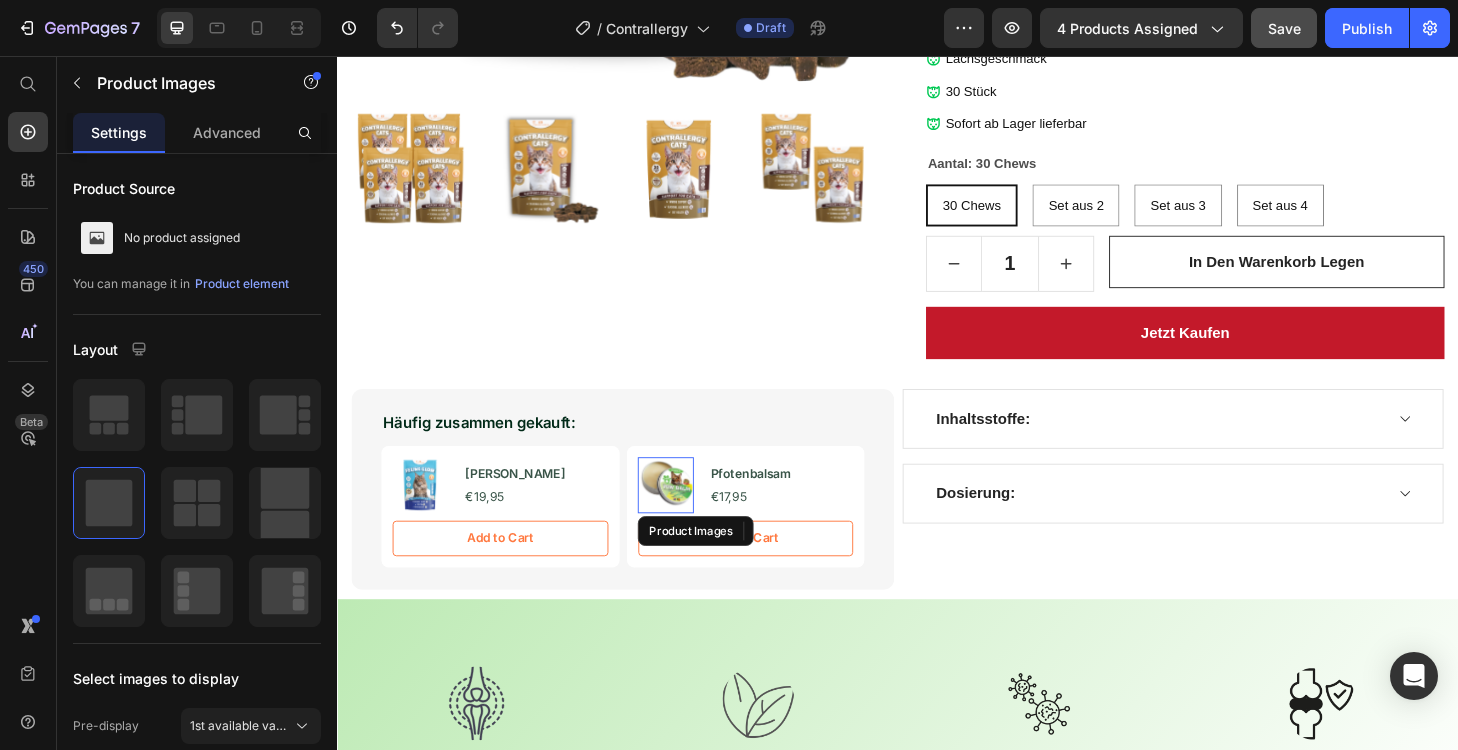 click at bounding box center (689, 515) 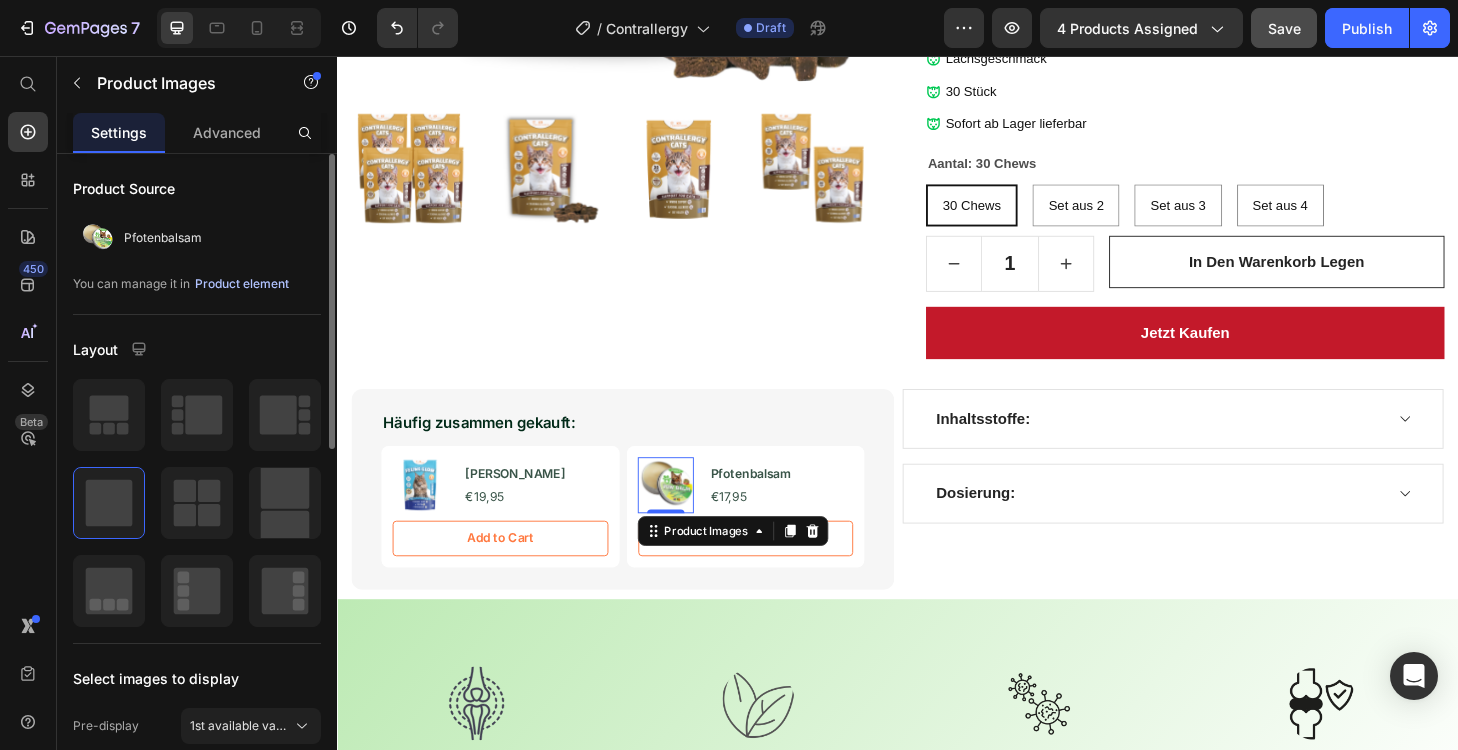 click on "Product element" at bounding box center [242, 284] 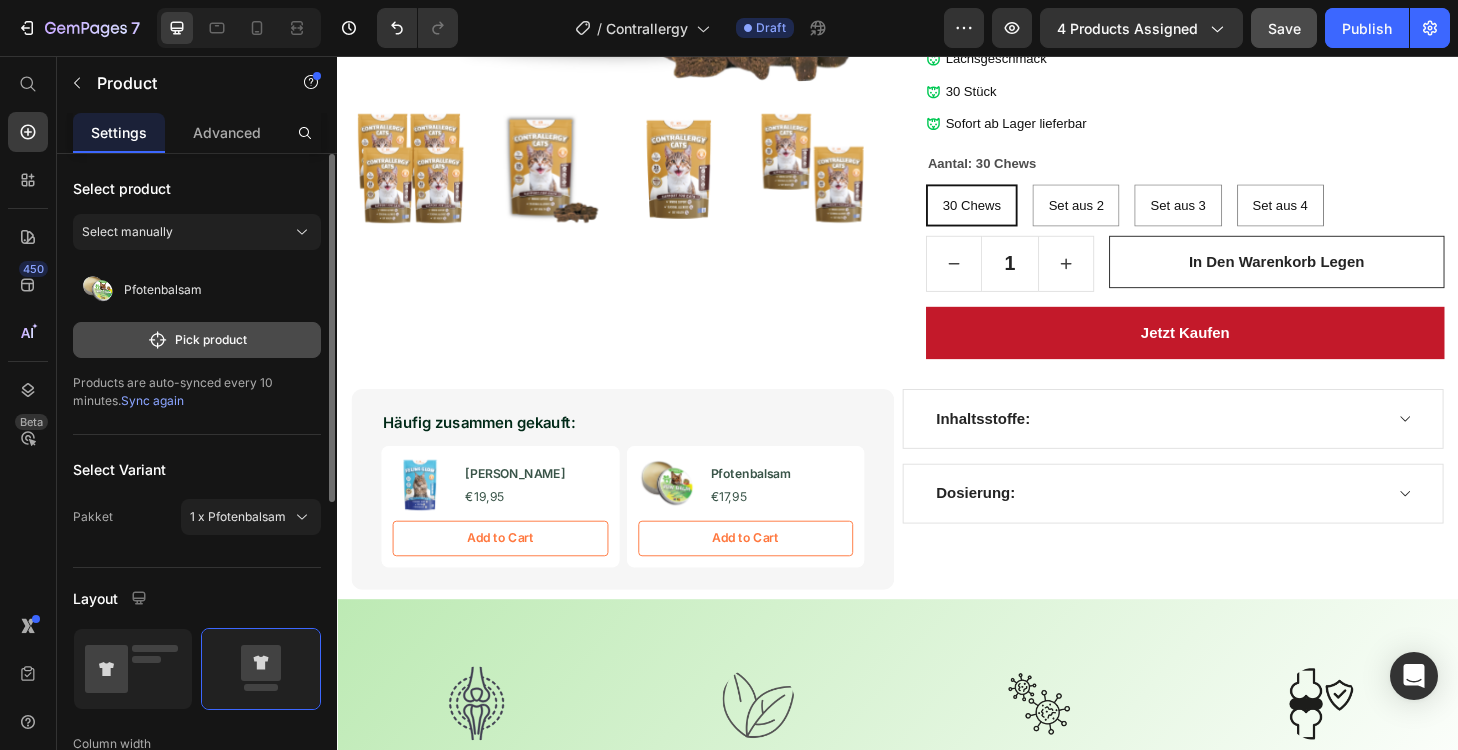 click on "Pick product" at bounding box center [197, 340] 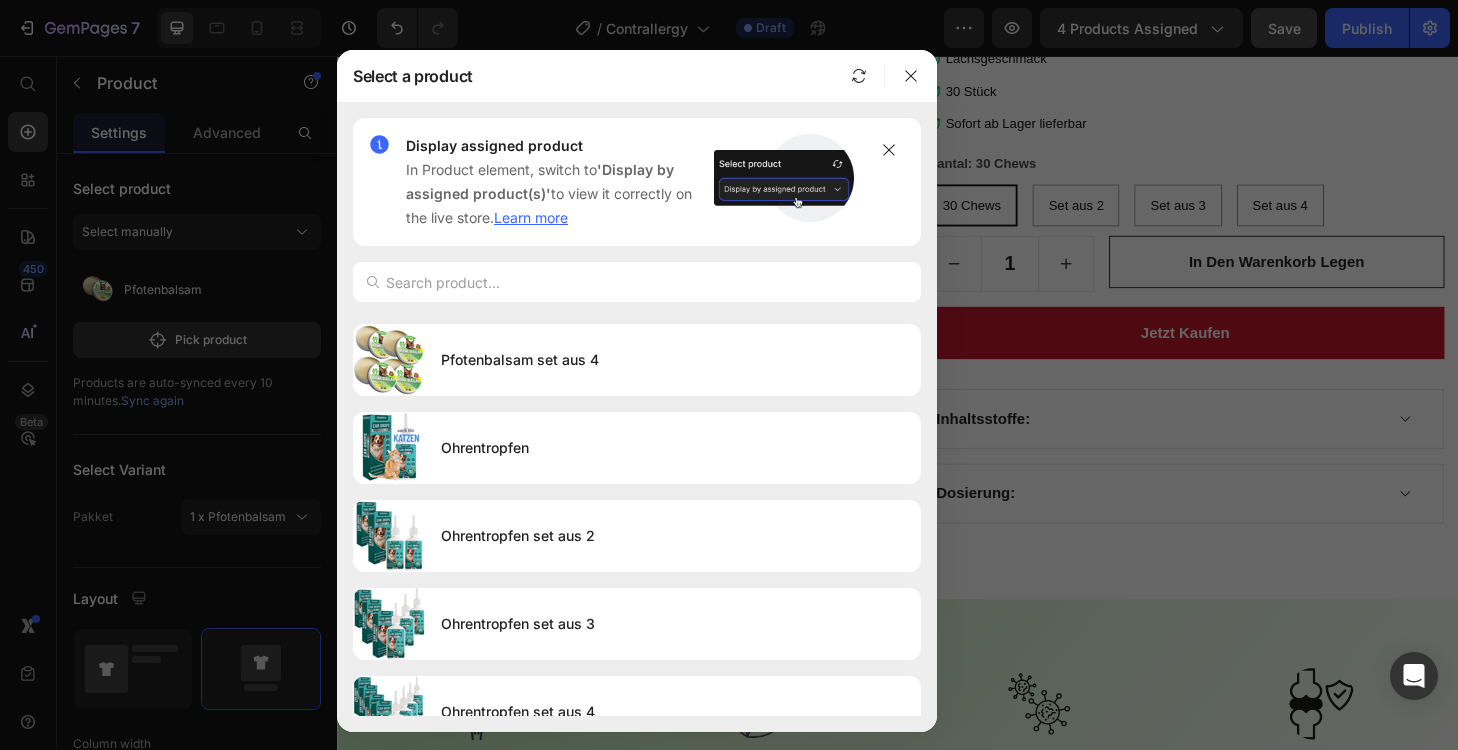 scroll, scrollTop: 5748, scrollLeft: 0, axis: vertical 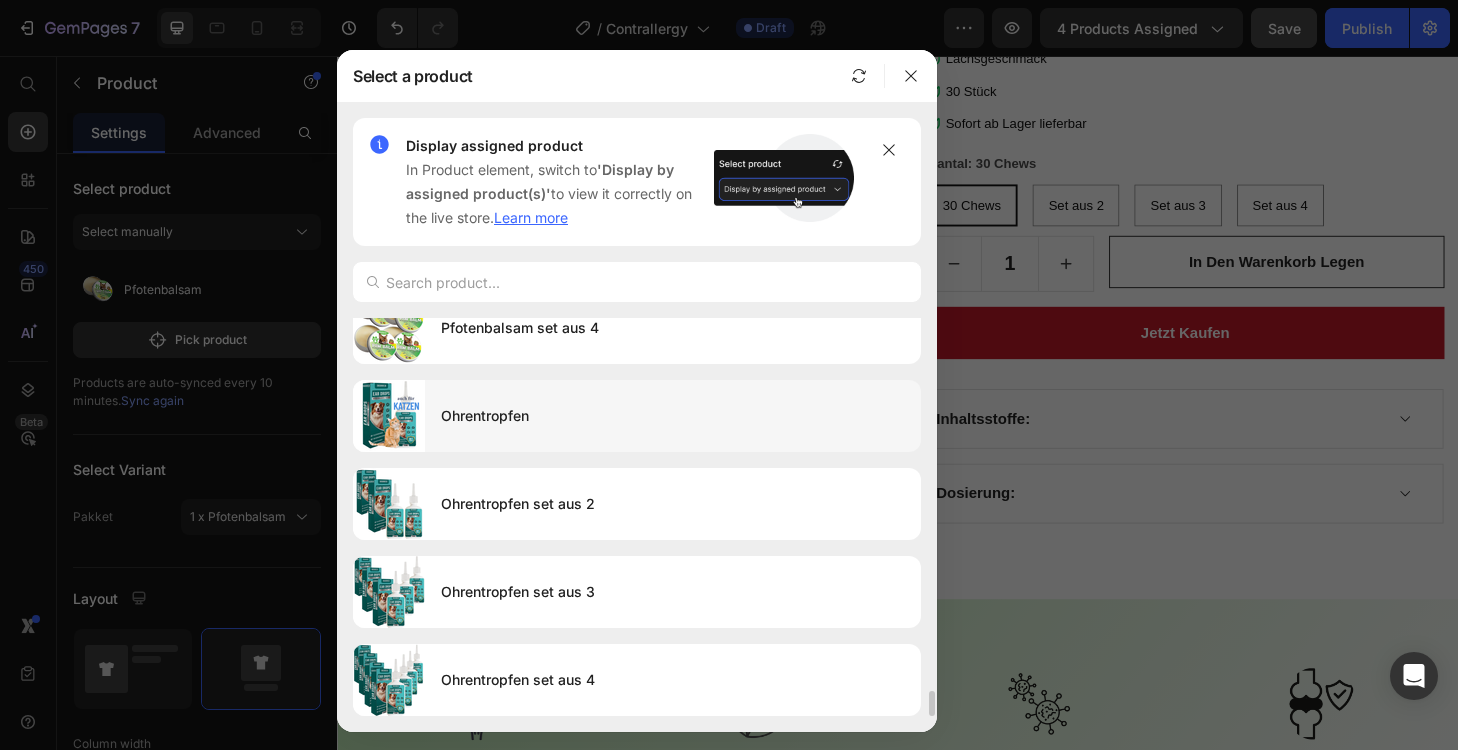 click on "Ohrentropfen" at bounding box center (673, 416) 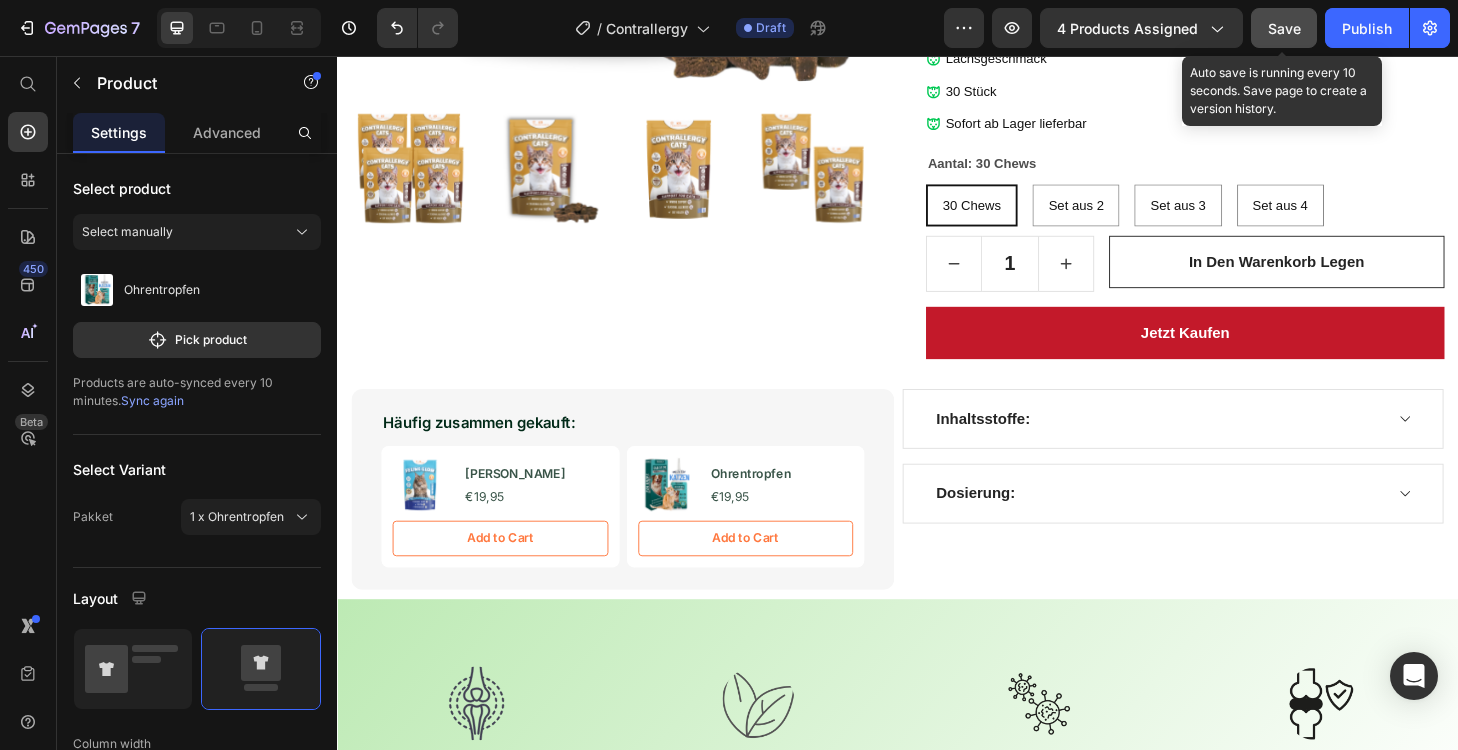 click on "Save" at bounding box center [1284, 28] 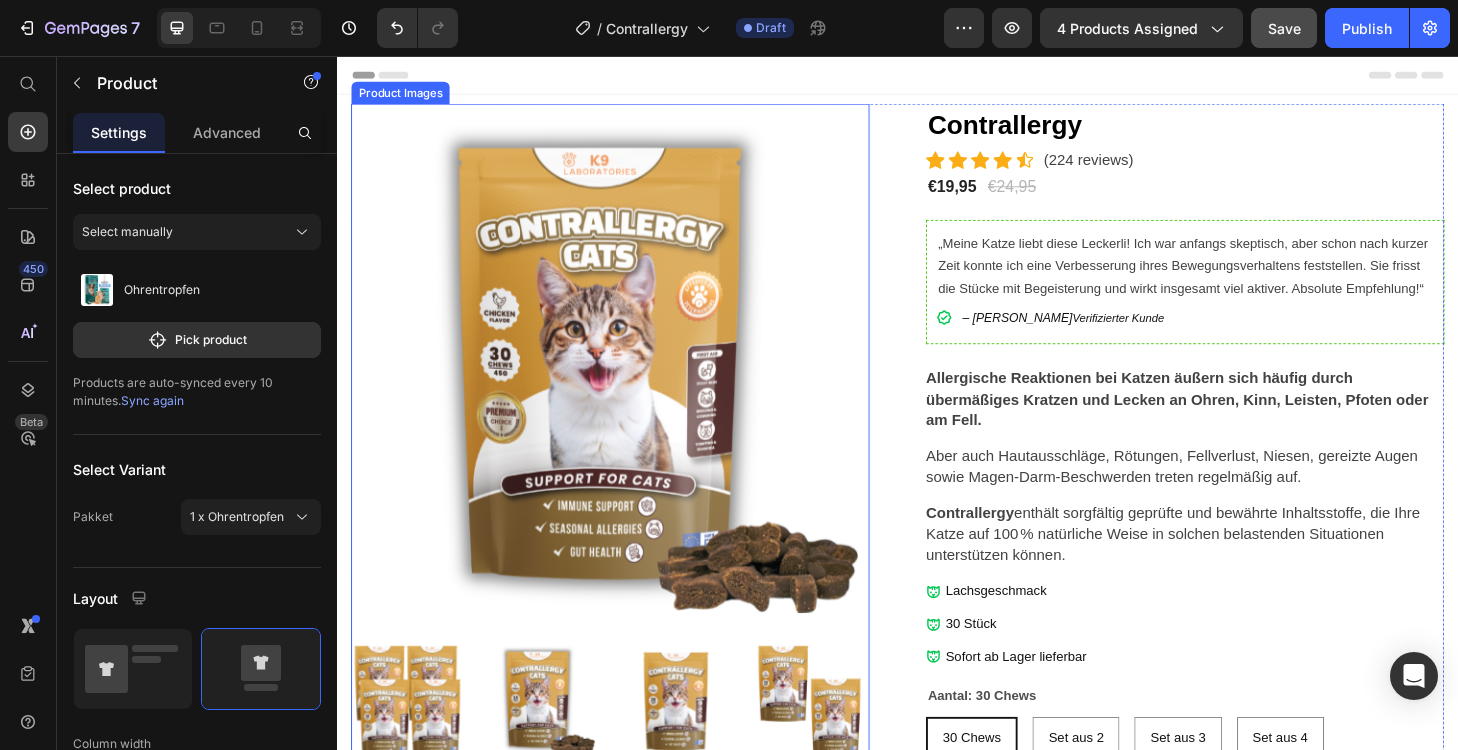 scroll, scrollTop: 0, scrollLeft: 0, axis: both 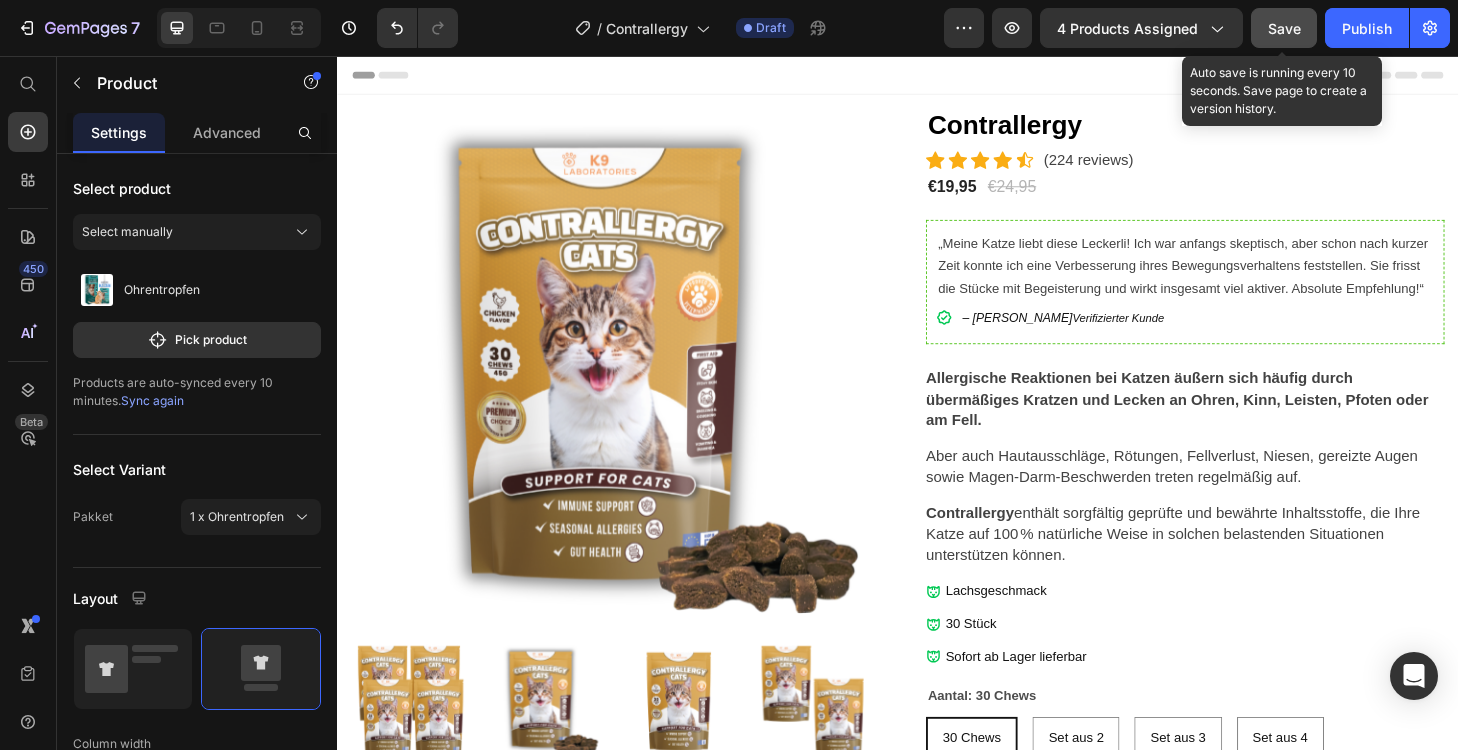 click on "Save" at bounding box center [1284, 28] 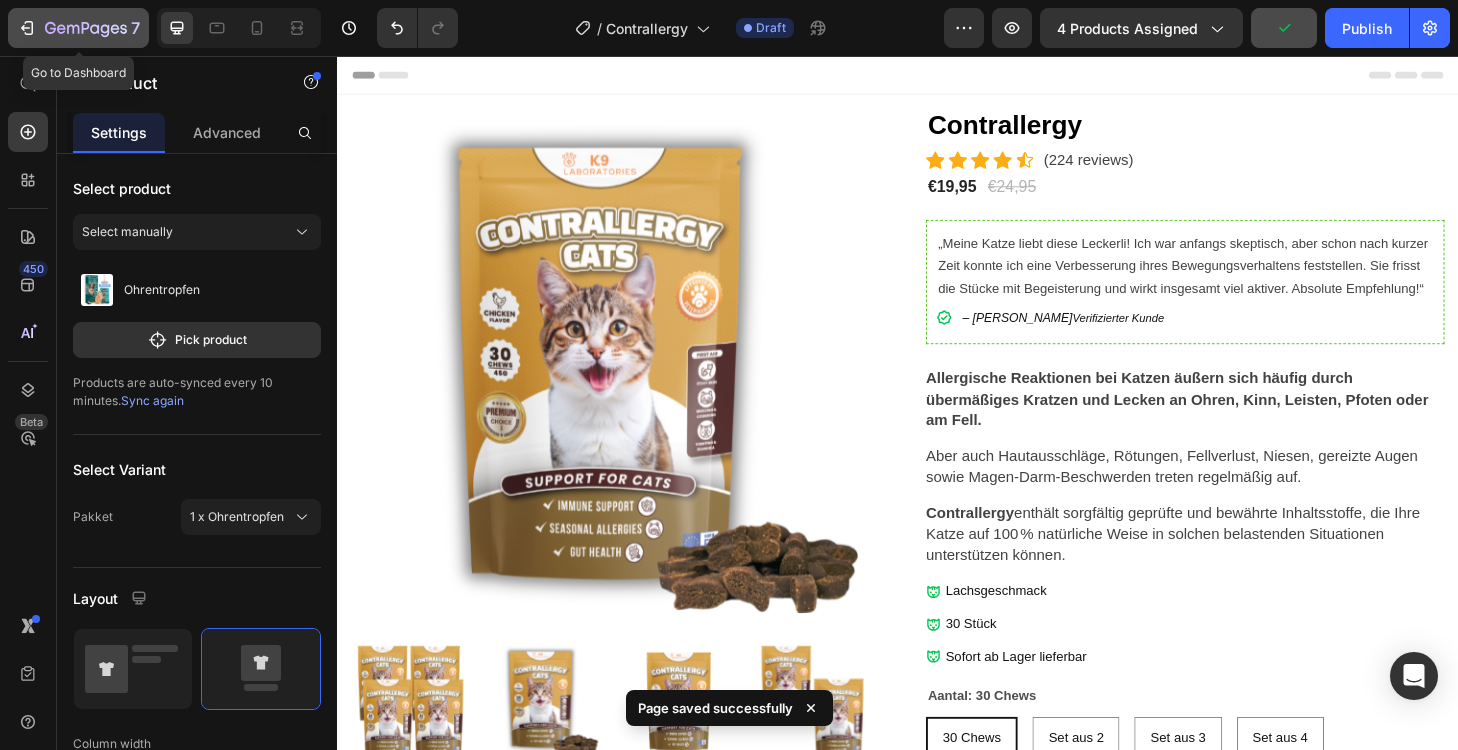 click 